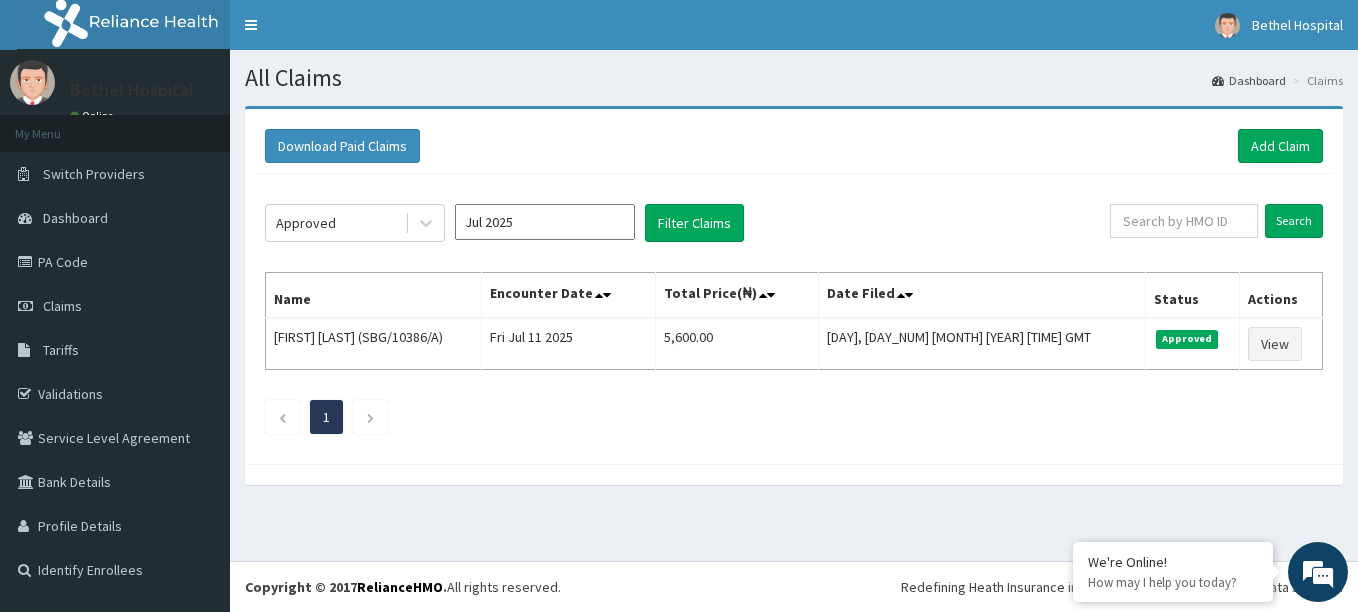 scroll, scrollTop: 0, scrollLeft: 0, axis: both 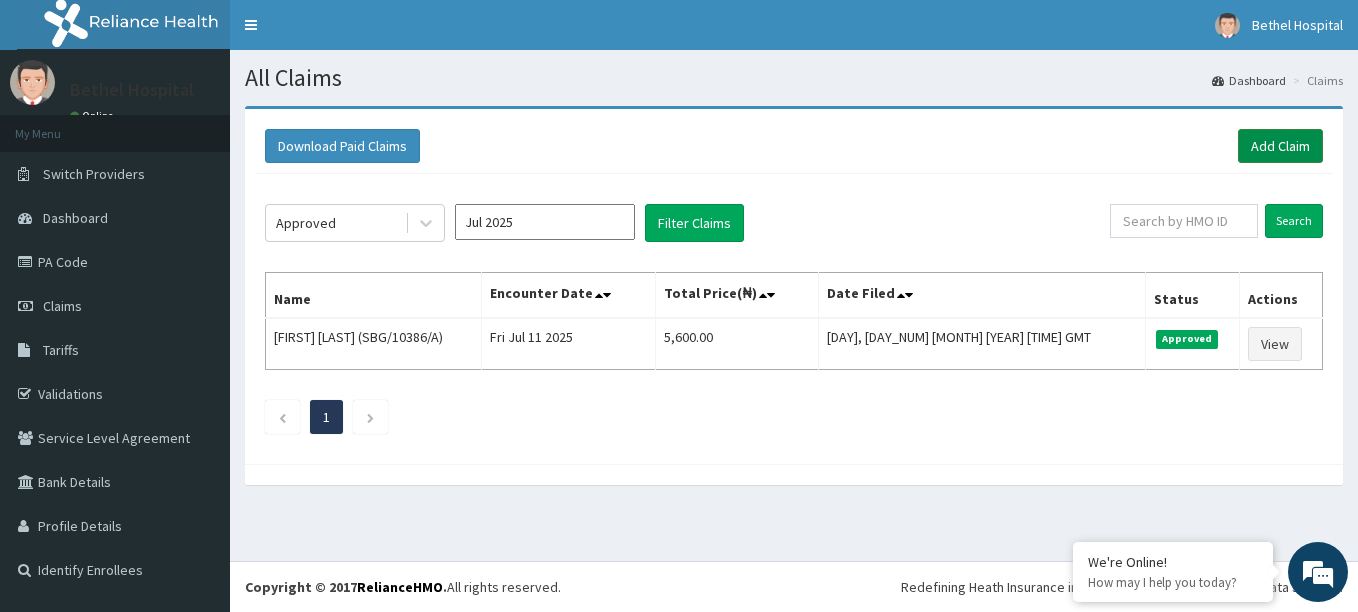 click on "Add Claim" at bounding box center (1280, 146) 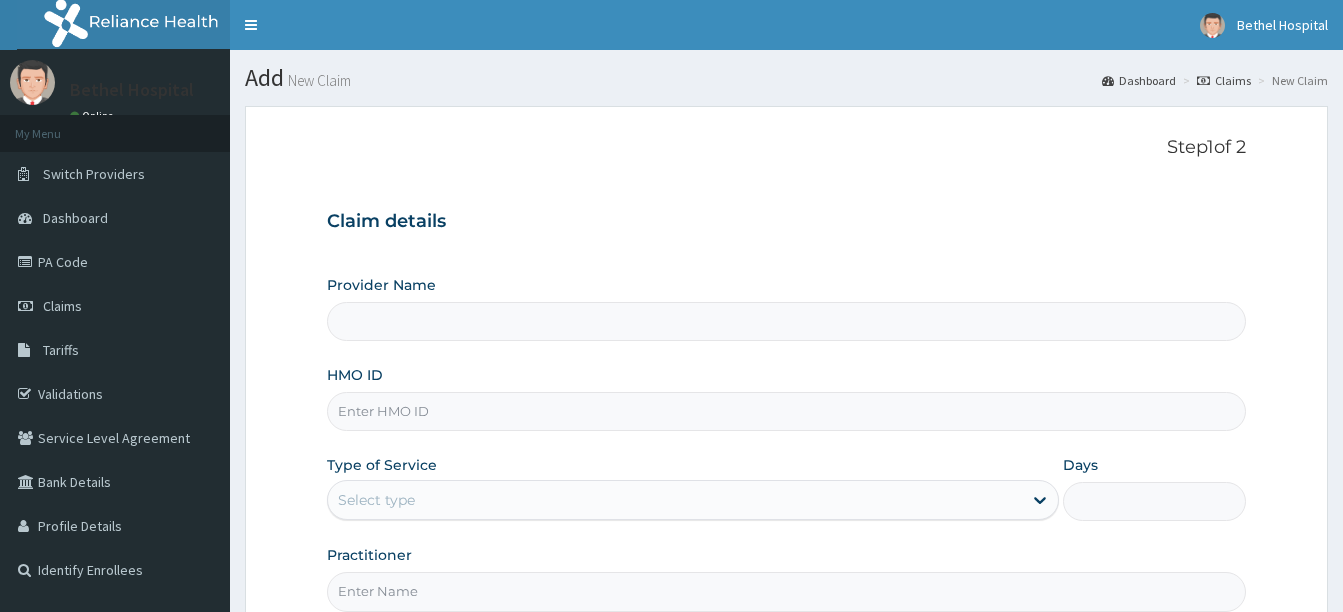 scroll, scrollTop: 0, scrollLeft: 0, axis: both 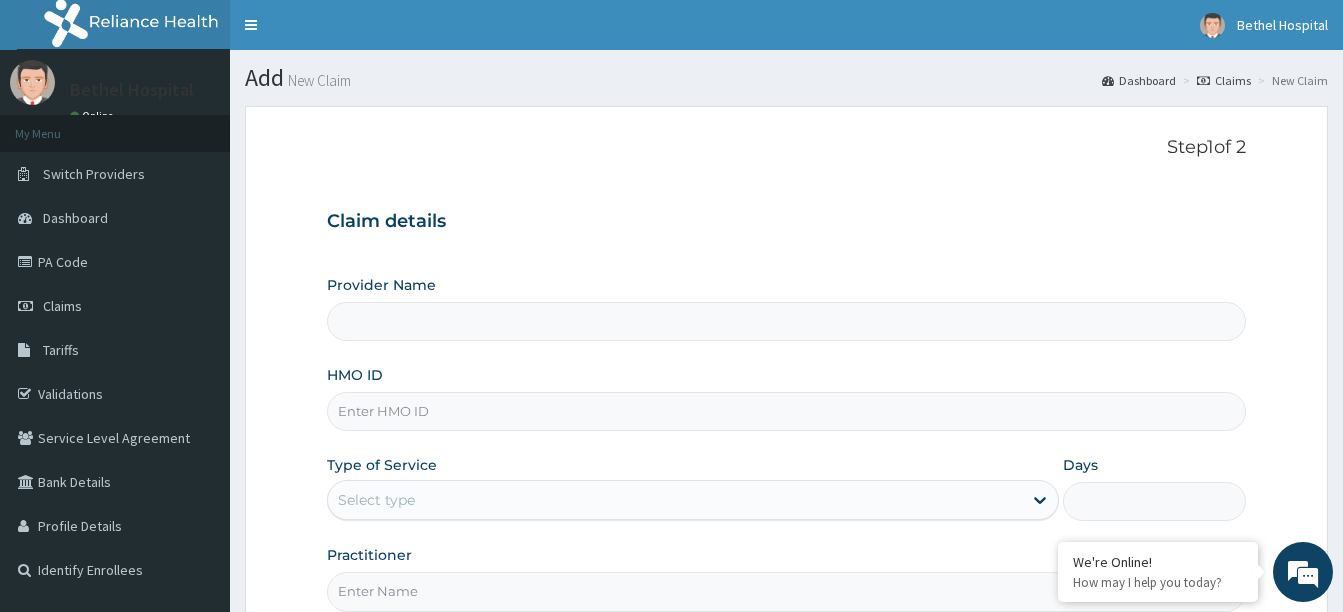 type on "Bethel Specialist Hospital" 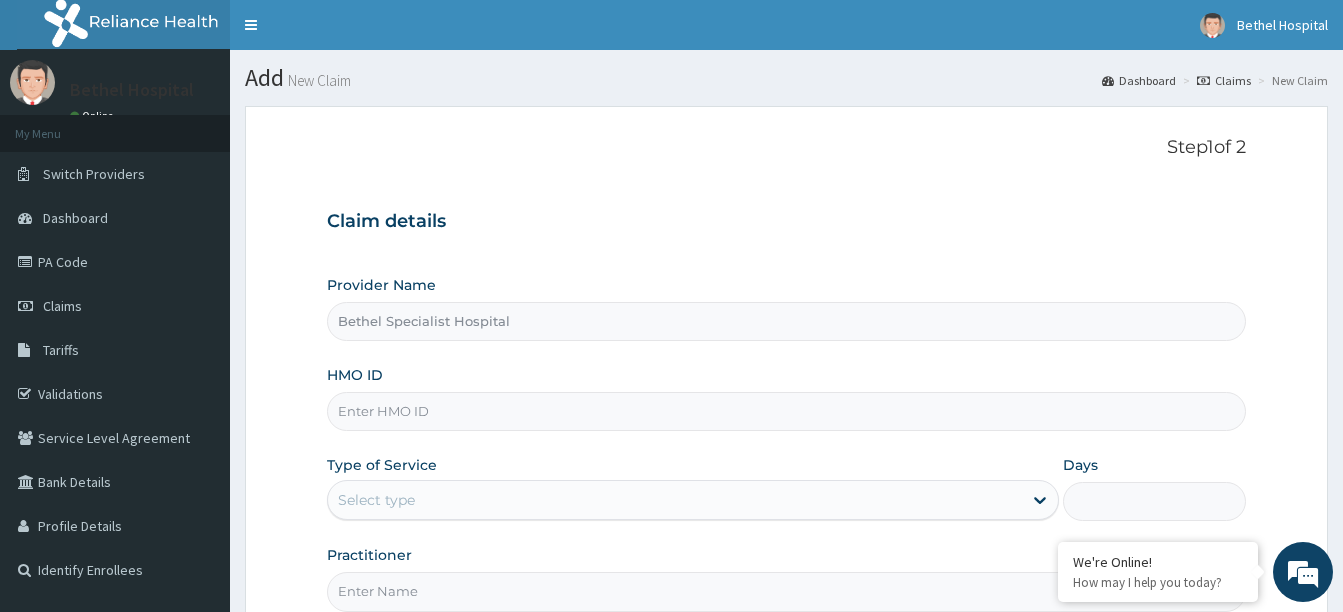 click on "HMO ID" at bounding box center (786, 411) 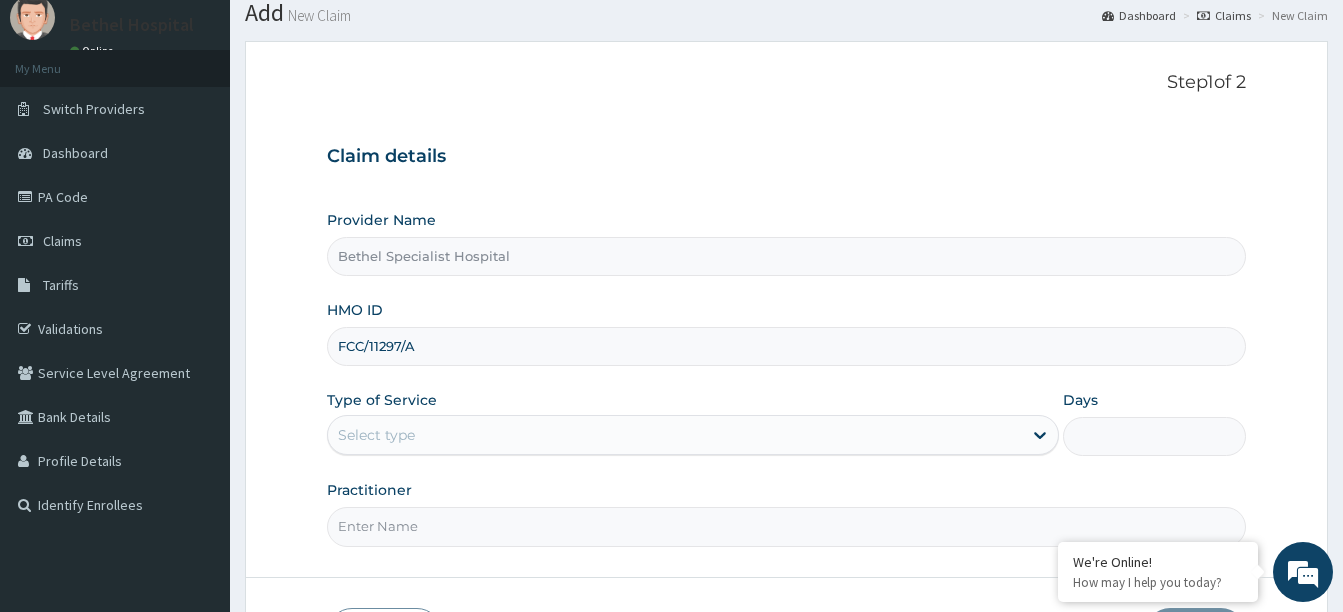 scroll, scrollTop: 100, scrollLeft: 0, axis: vertical 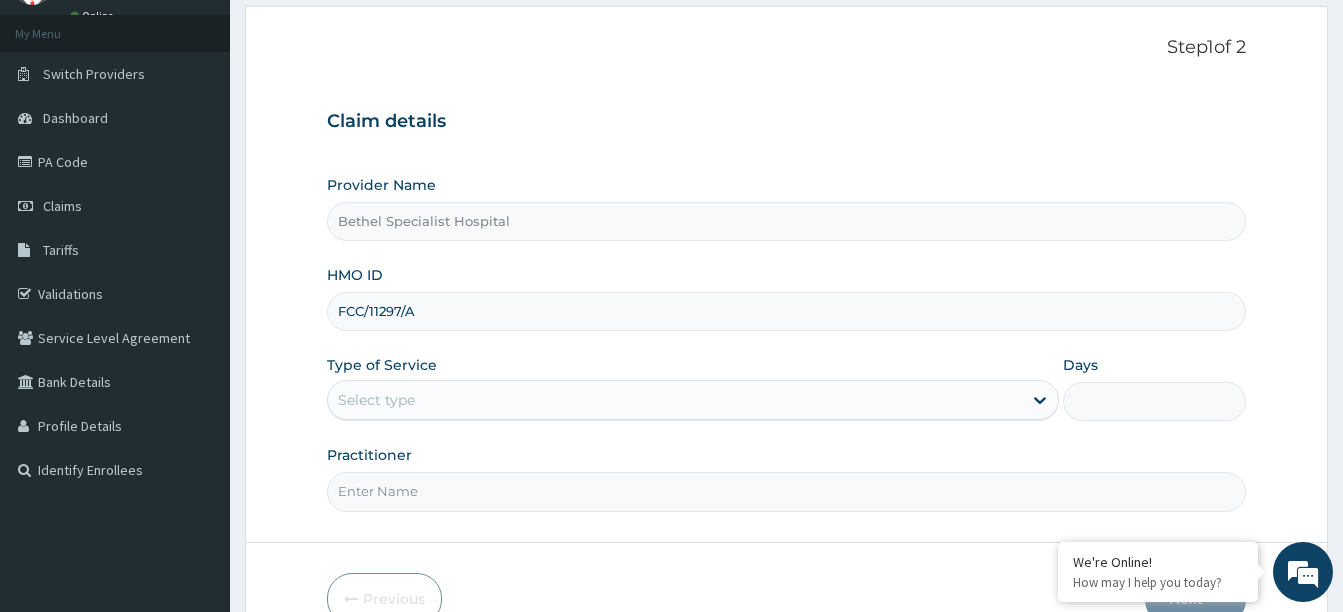 type on "FCC/11297/A" 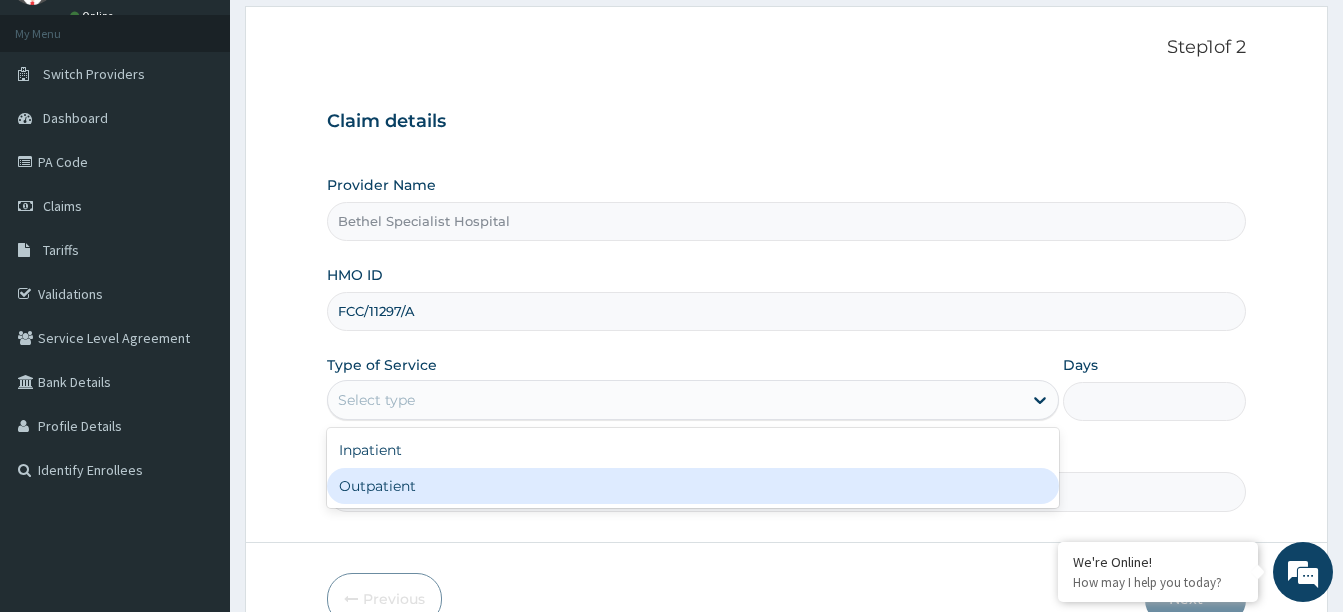 drag, startPoint x: 481, startPoint y: 486, endPoint x: 477, endPoint y: 463, distance: 23.345236 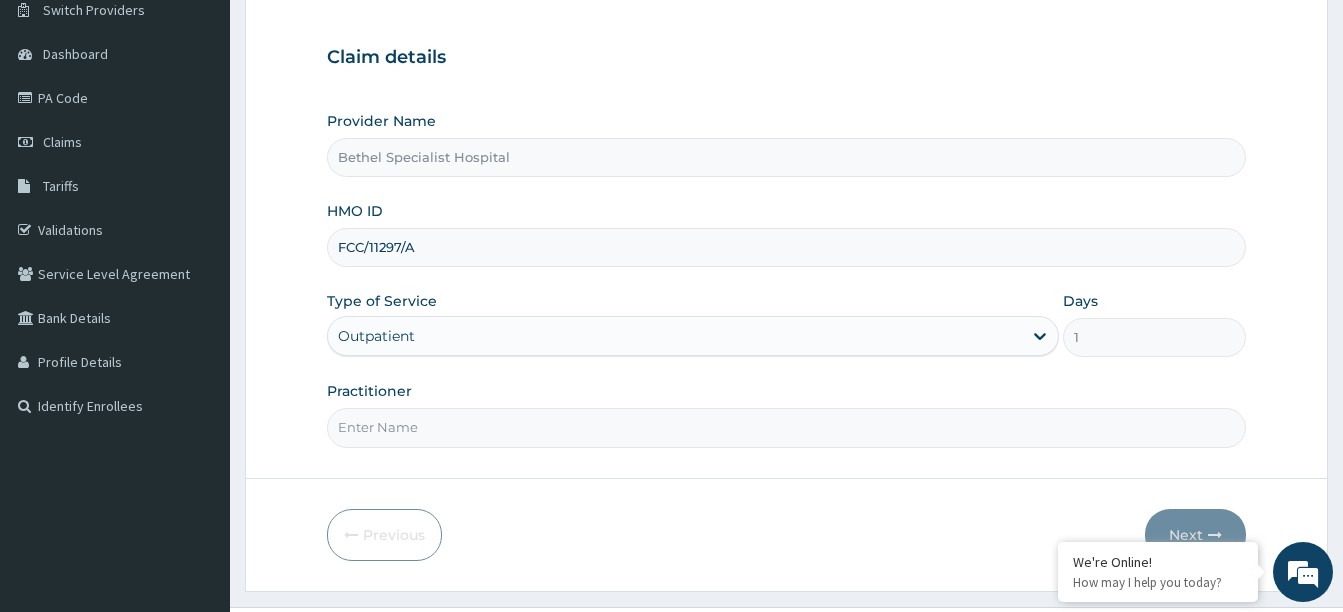 scroll, scrollTop: 200, scrollLeft: 0, axis: vertical 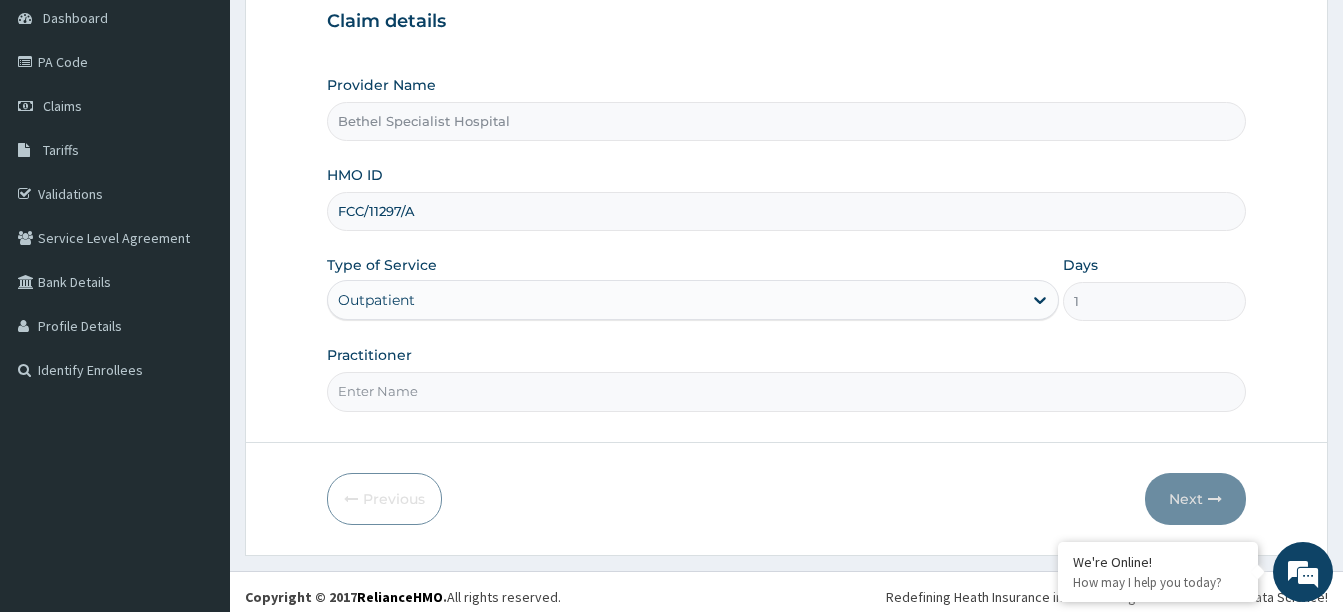 click on "Practitioner" at bounding box center [786, 391] 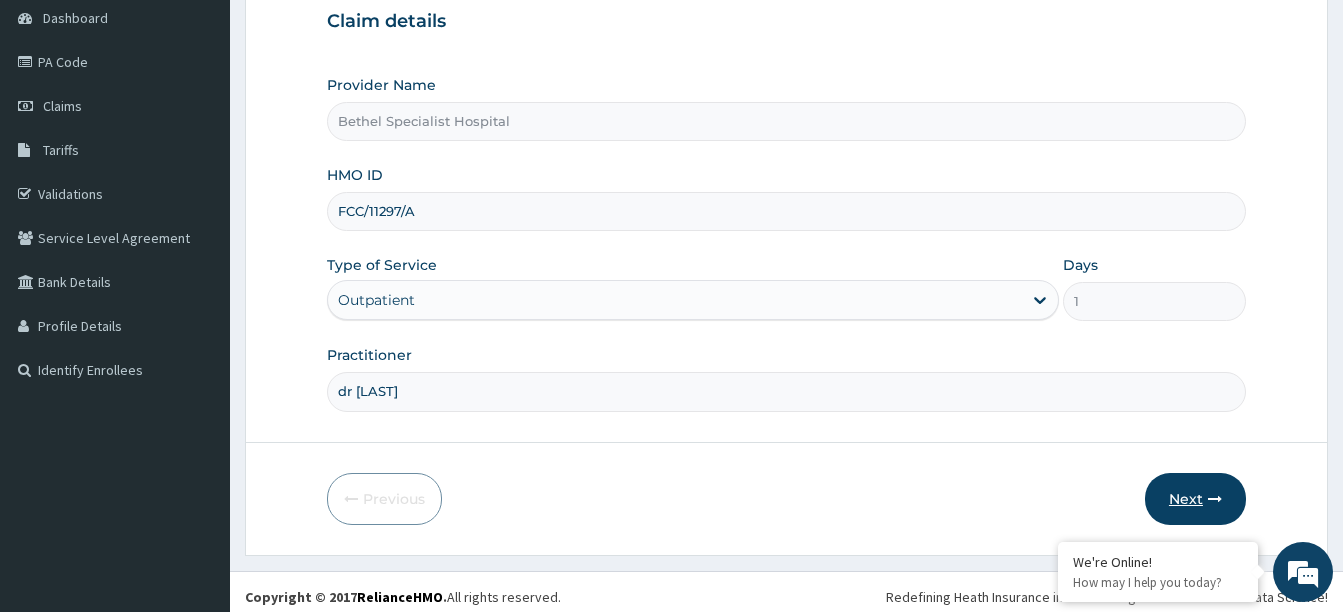 click on "Next" at bounding box center [1195, 499] 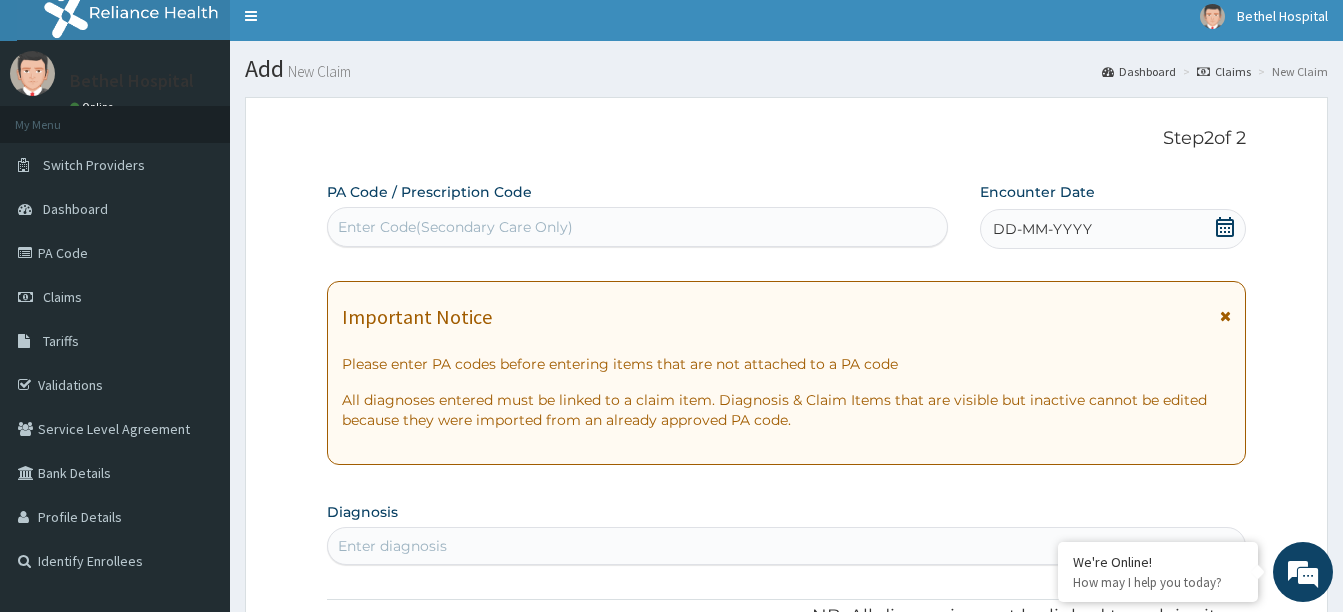 scroll, scrollTop: 0, scrollLeft: 0, axis: both 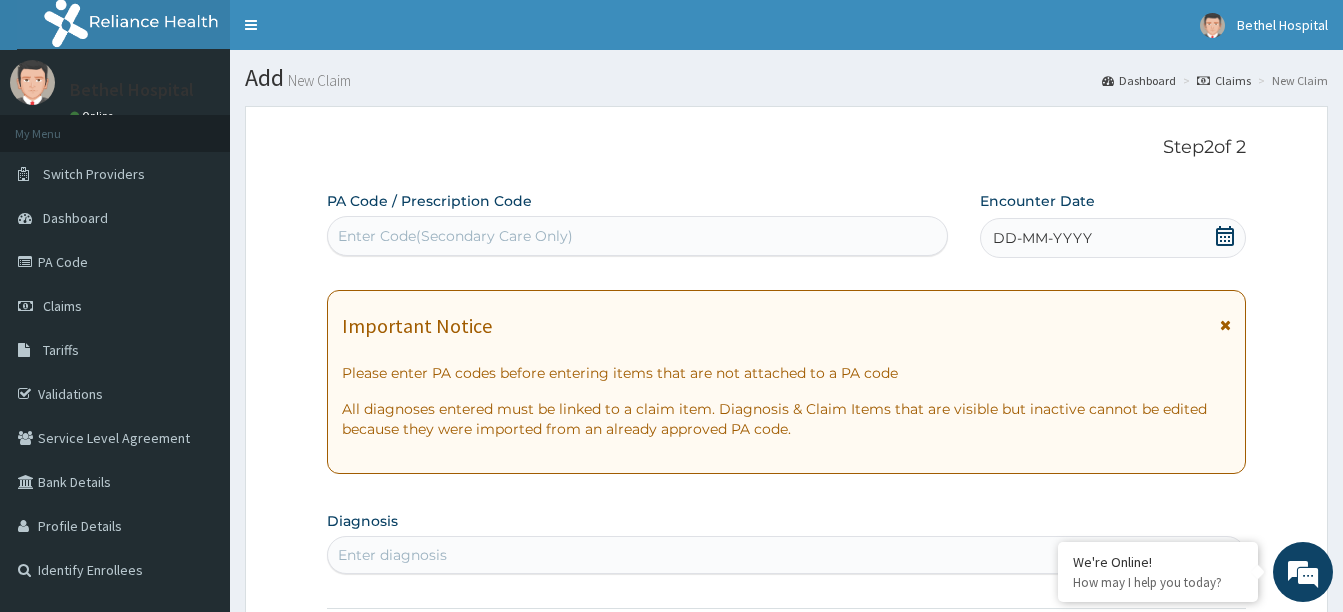 click 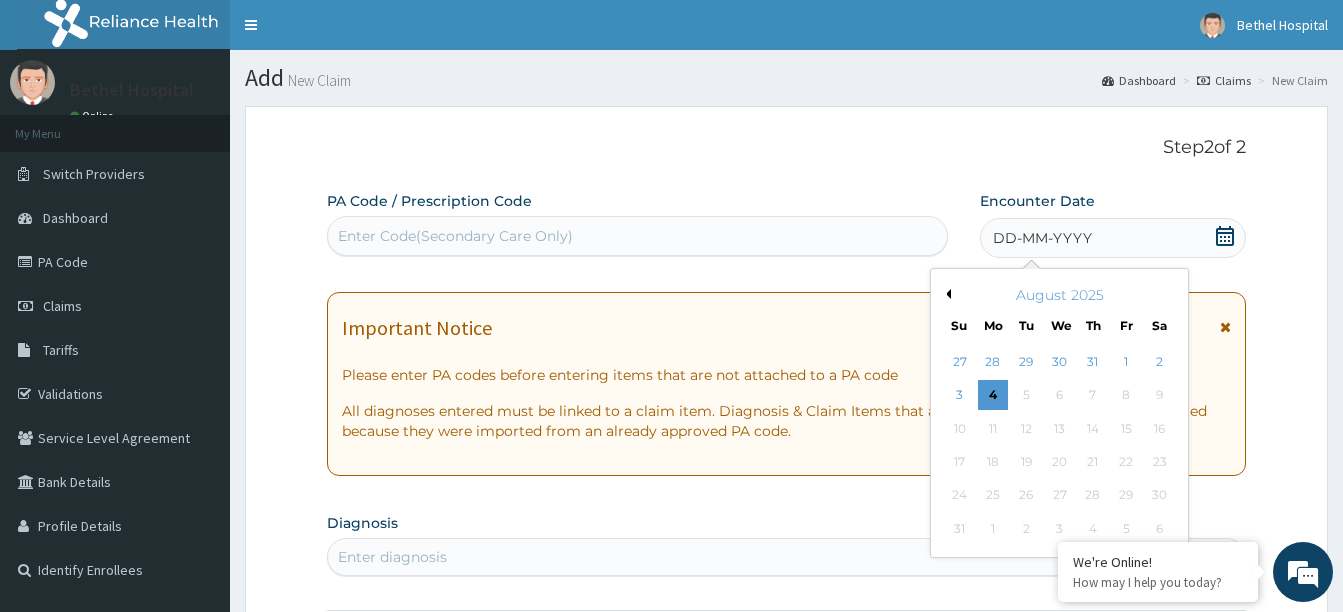 click on "August 2025" at bounding box center (1059, 295) 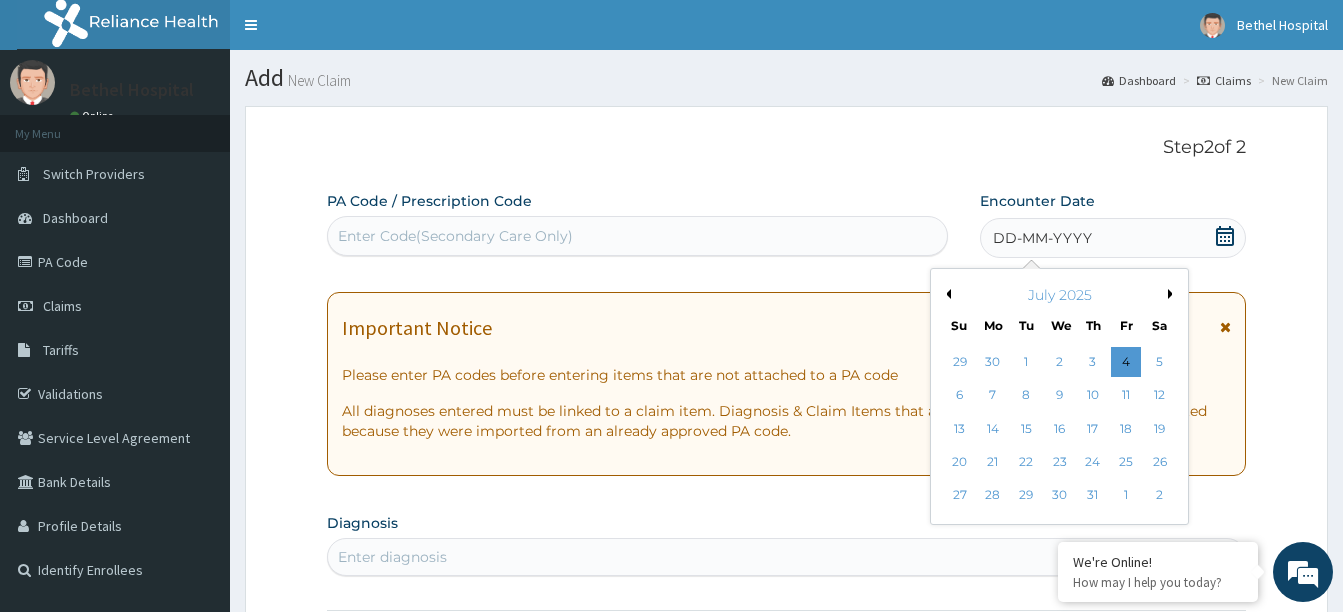 drag, startPoint x: 1128, startPoint y: 385, endPoint x: 1109, endPoint y: 377, distance: 20.615528 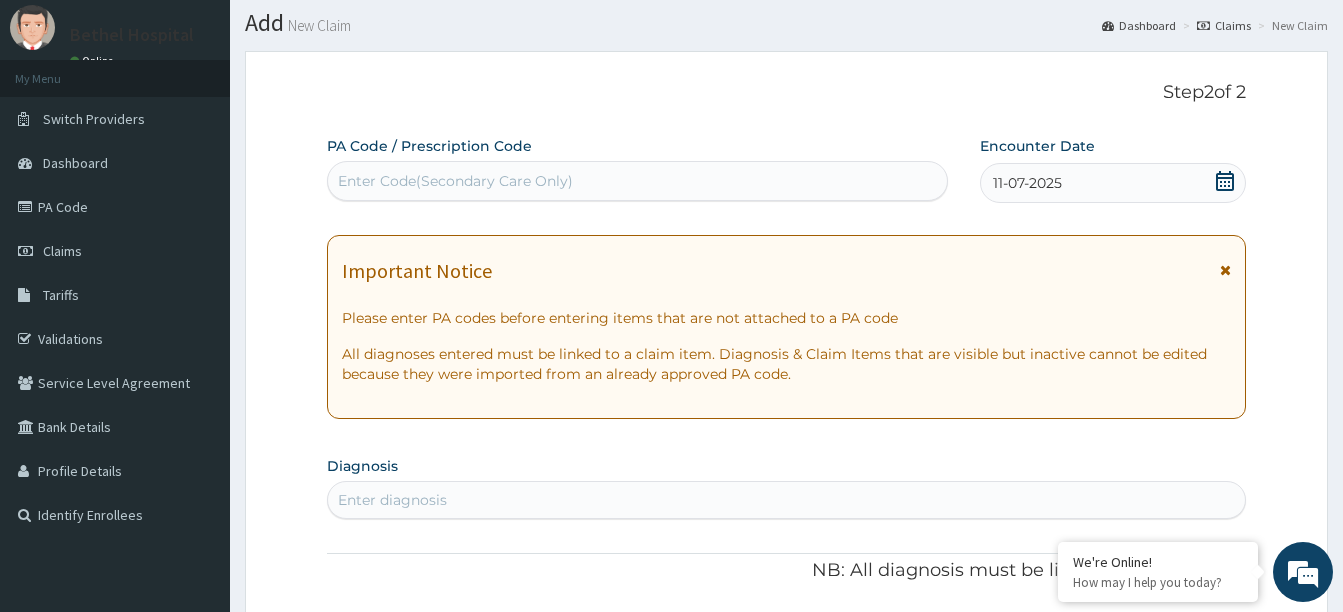 scroll, scrollTop: 100, scrollLeft: 0, axis: vertical 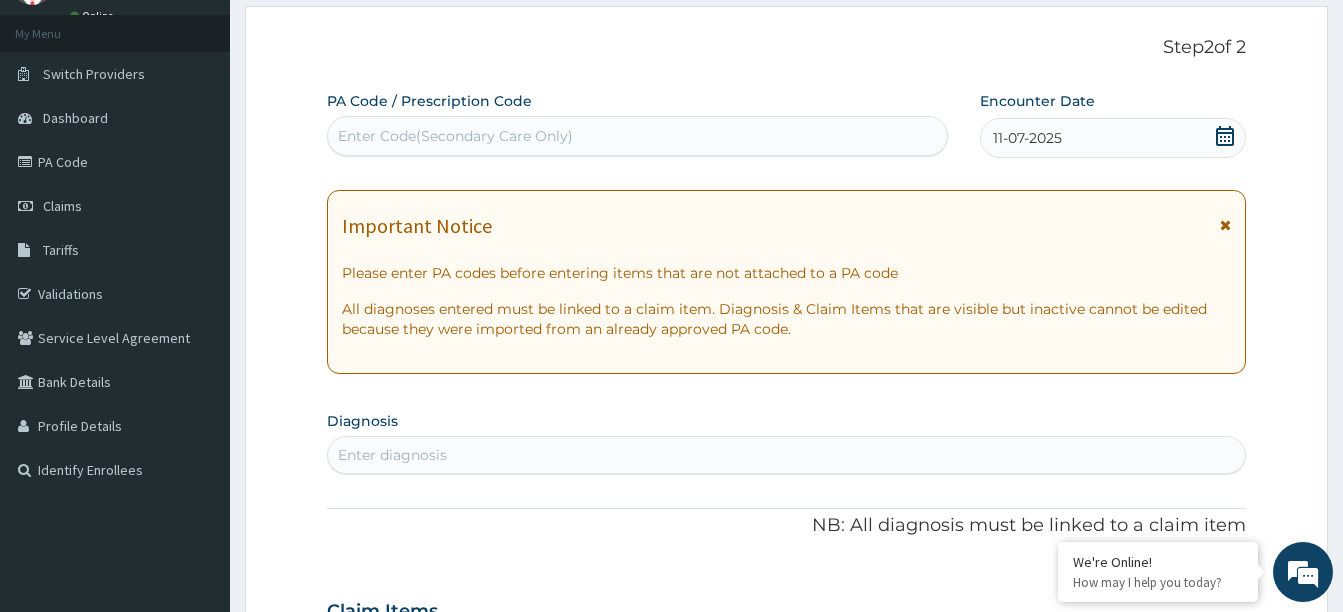 click on "Enter diagnosis" at bounding box center [786, 455] 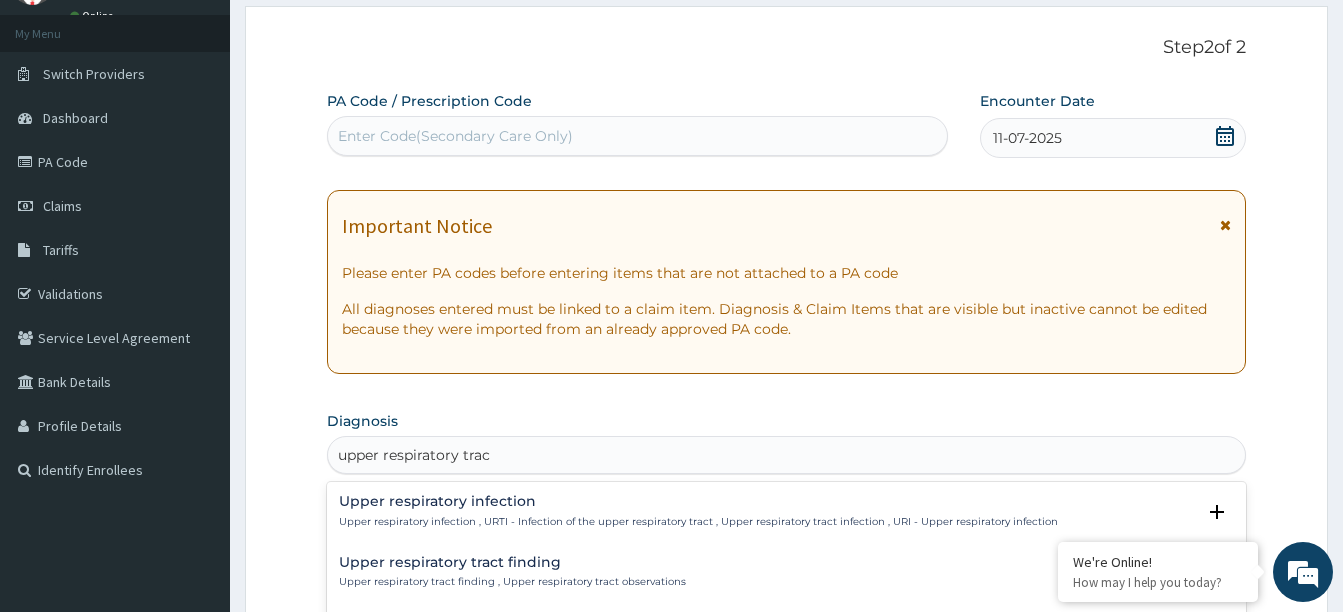 type on "upper respiratory tract" 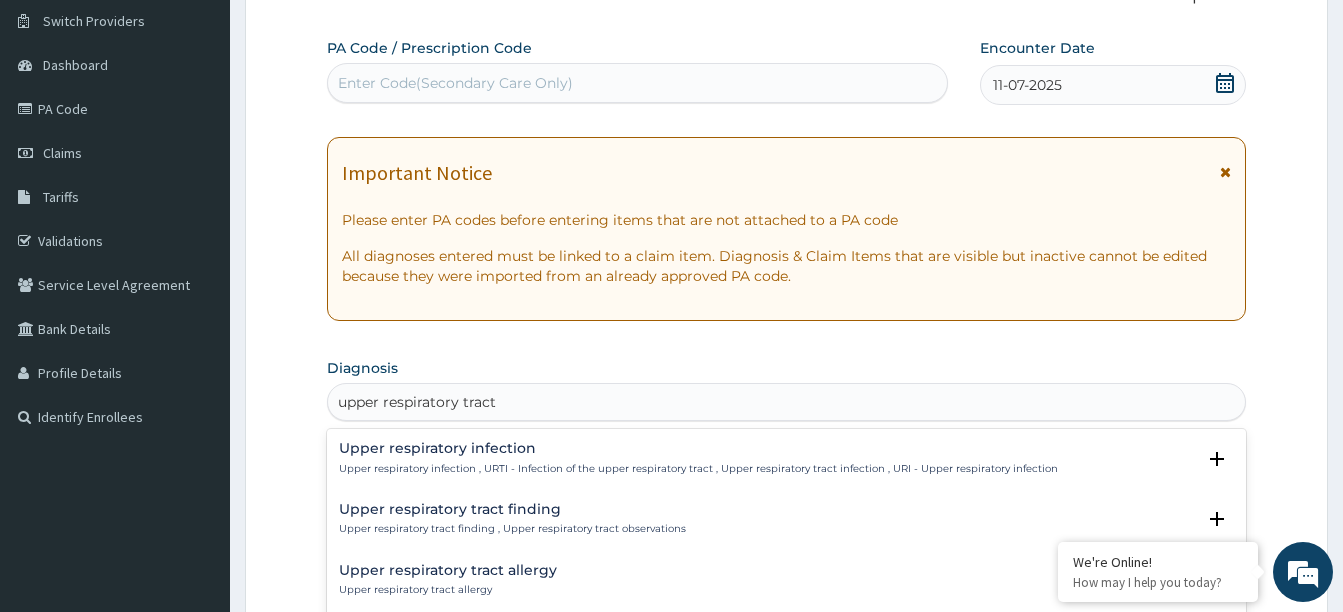 scroll, scrollTop: 200, scrollLeft: 0, axis: vertical 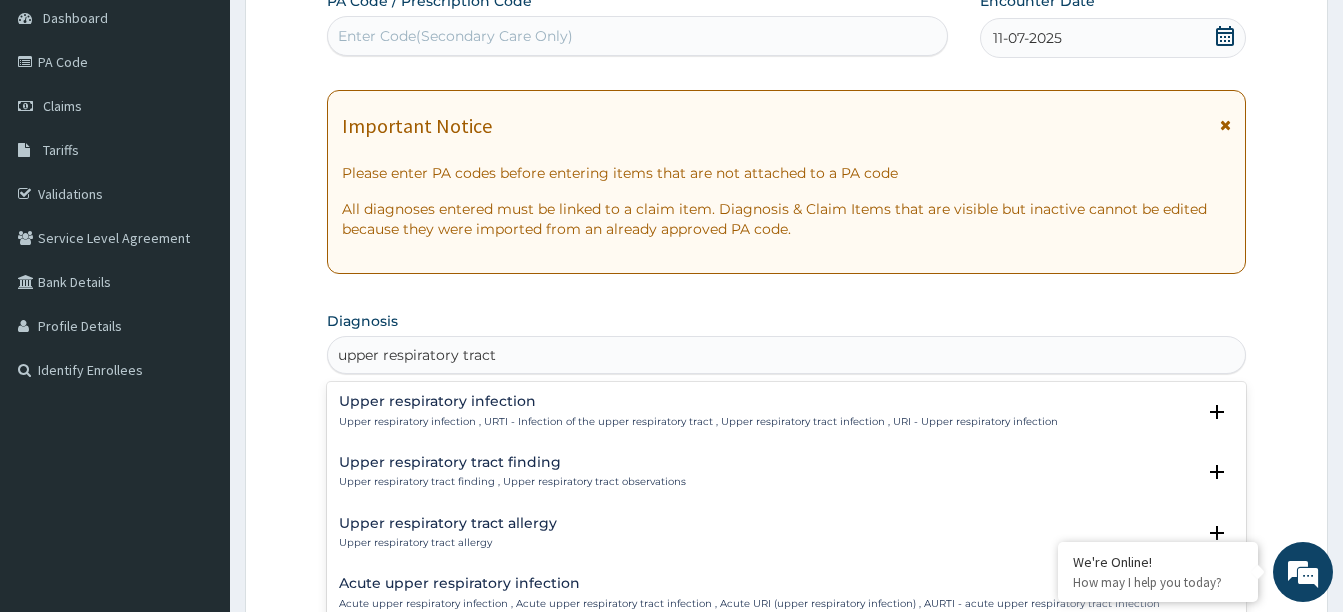 click on "Upper respiratory infection" at bounding box center [698, 401] 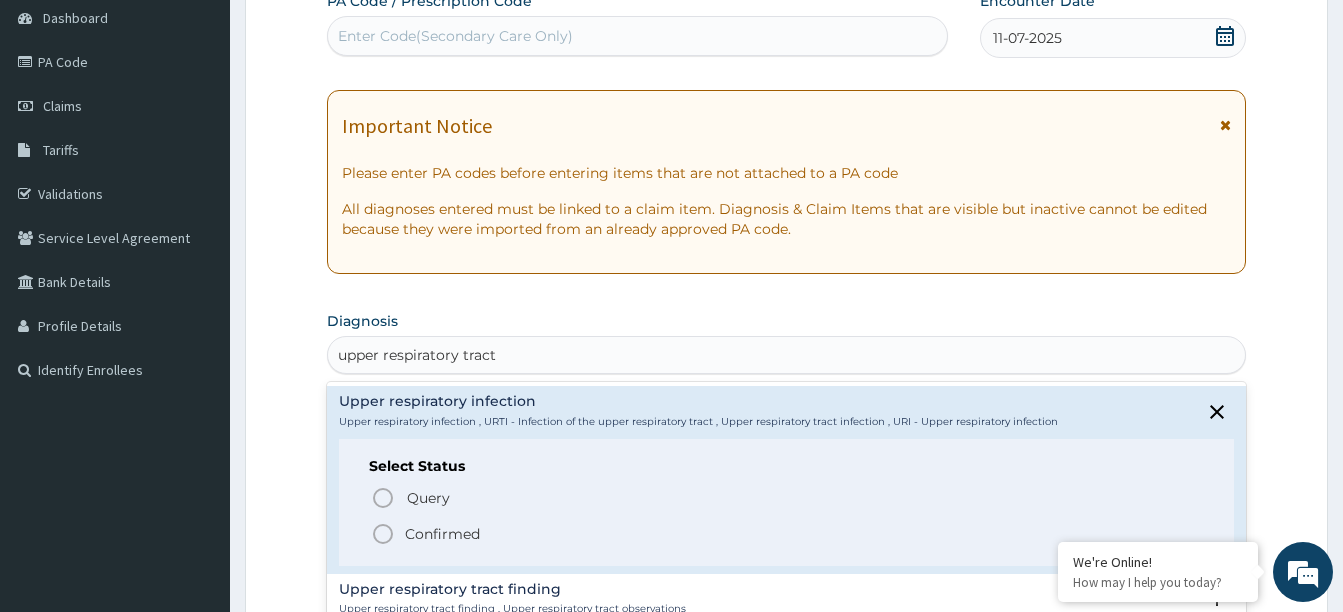 click 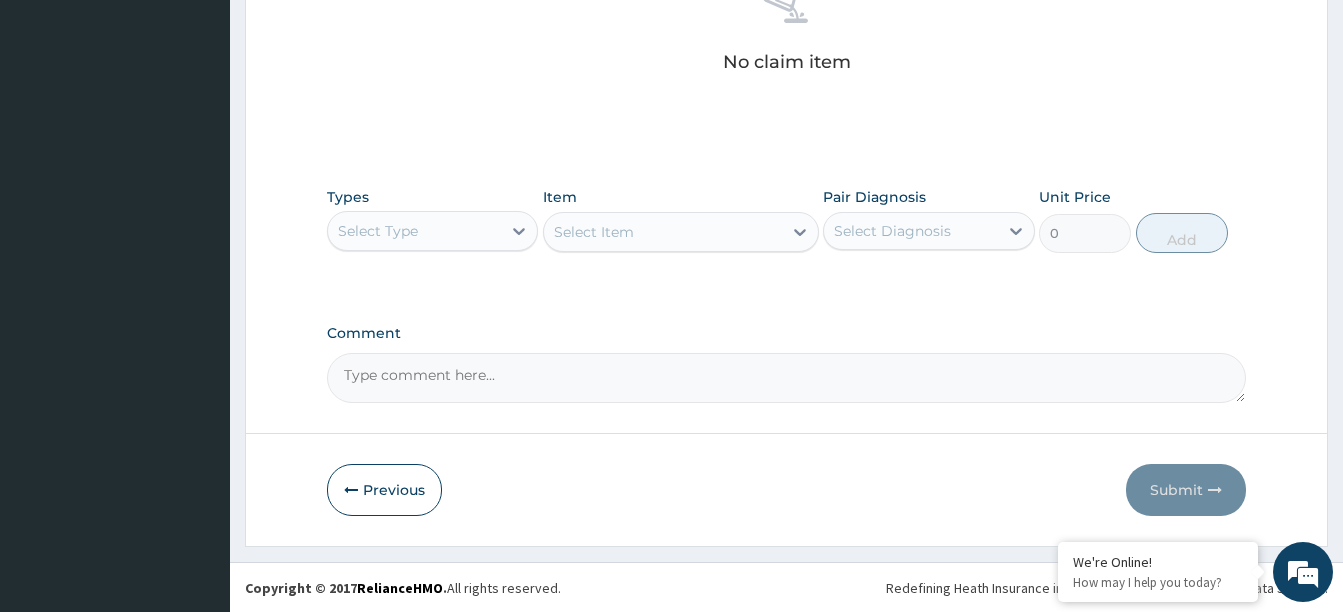 scroll, scrollTop: 830, scrollLeft: 0, axis: vertical 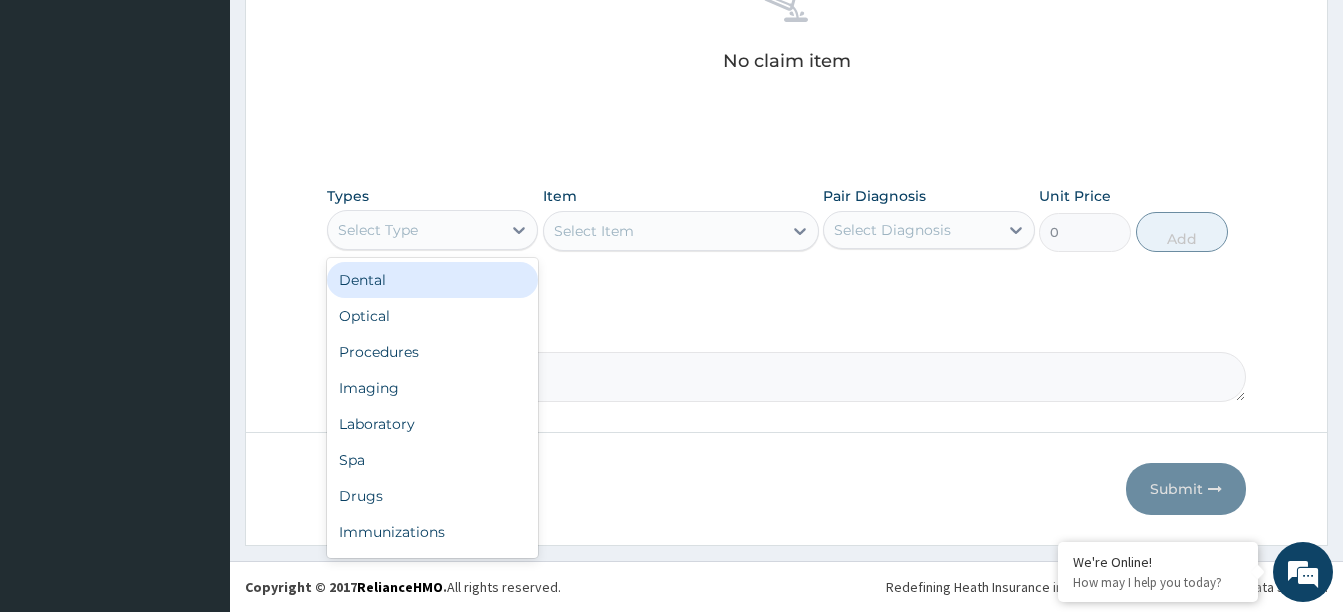 click on "Select Type" at bounding box center [414, 230] 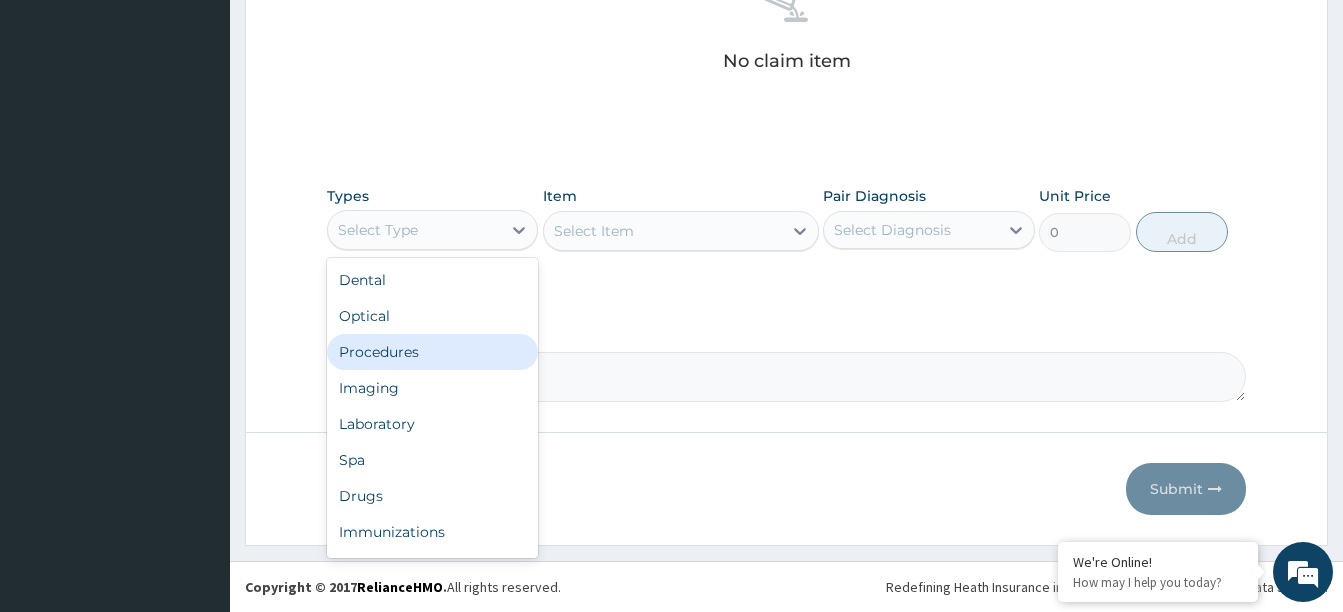 click on "Procedures" at bounding box center (432, 352) 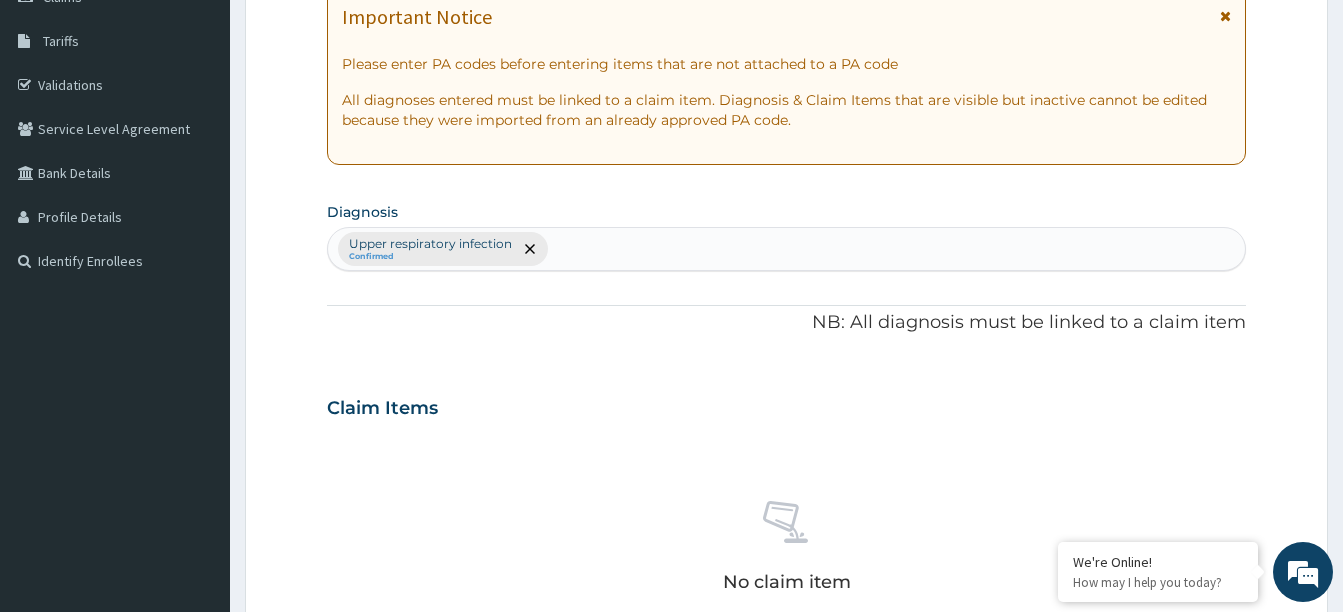 scroll, scrollTop: 330, scrollLeft: 0, axis: vertical 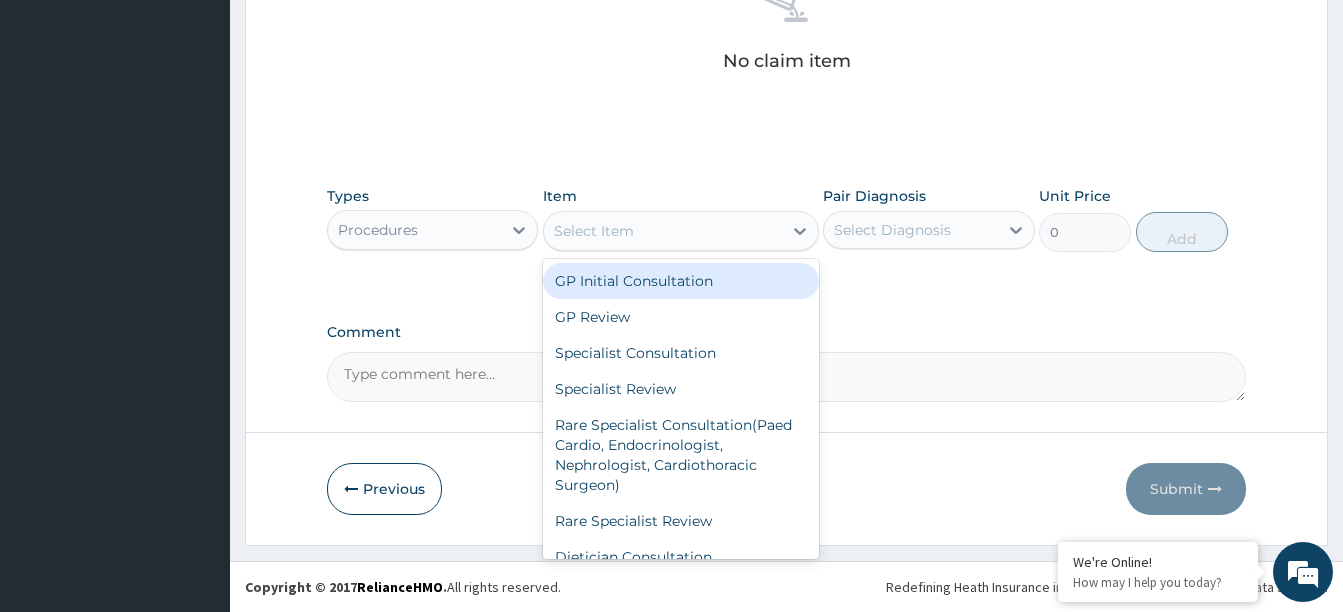 click on "Select Item" at bounding box center [594, 231] 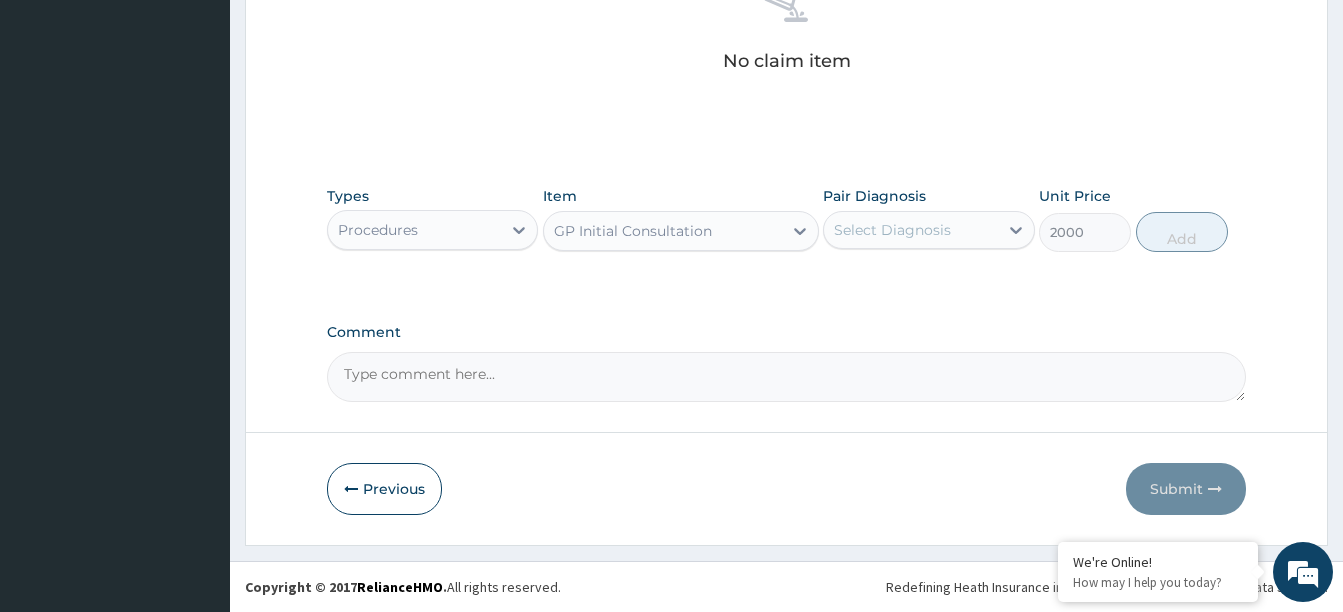 drag, startPoint x: 903, startPoint y: 230, endPoint x: 892, endPoint y: 255, distance: 27.313 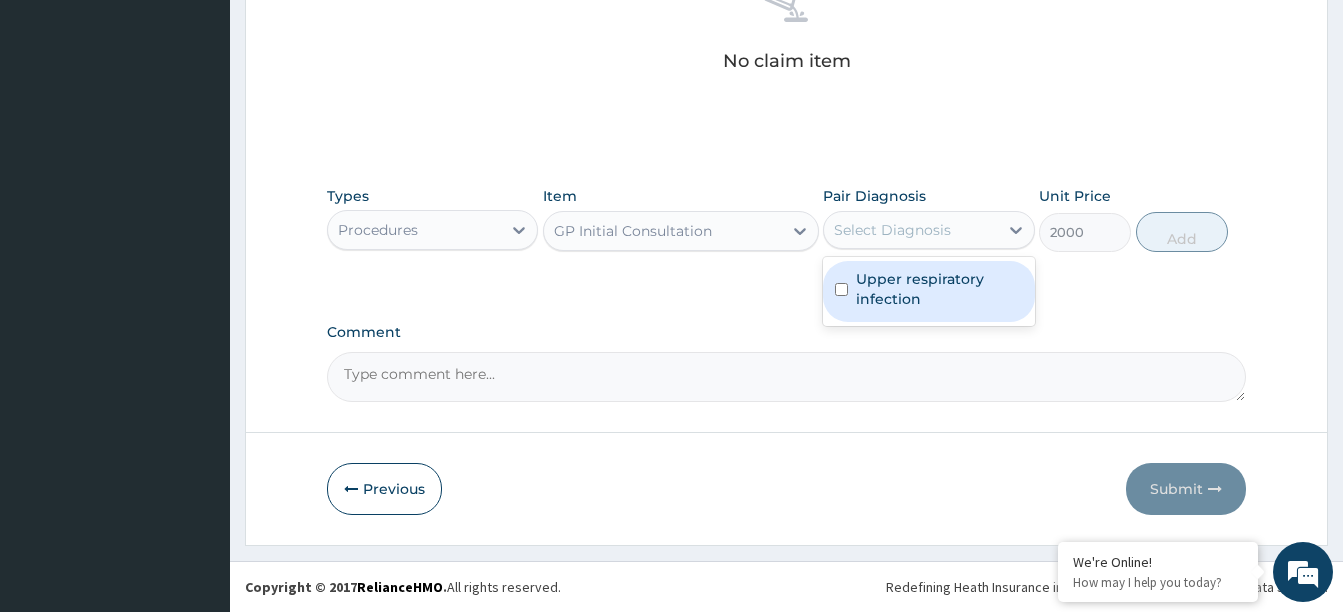 click on "Upper respiratory infection" at bounding box center (939, 289) 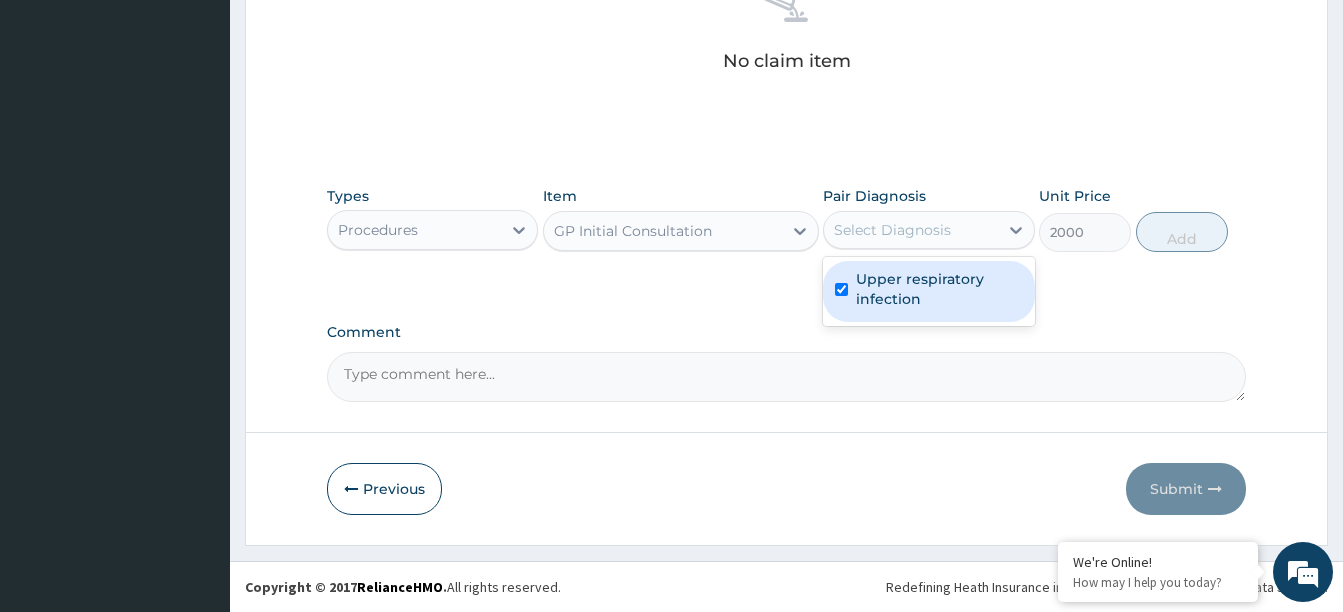 checkbox on "true" 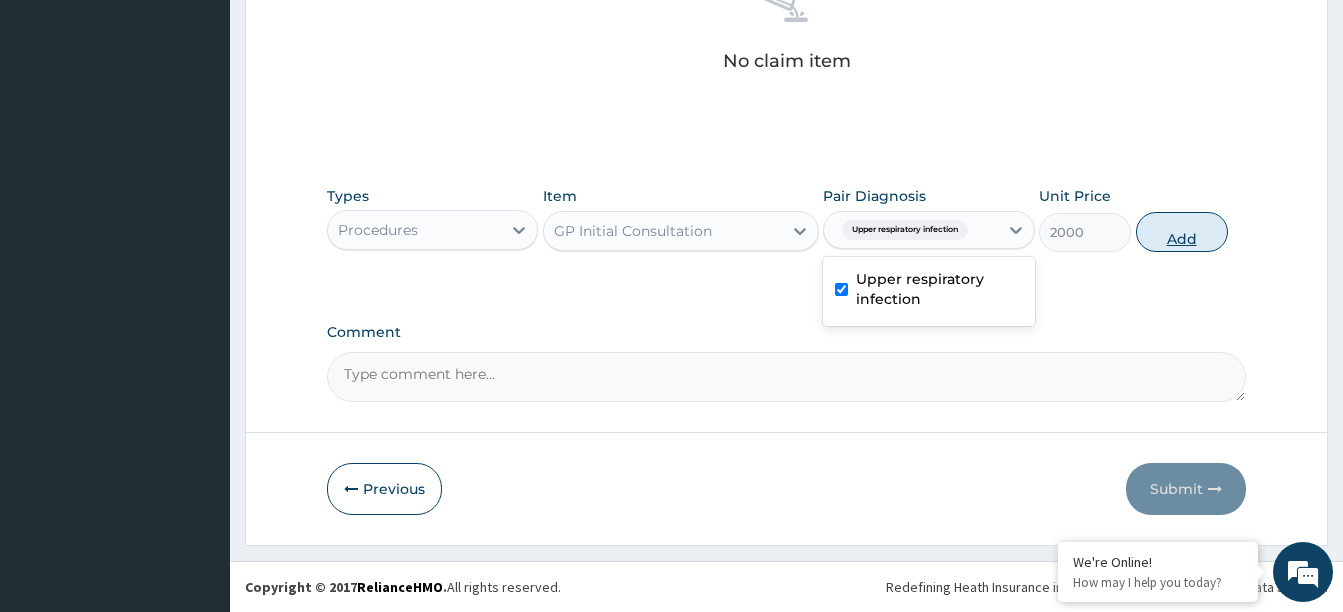 click on "Add" at bounding box center (1182, 232) 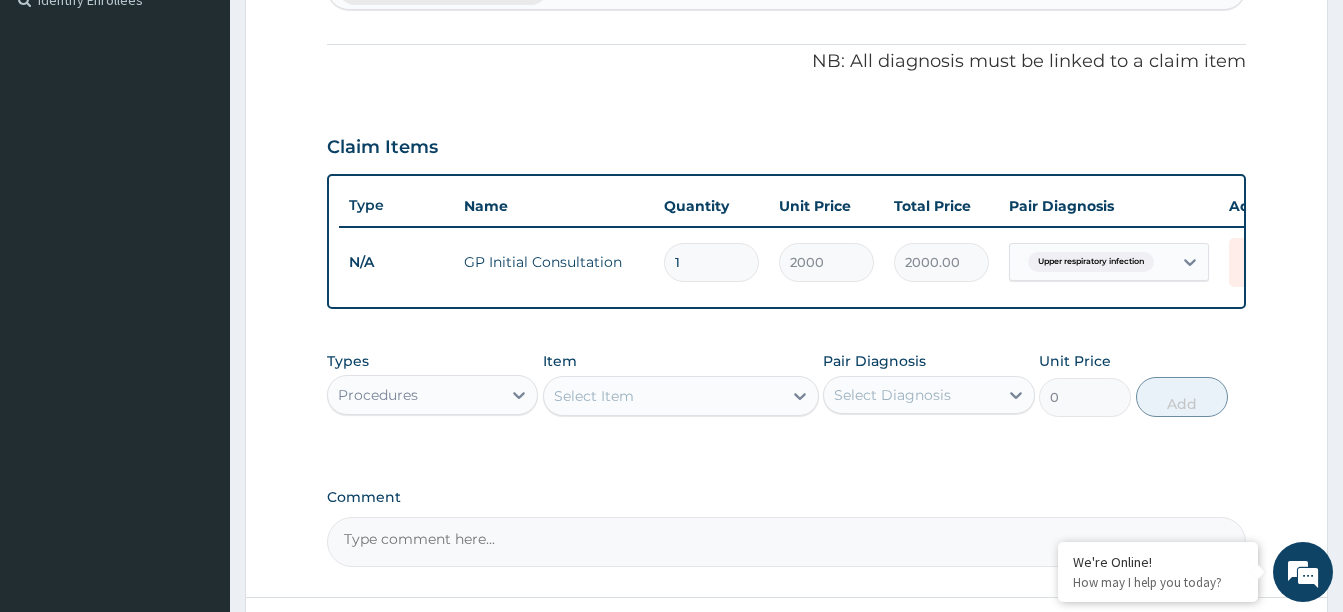 scroll, scrollTop: 750, scrollLeft: 0, axis: vertical 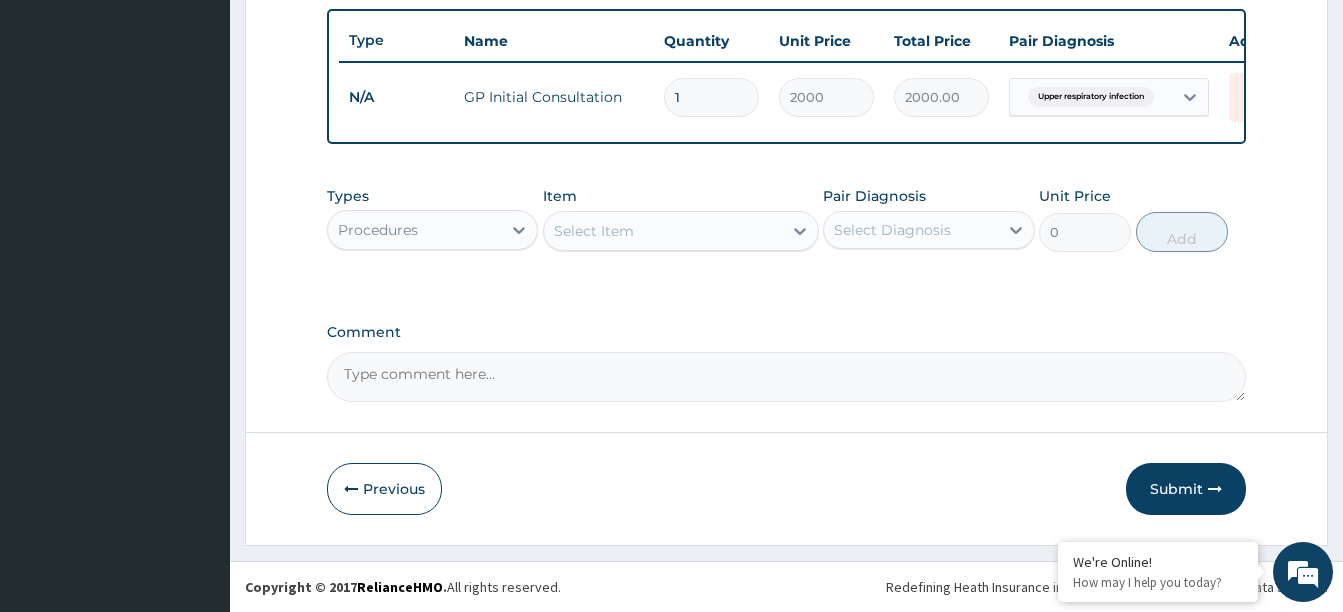 click on "Procedures" at bounding box center (414, 230) 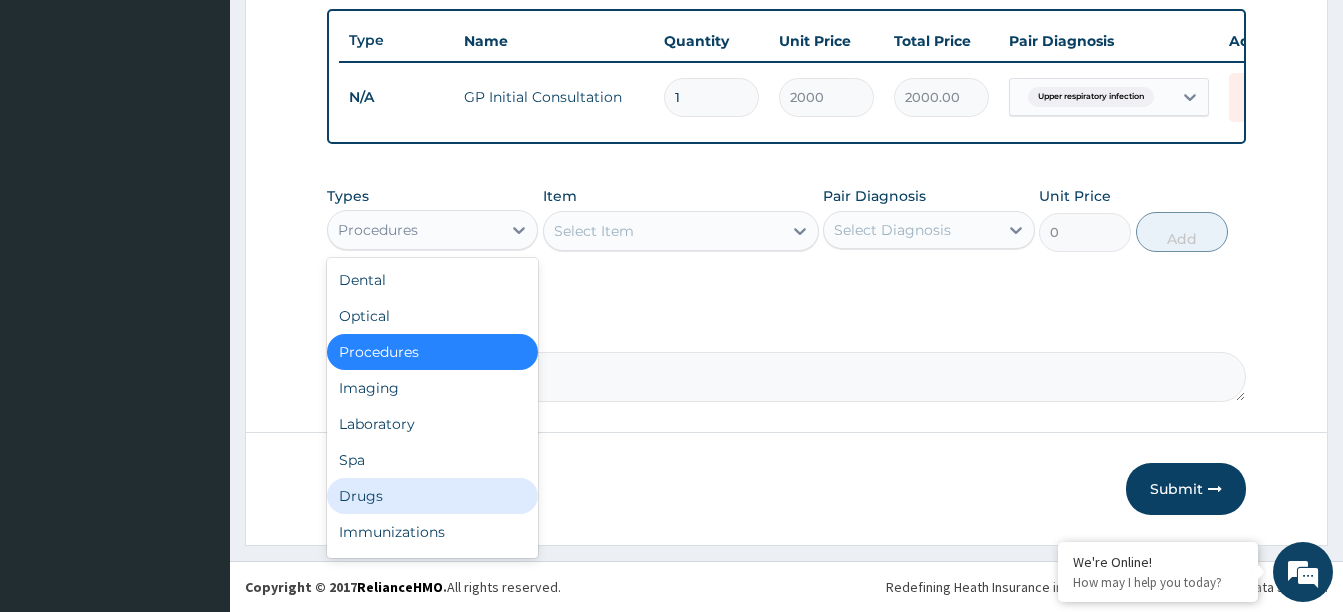 click on "Drugs" at bounding box center (432, 496) 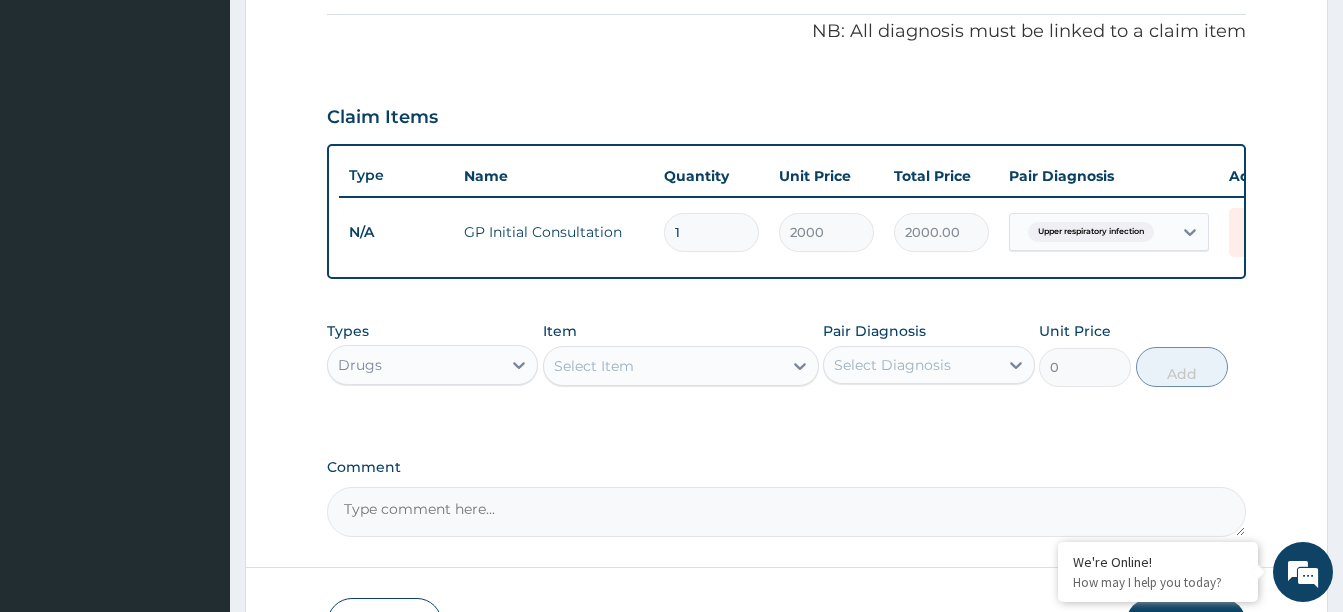 scroll, scrollTop: 700, scrollLeft: 0, axis: vertical 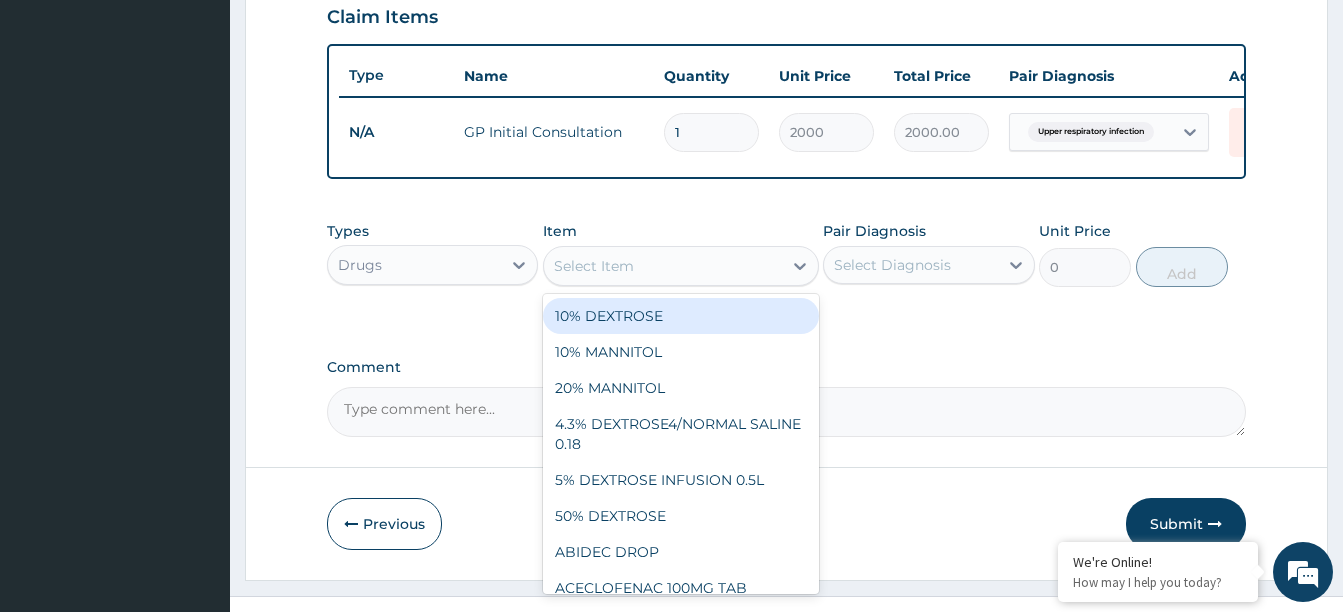 click on "Select Item" at bounding box center [663, 266] 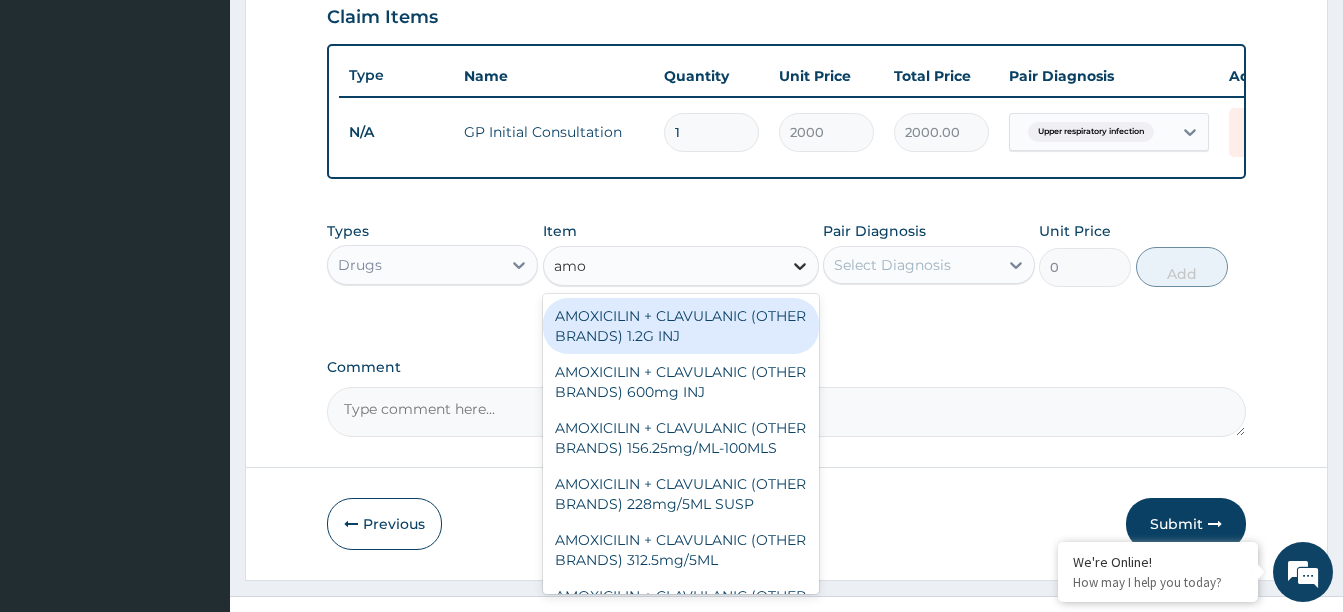 type on "amox" 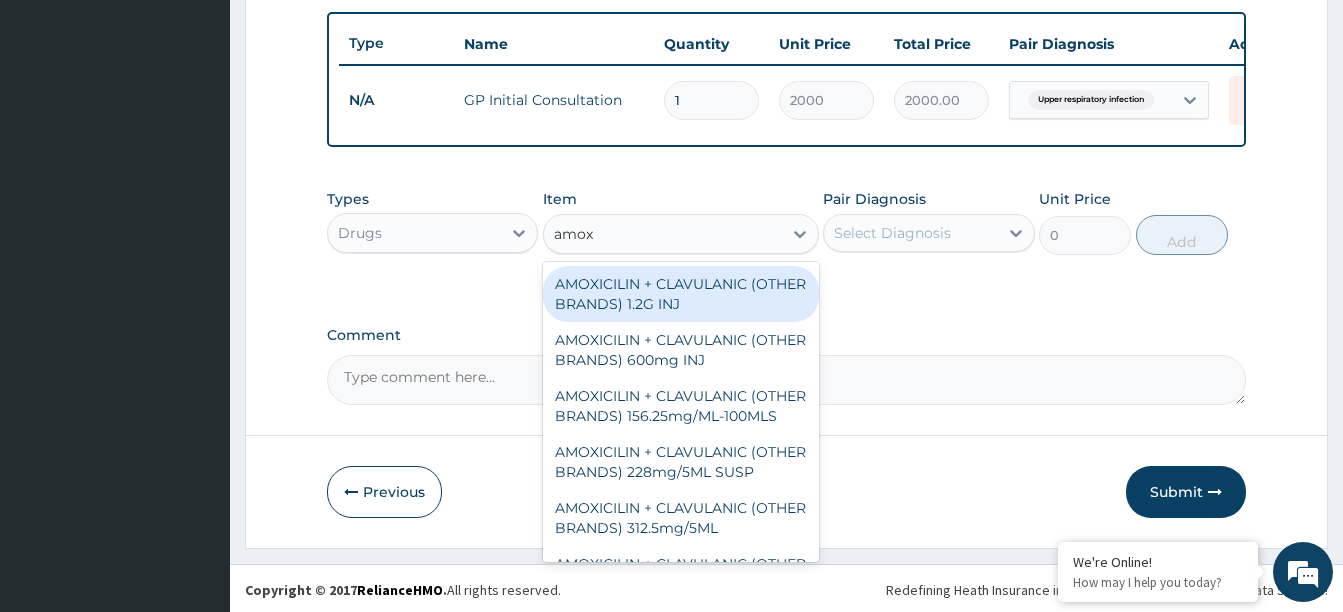 scroll, scrollTop: 750, scrollLeft: 0, axis: vertical 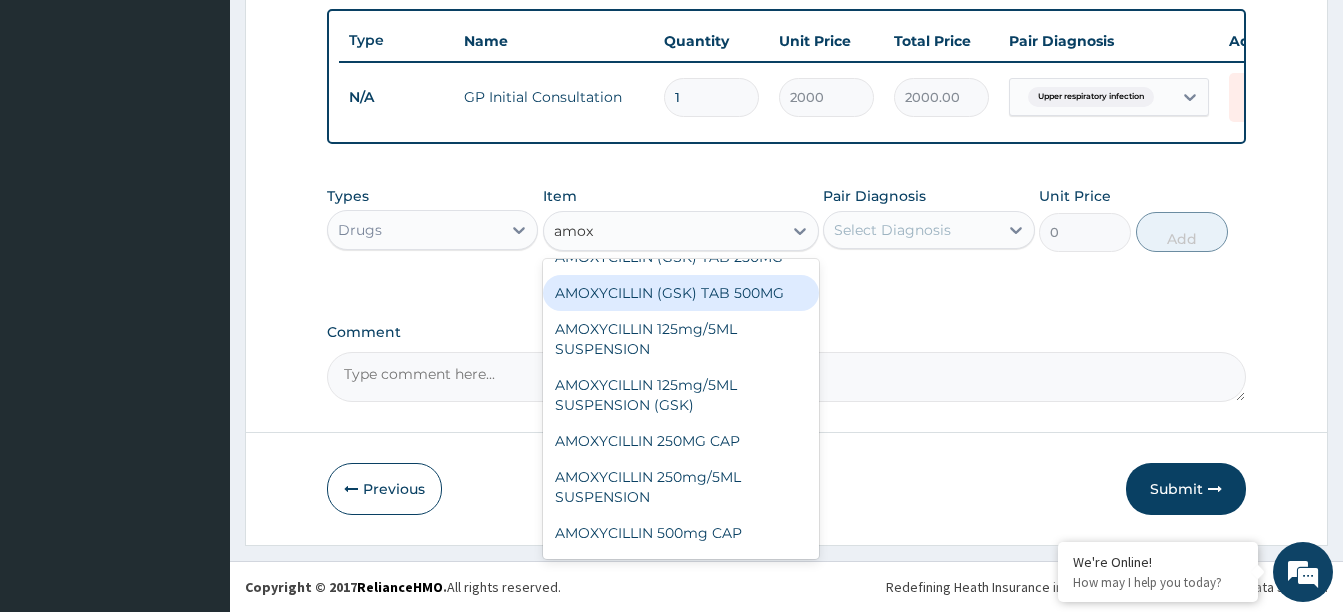 click on "AMOXYCILLIN (GSK) TAB 500MG" at bounding box center (681, 293) 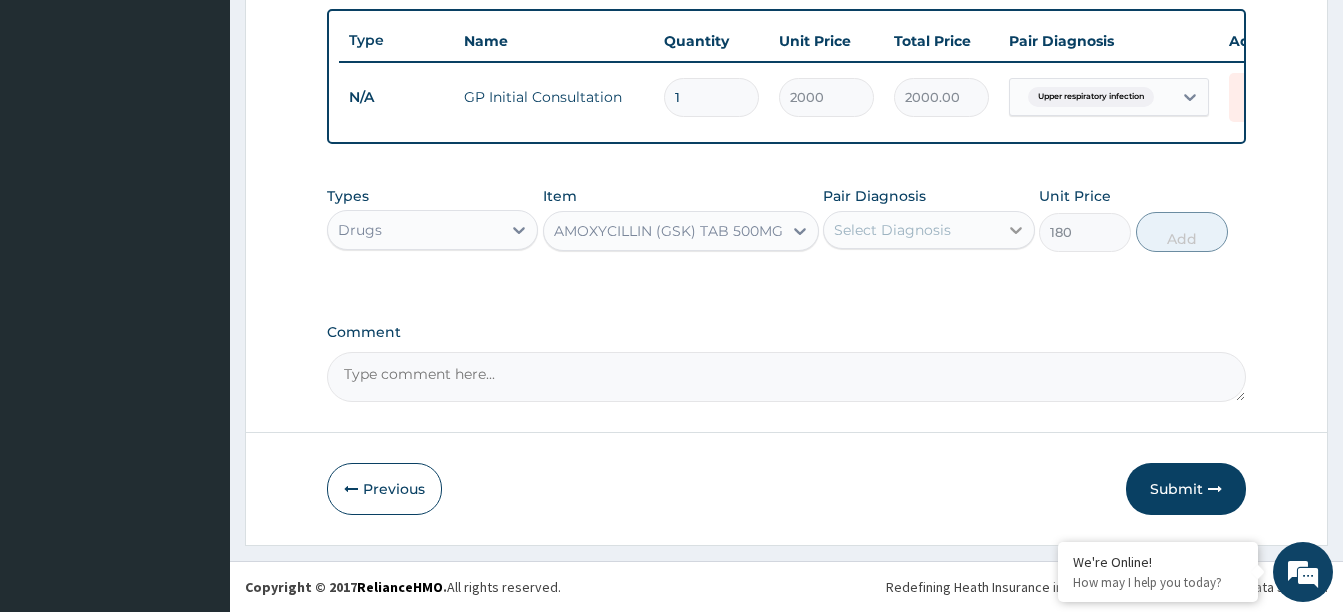 click 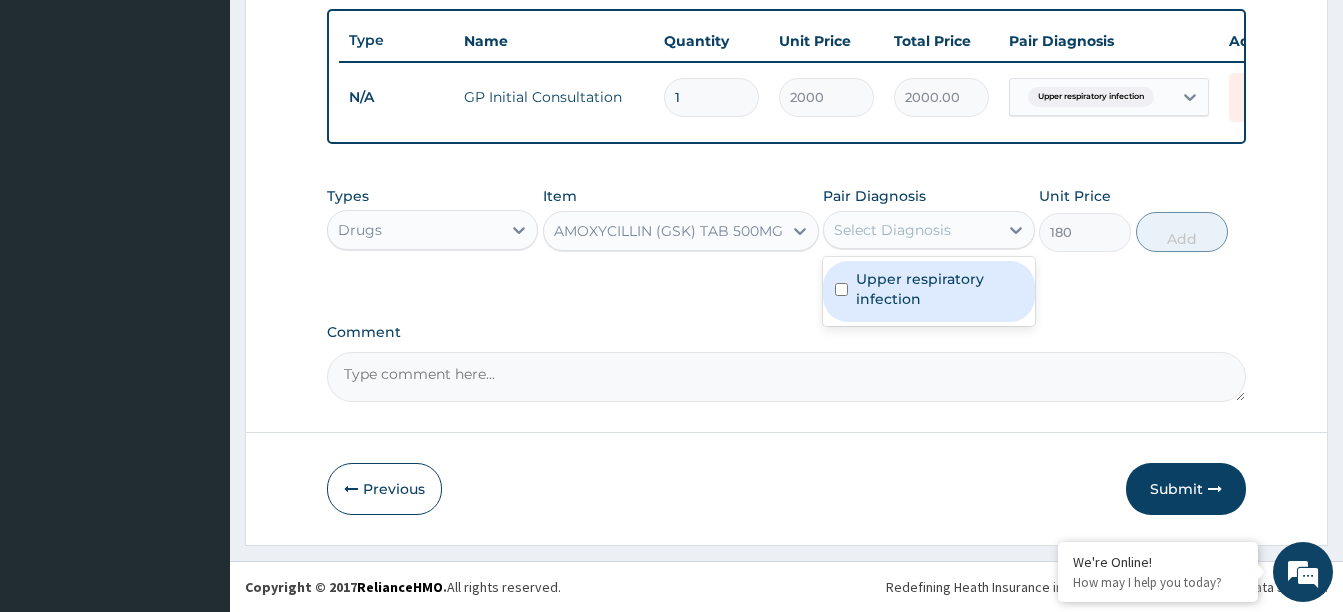 click on "Upper respiratory infection" at bounding box center [939, 289] 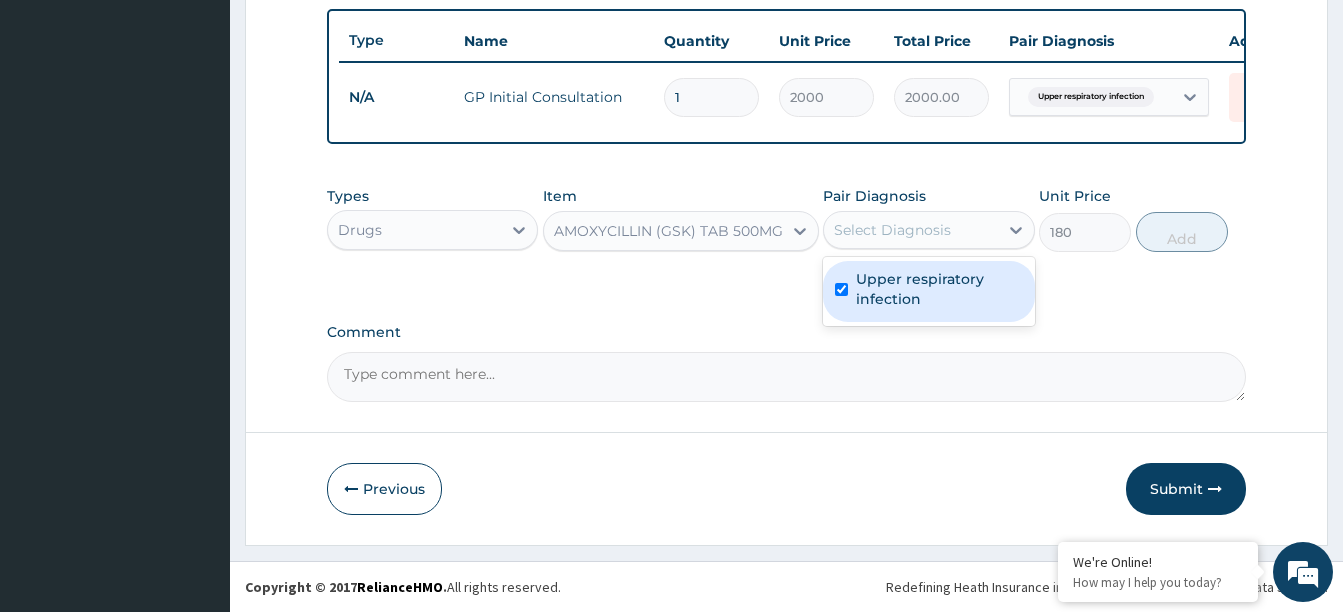 checkbox on "true" 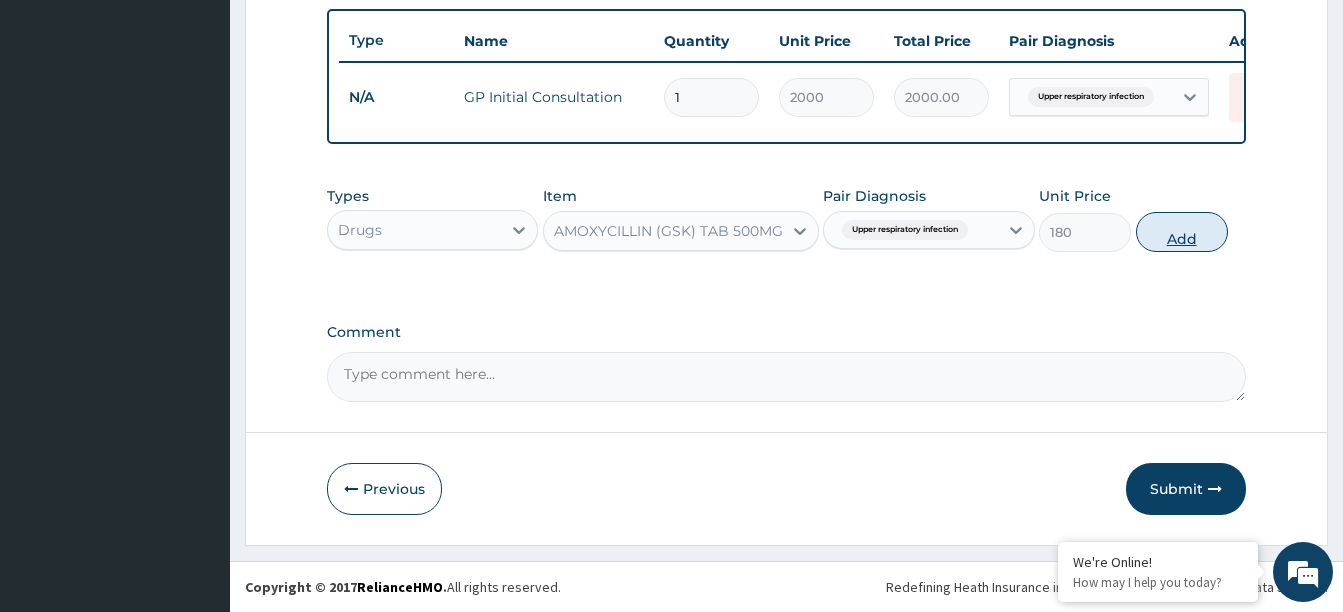 click on "Add" at bounding box center (1182, 232) 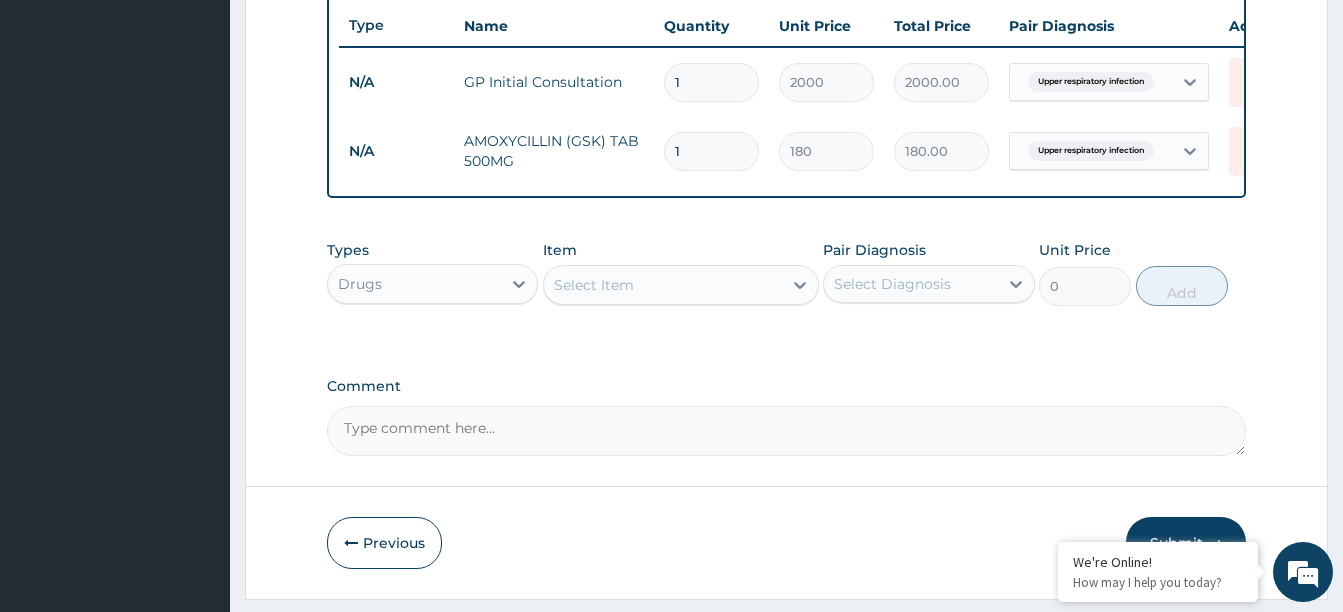 type on "15" 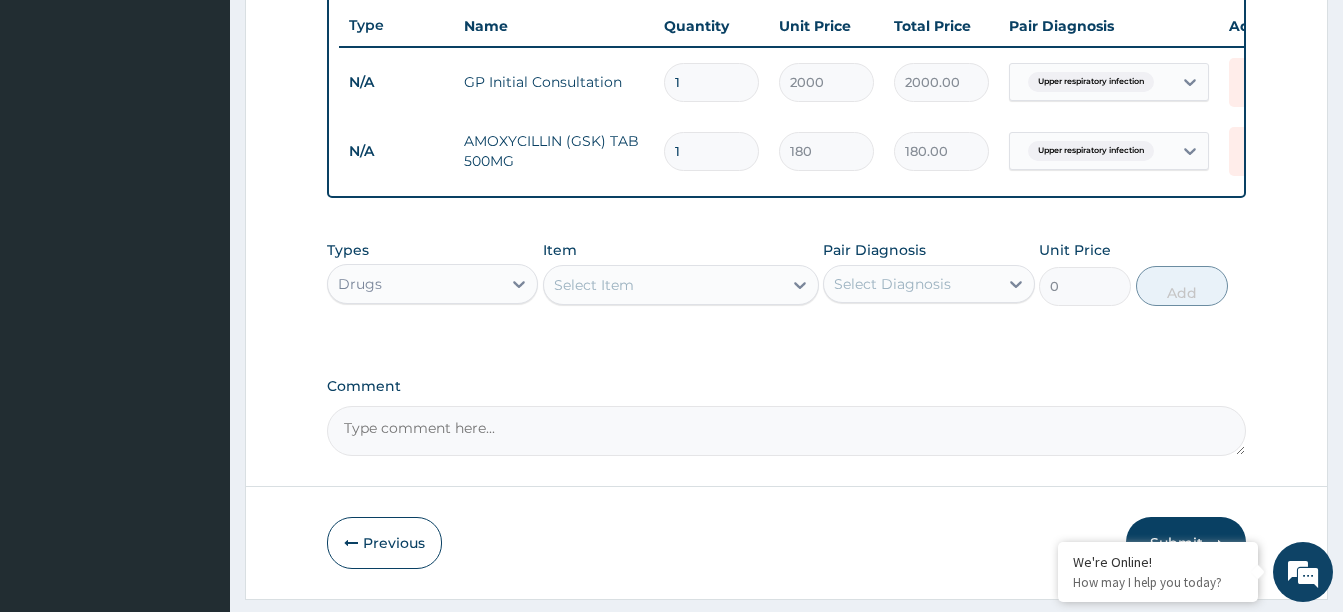 type on "2700.00" 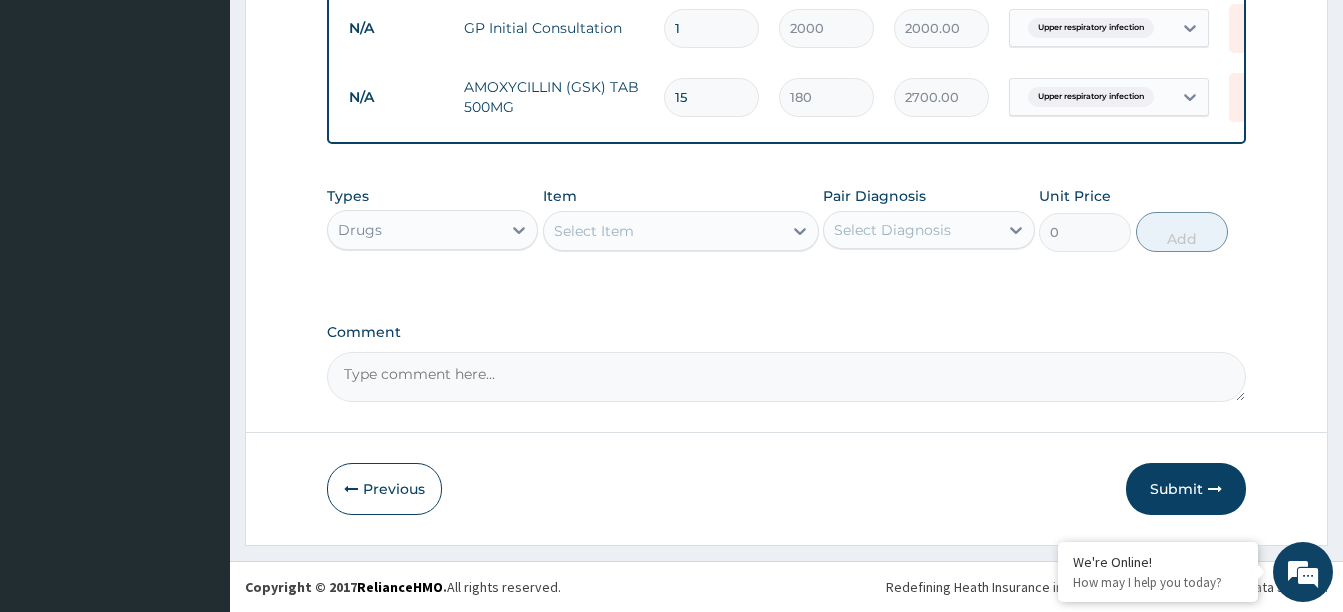 scroll, scrollTop: 819, scrollLeft: 0, axis: vertical 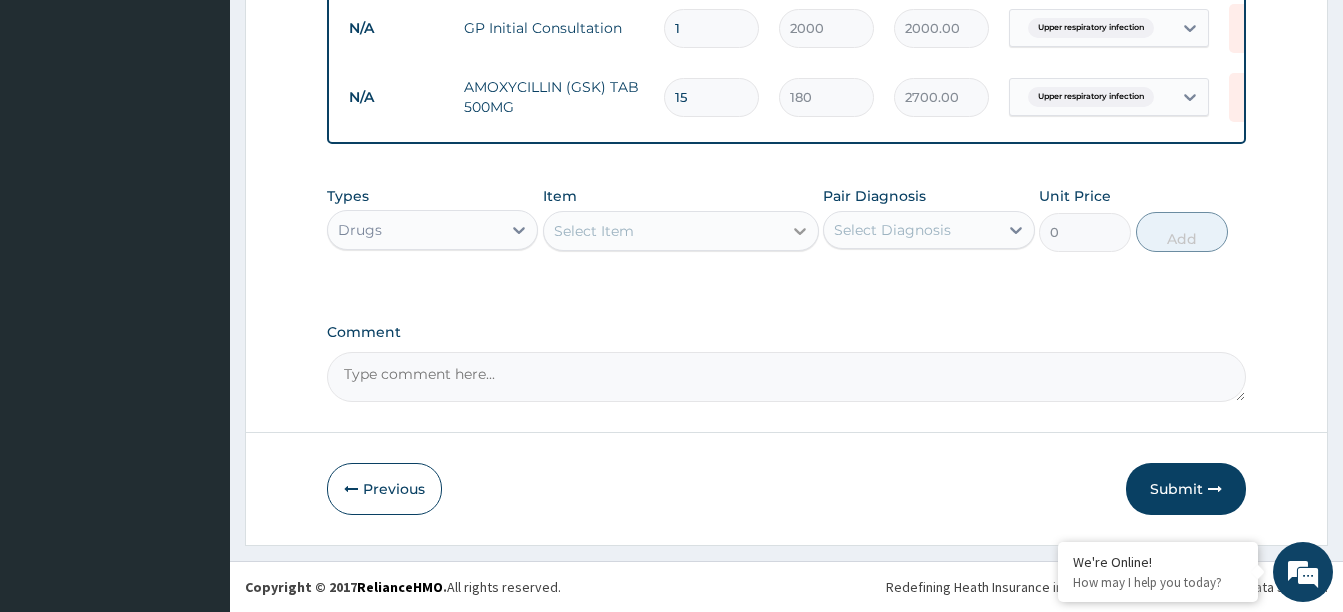 type on "15" 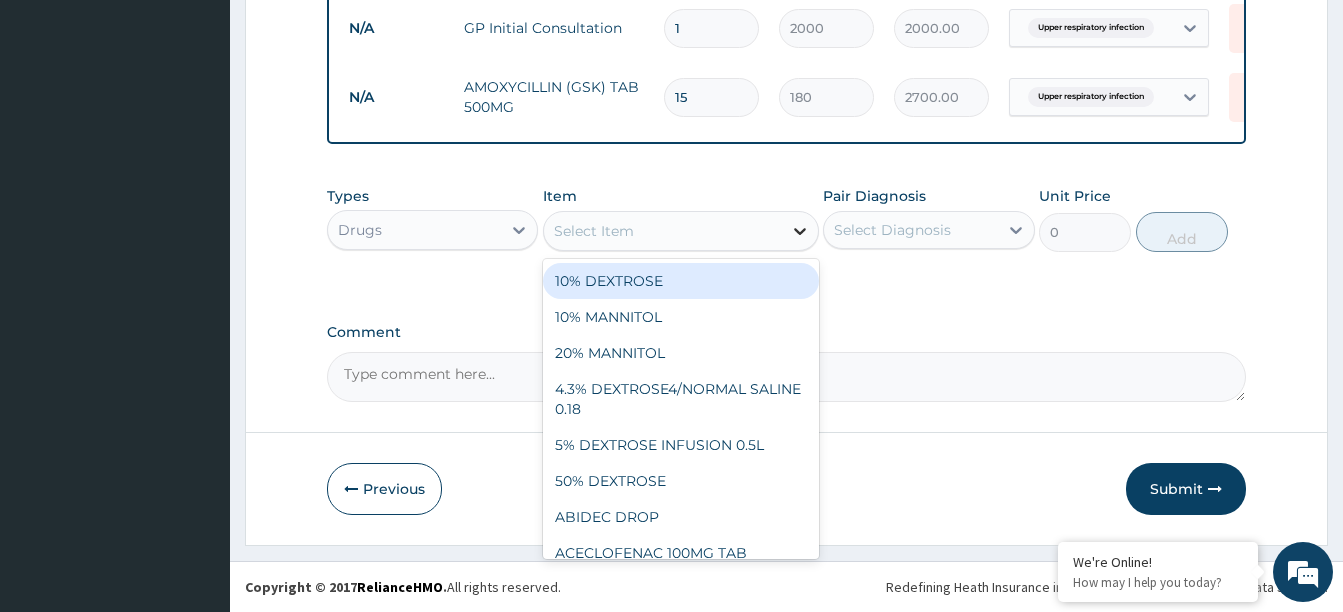 click 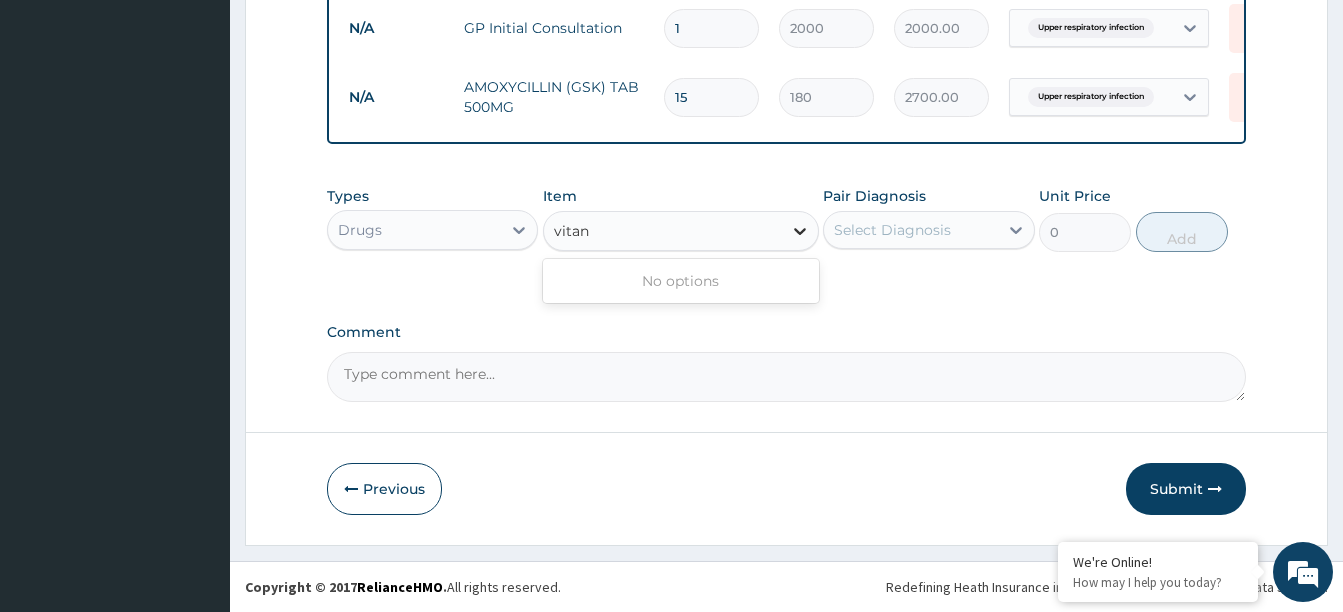 type on "vita" 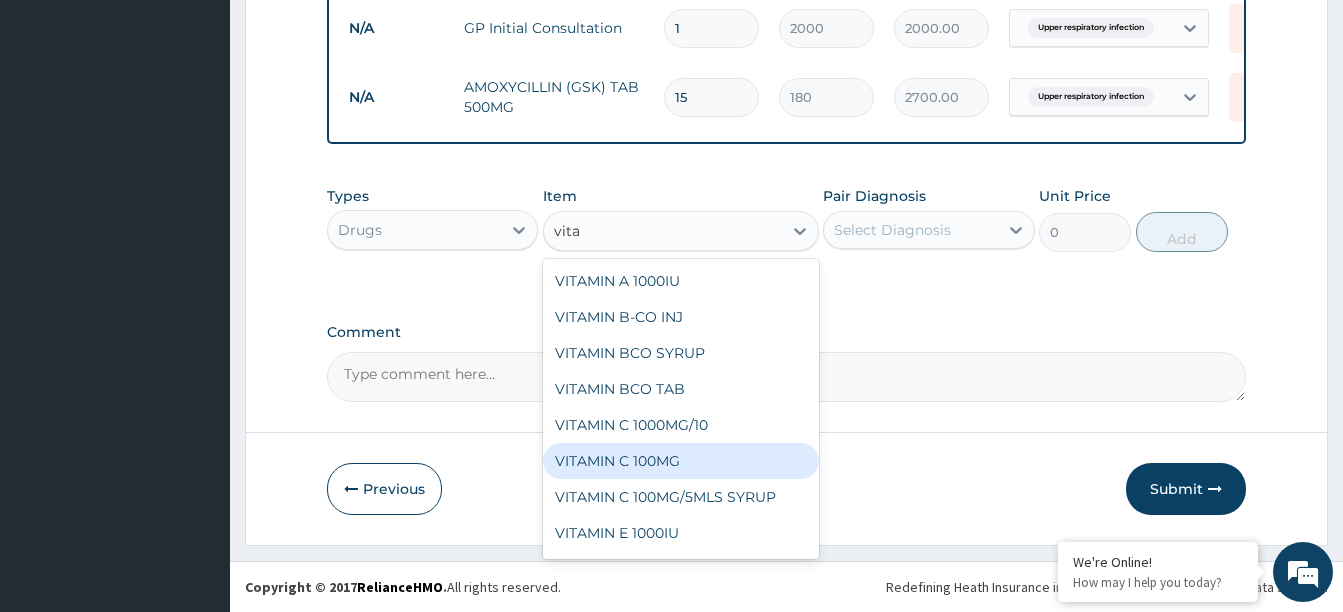 click on "VITAMIN C 100MG" at bounding box center (681, 461) 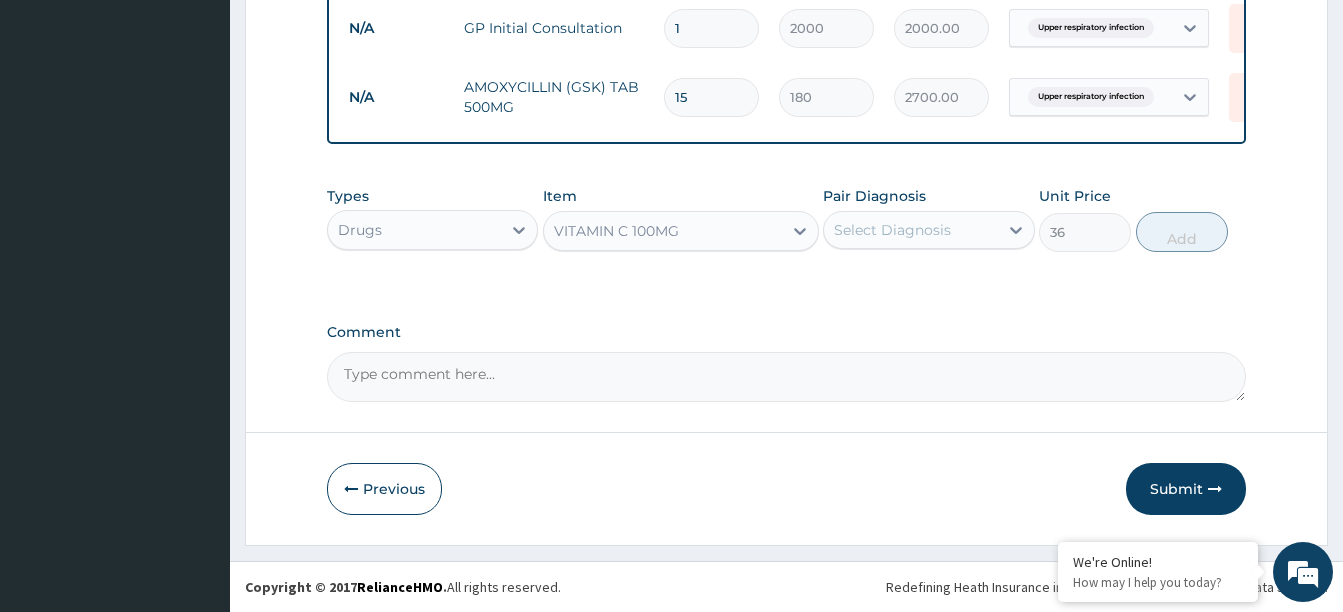 click on "Select Diagnosis" at bounding box center [910, 230] 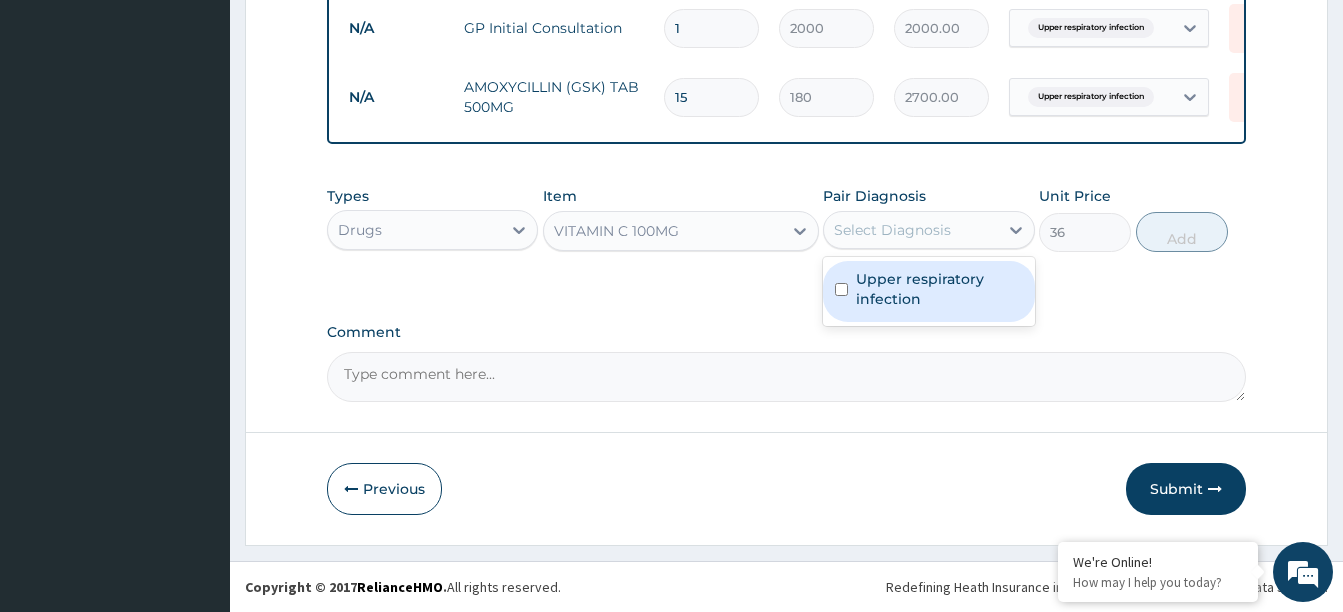 click on "Upper respiratory infection" at bounding box center [939, 289] 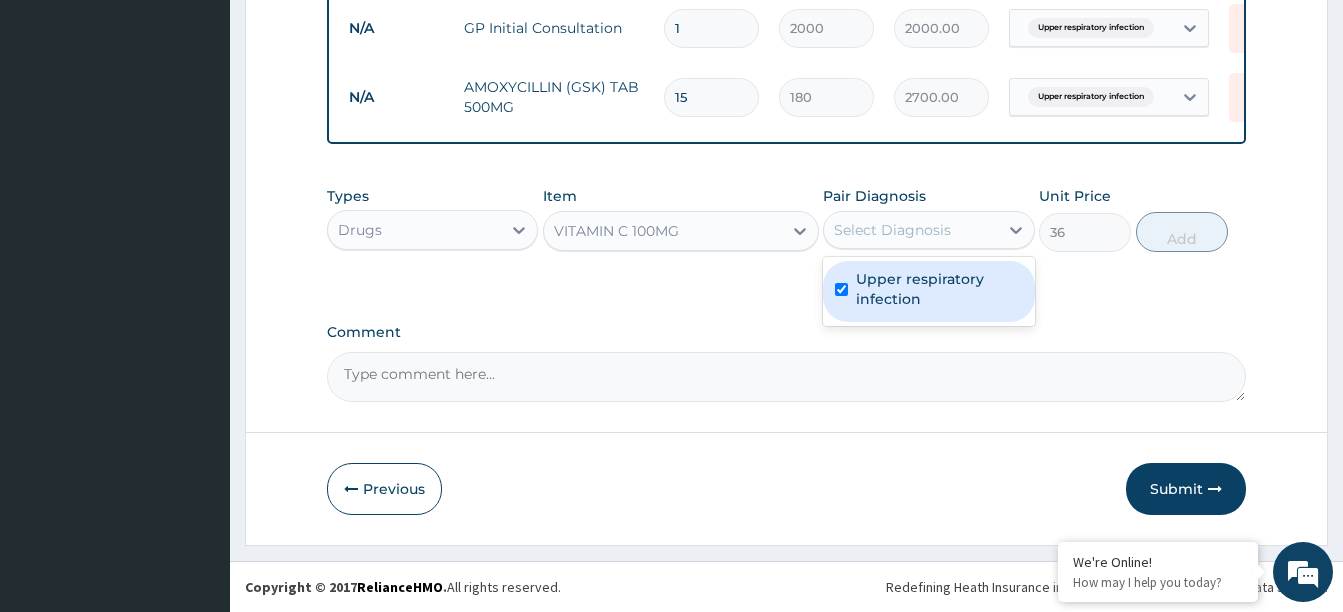 checkbox on "true" 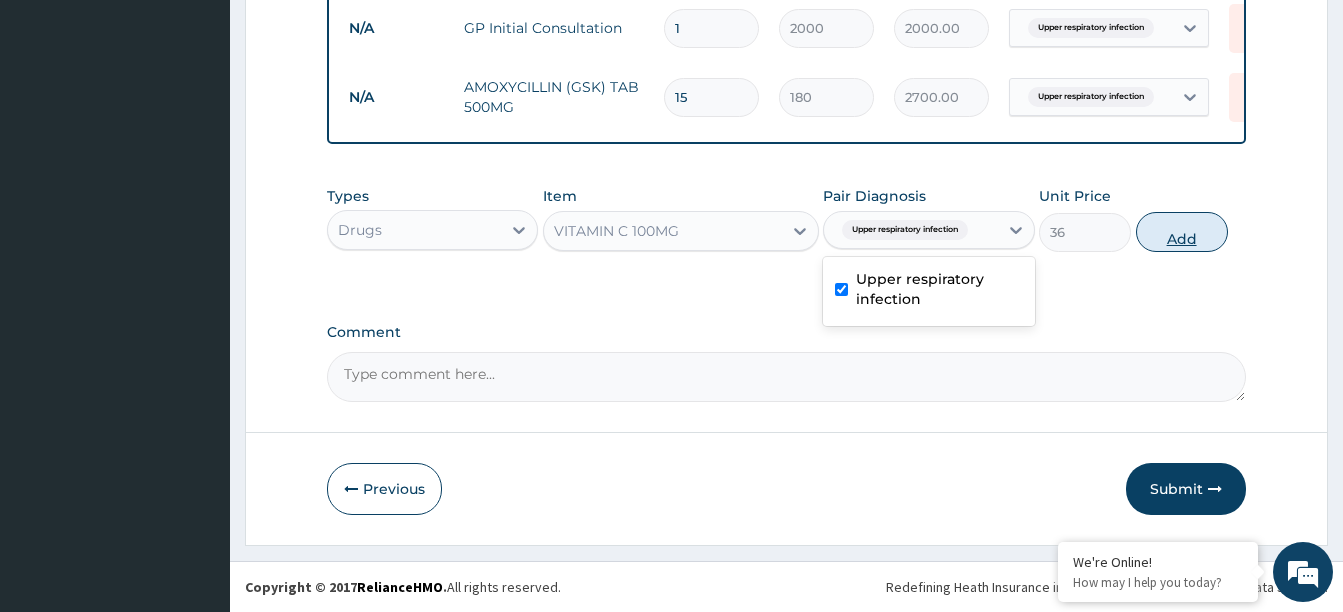 click on "Add" at bounding box center (1182, 232) 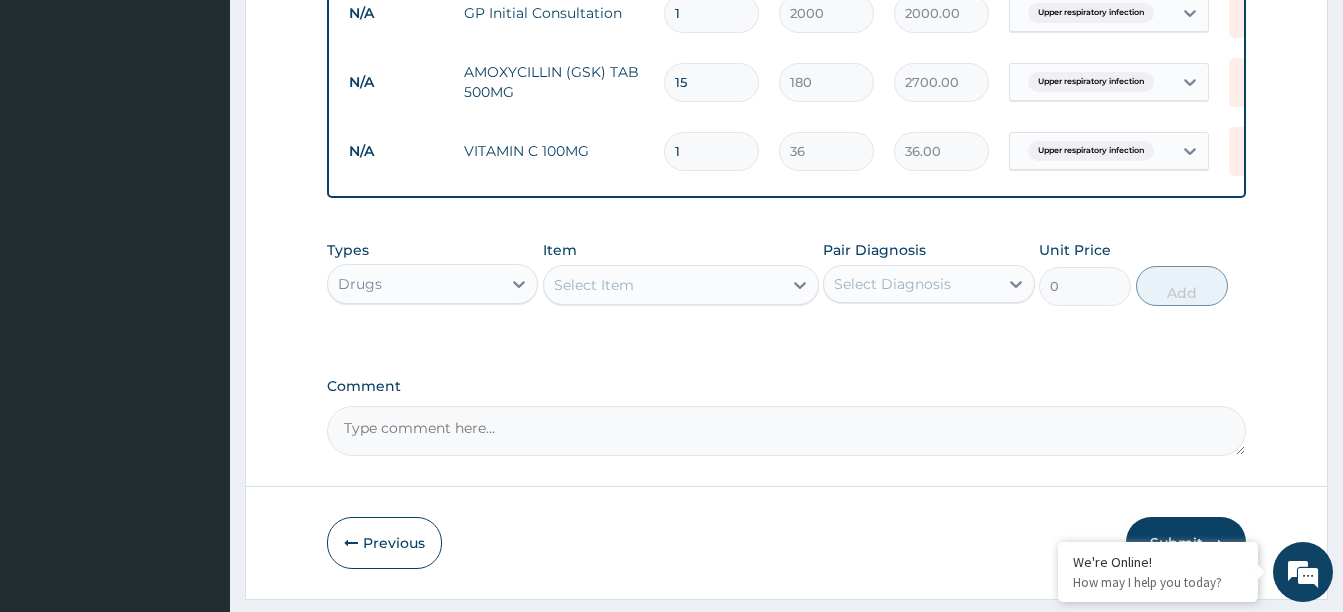 type 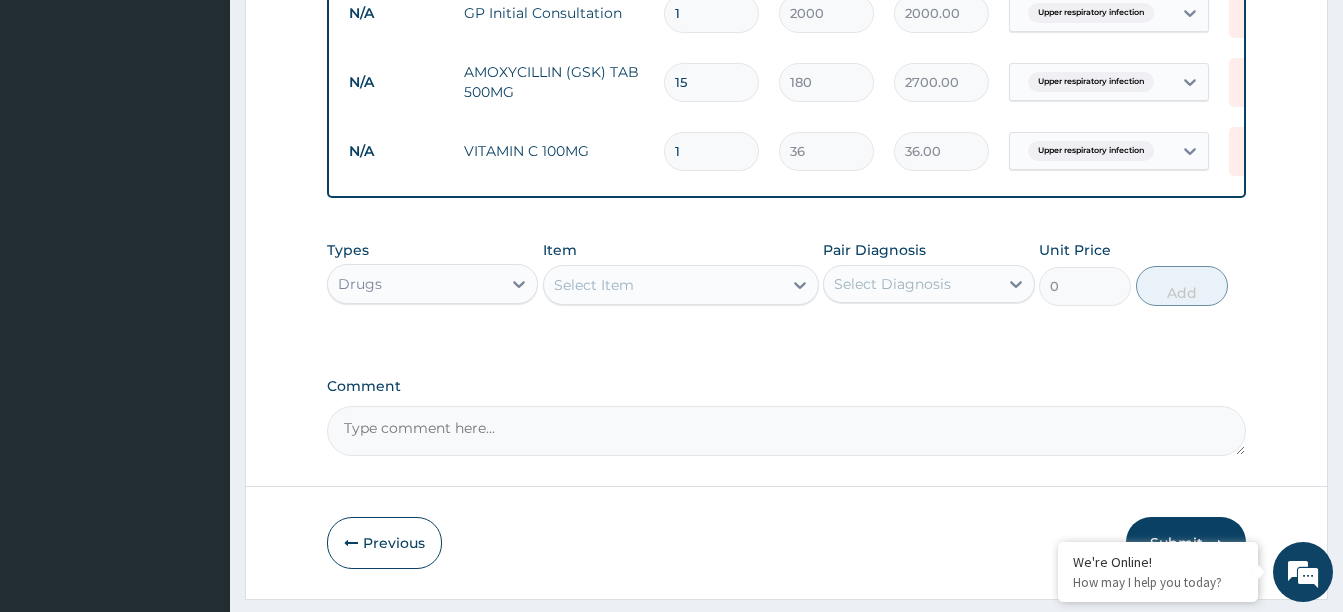 type on "0.00" 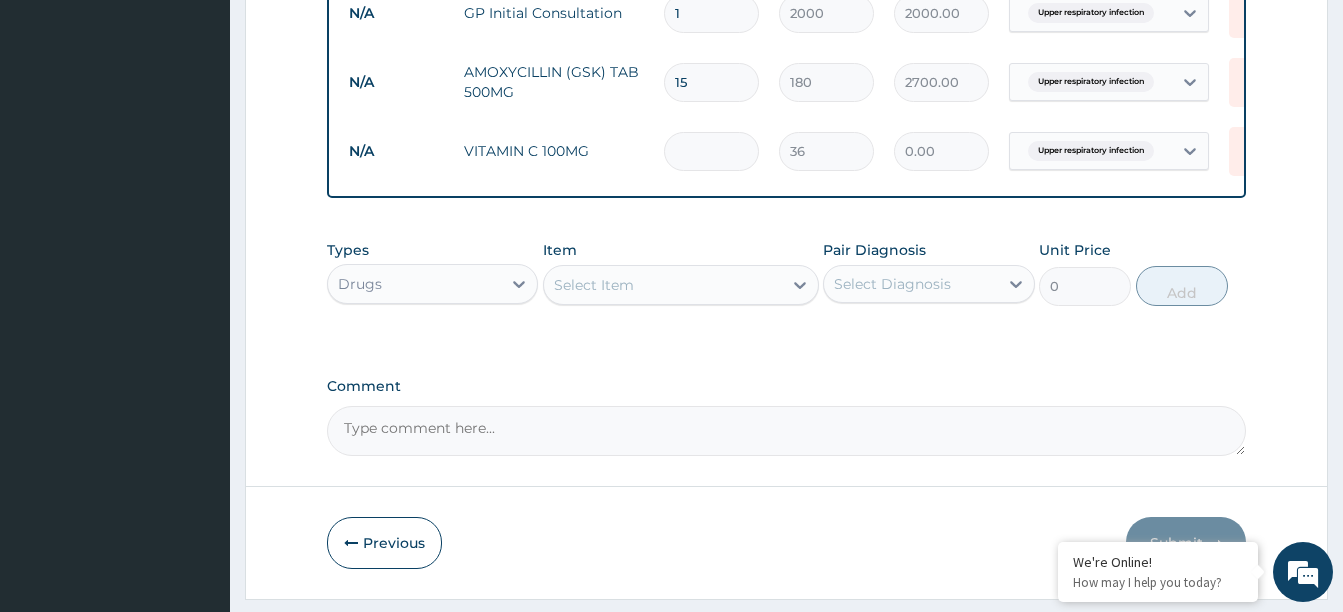 type on "3" 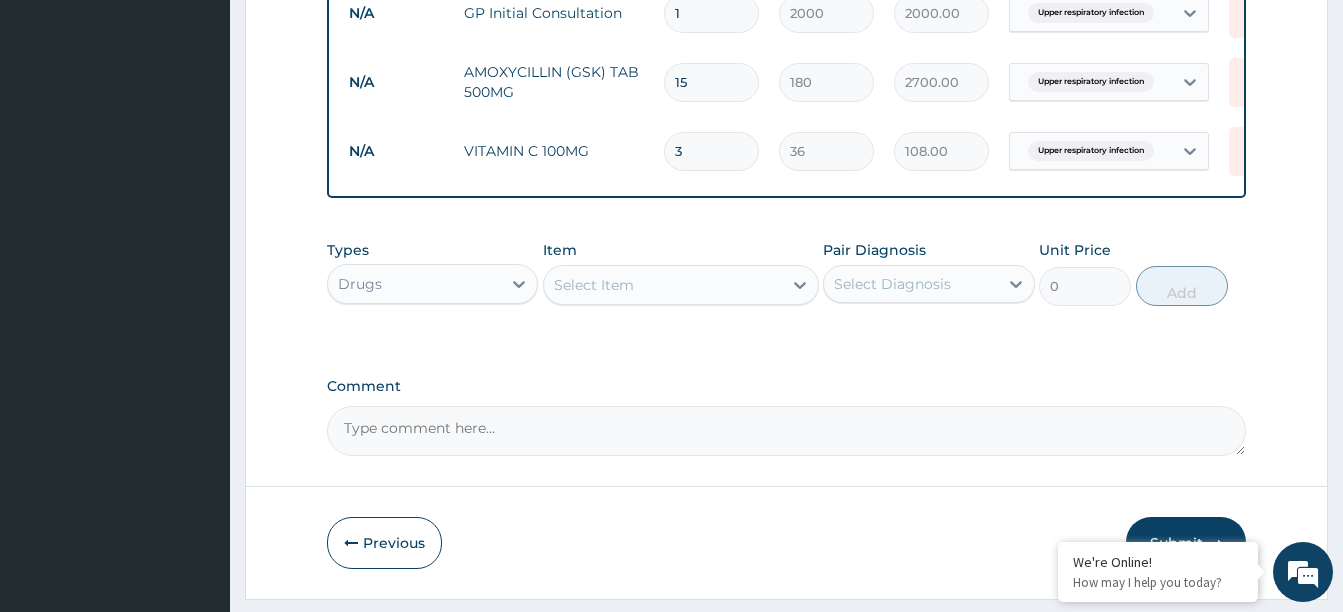 type on "30" 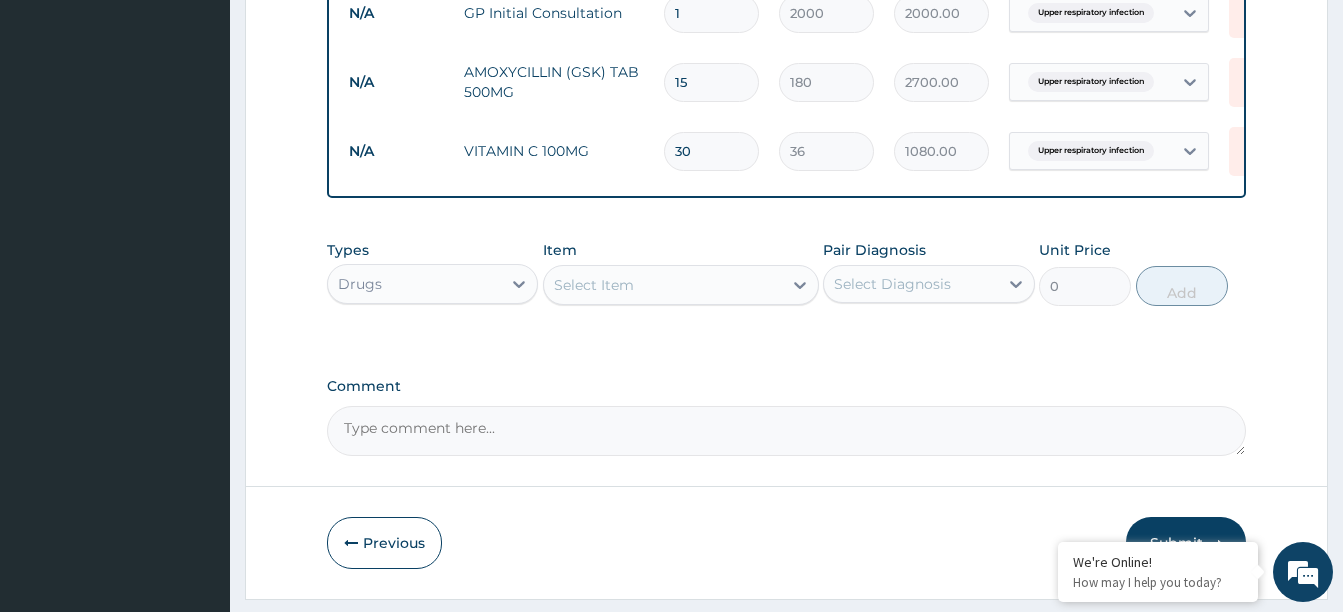 type on "30" 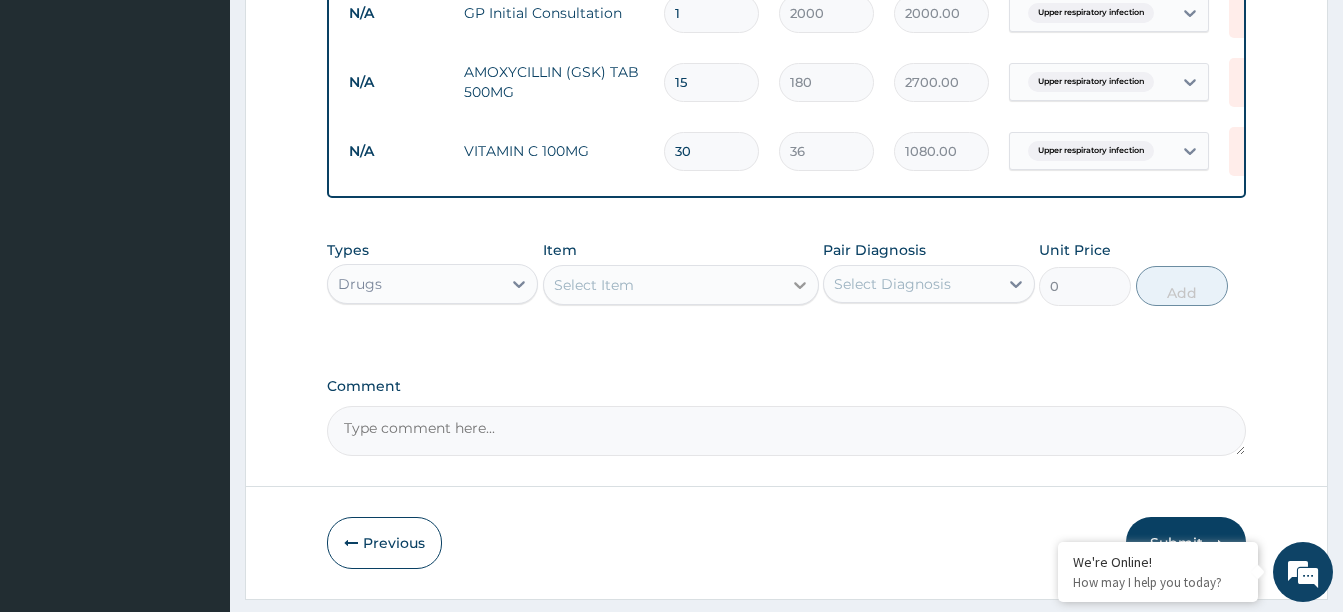 click at bounding box center [800, 285] 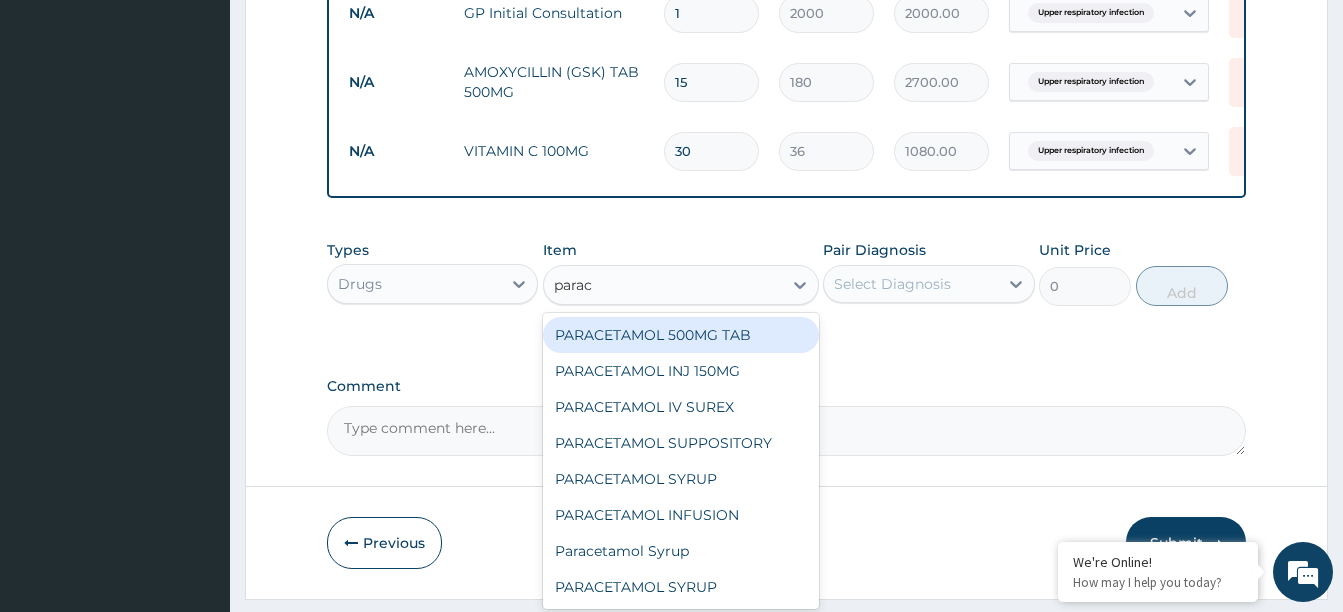 type on "para" 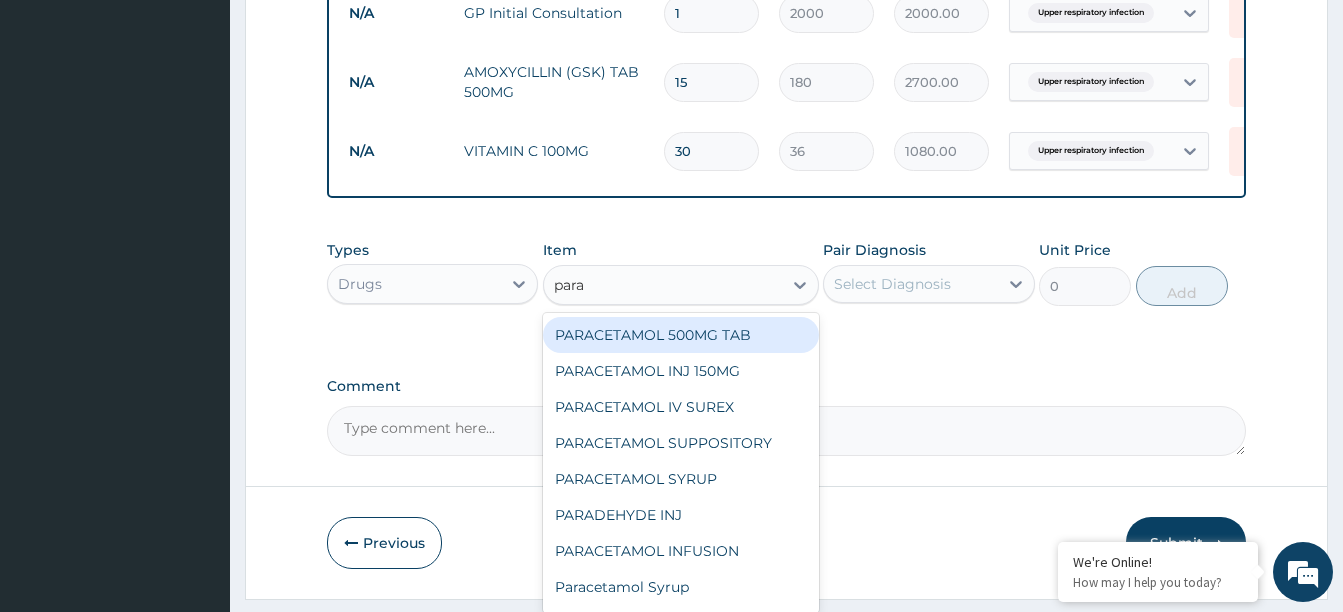 click on "PARACETAMOL 500MG TAB" at bounding box center [681, 335] 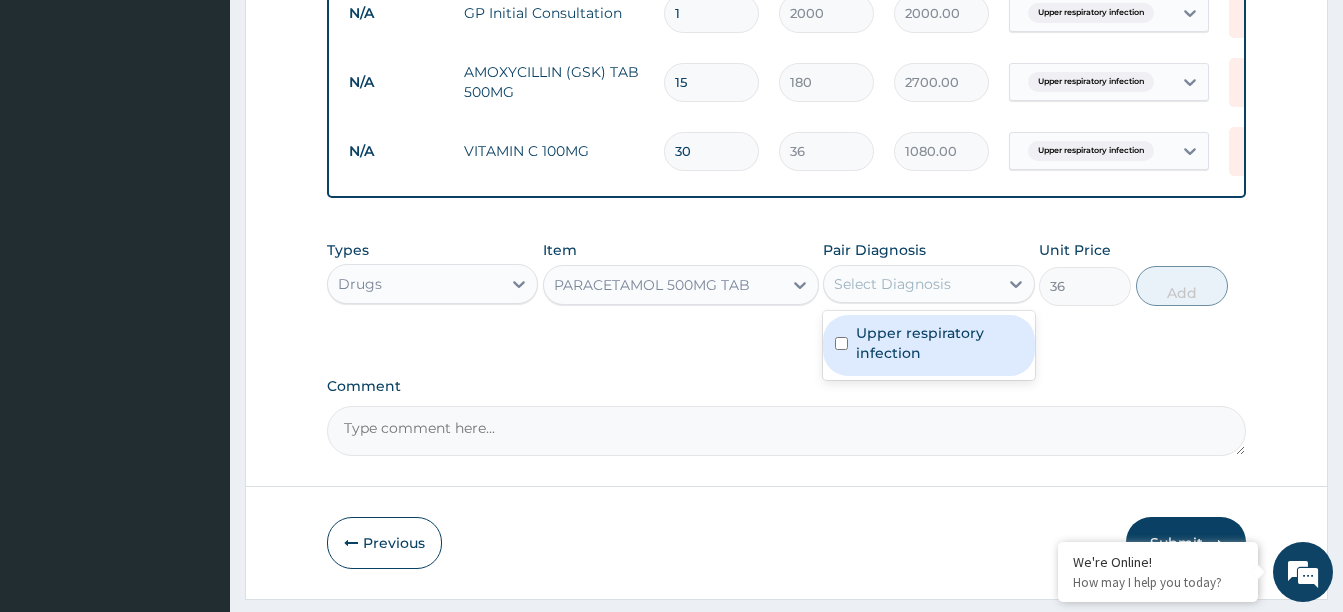 click on "Select Diagnosis" at bounding box center [910, 284] 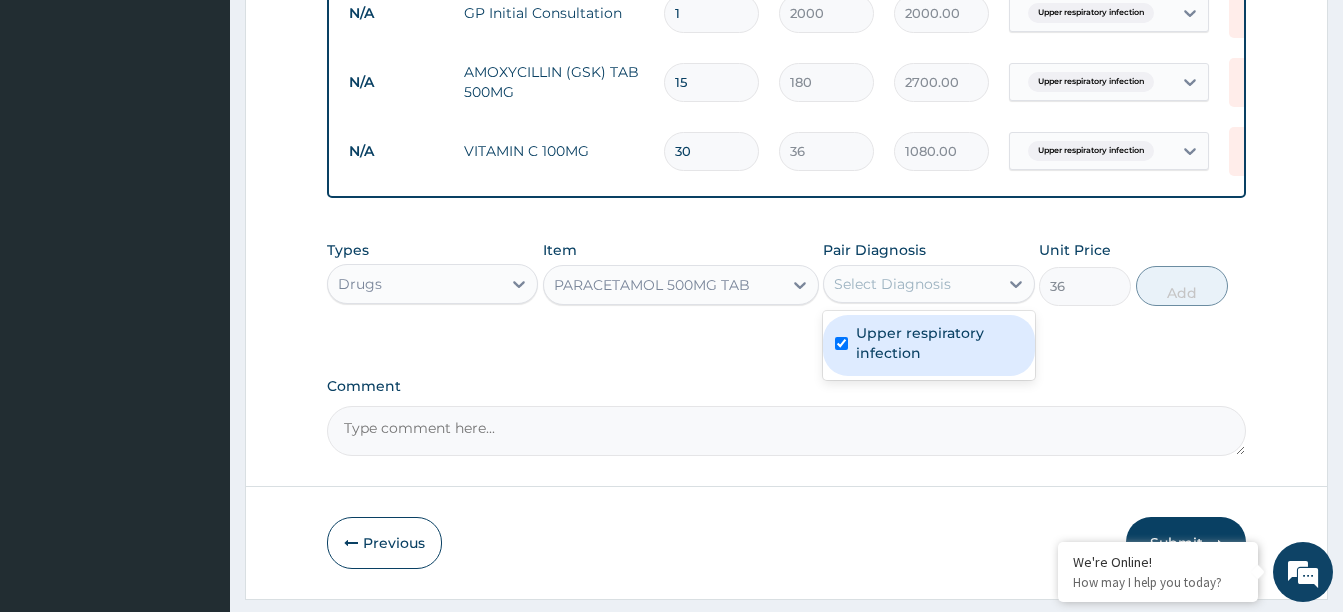 checkbox on "true" 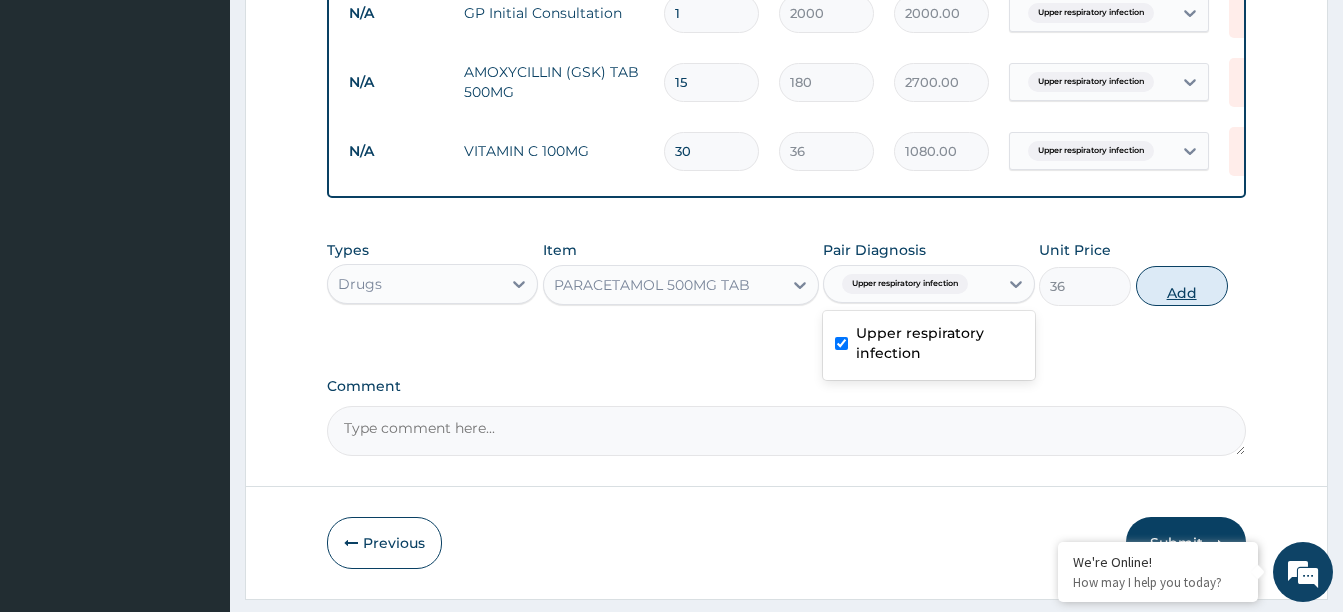click on "Add" at bounding box center (1182, 286) 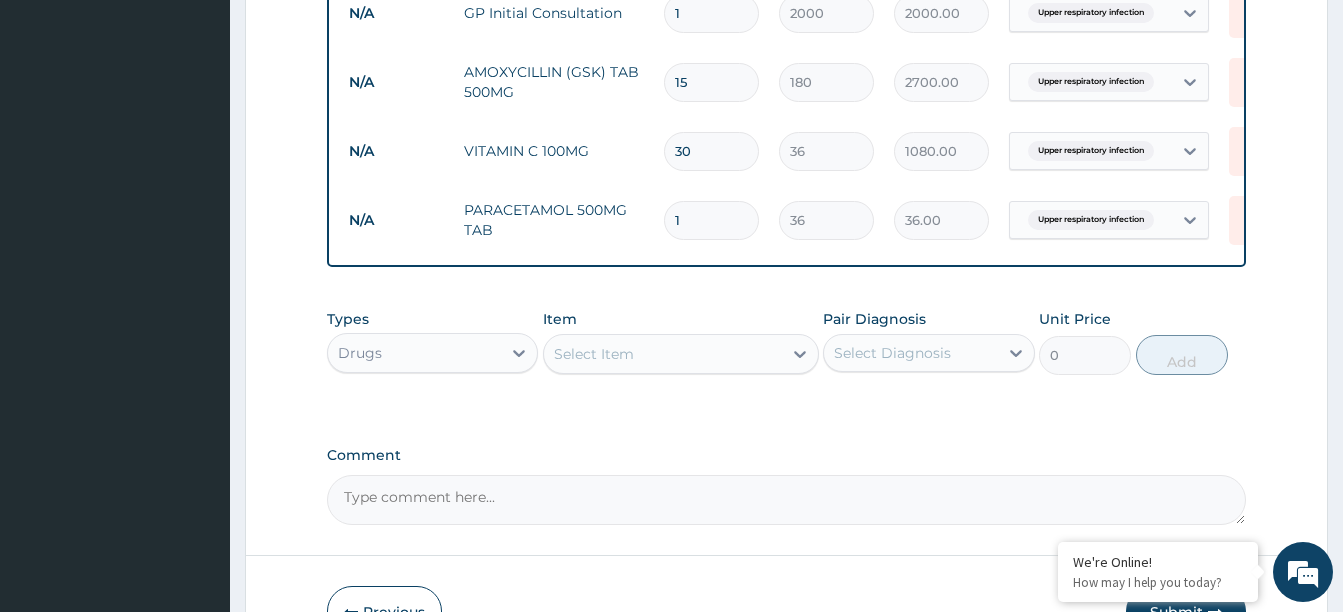 type 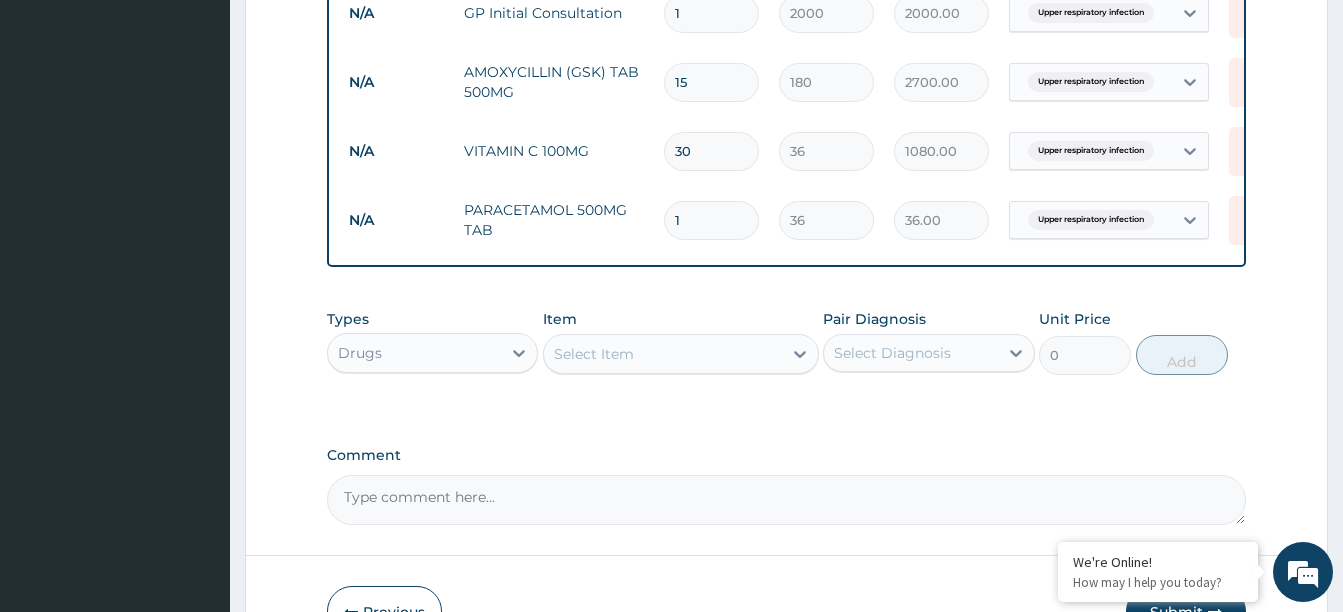type on "0.00" 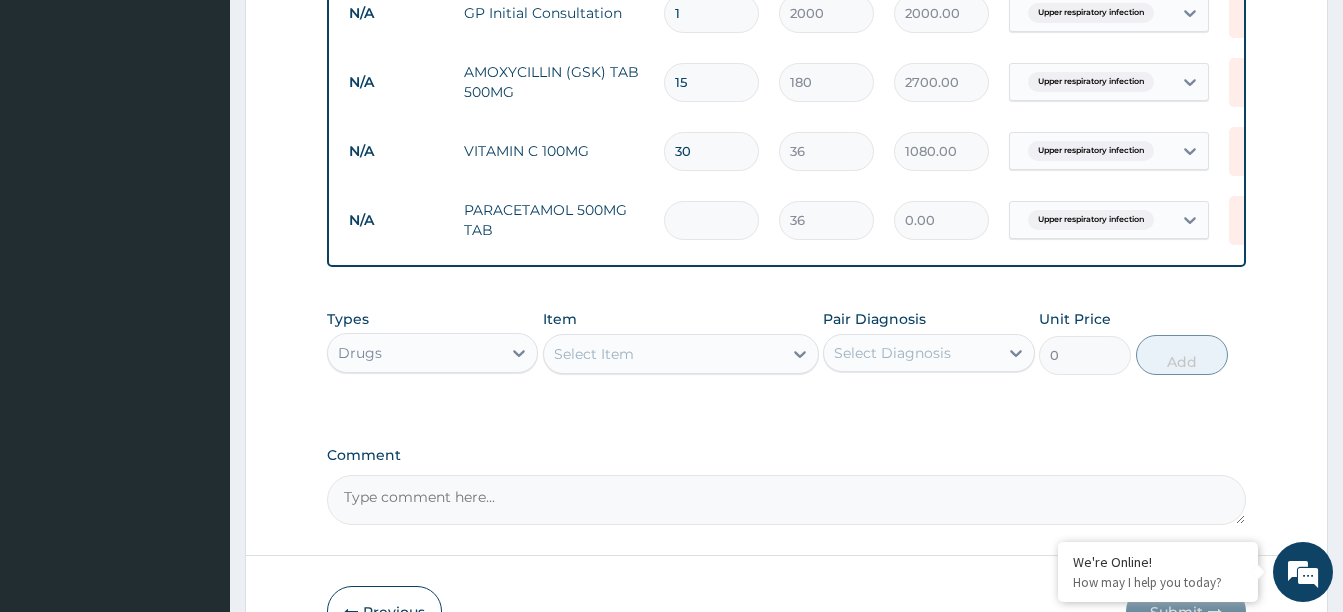 type on "1" 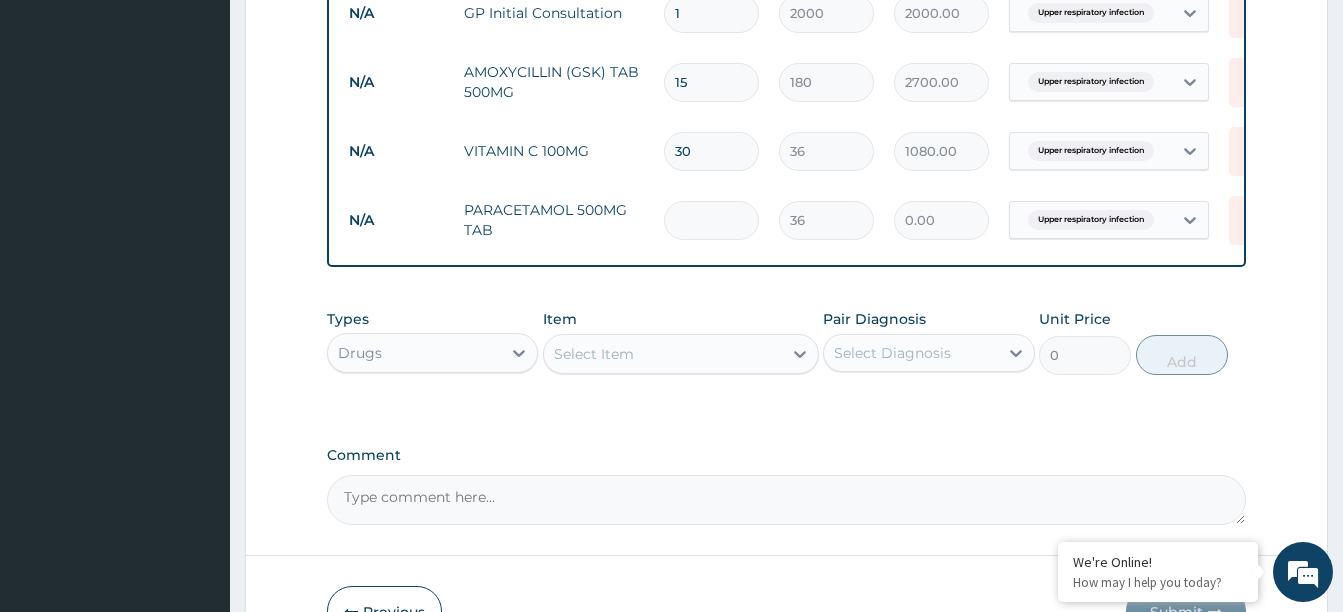 type on "36.00" 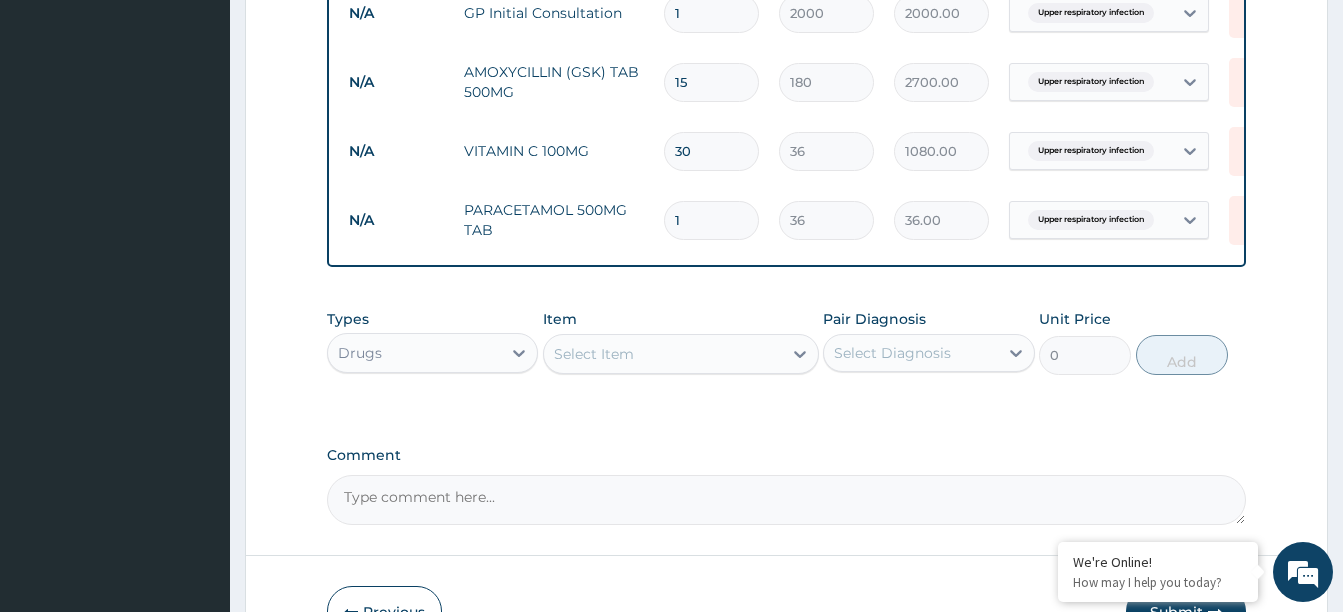 type on "10" 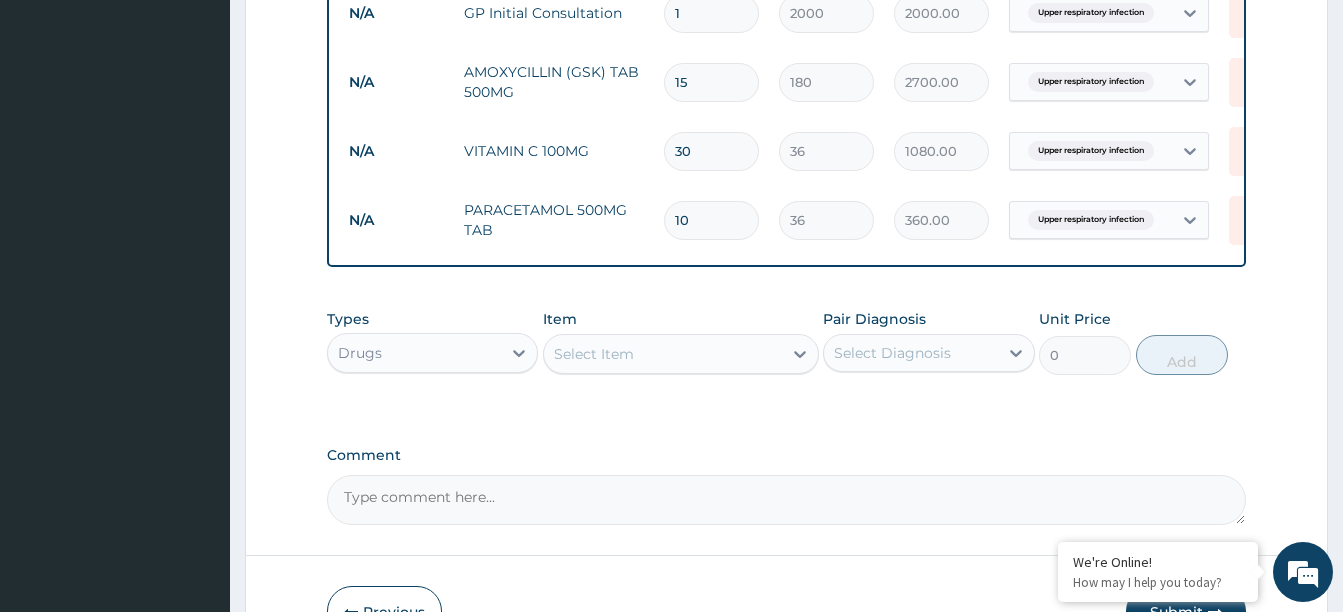 type on "10" 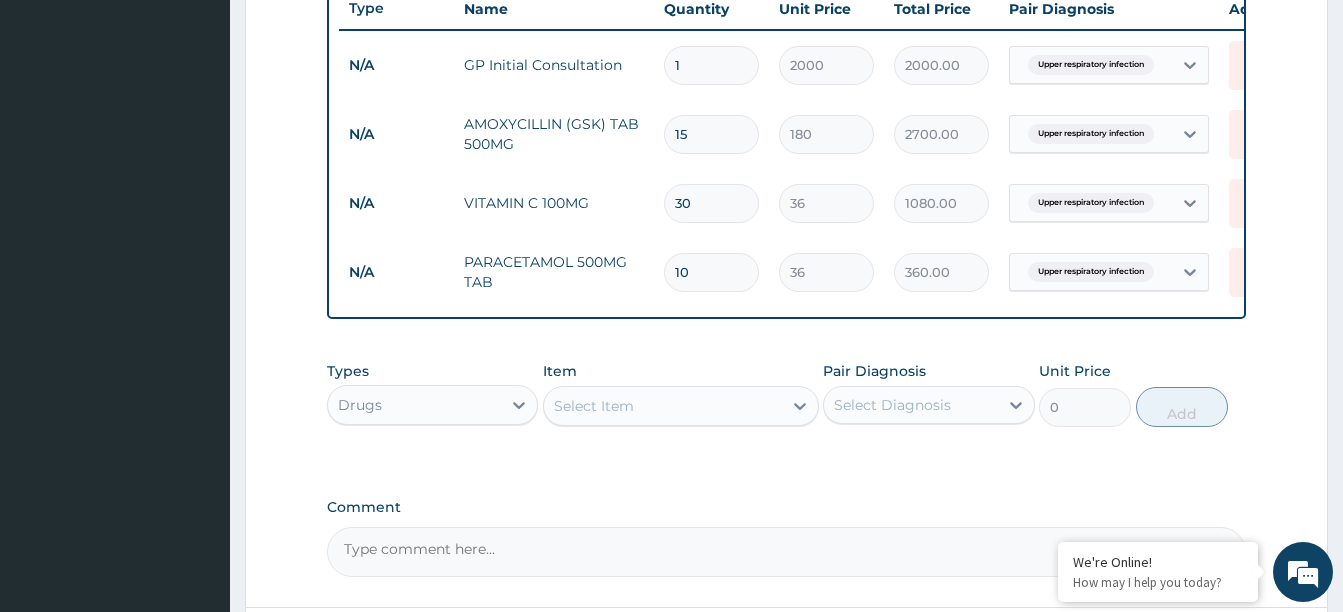 scroll, scrollTop: 657, scrollLeft: 0, axis: vertical 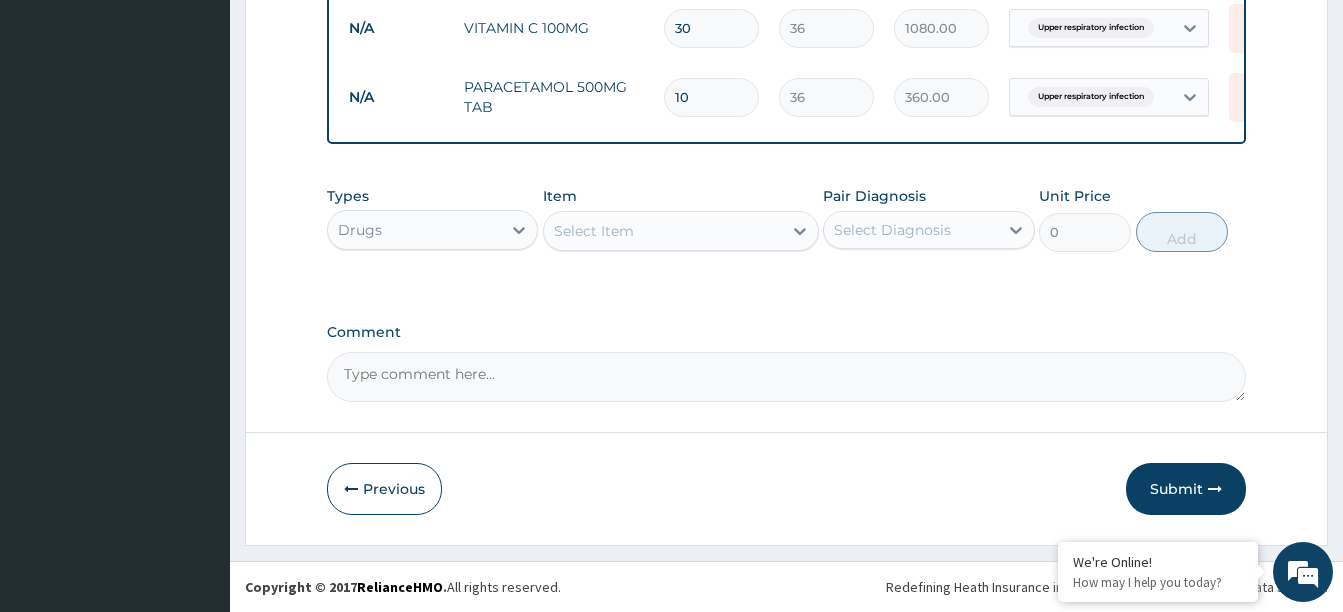 click on "Submit" at bounding box center (1186, 489) 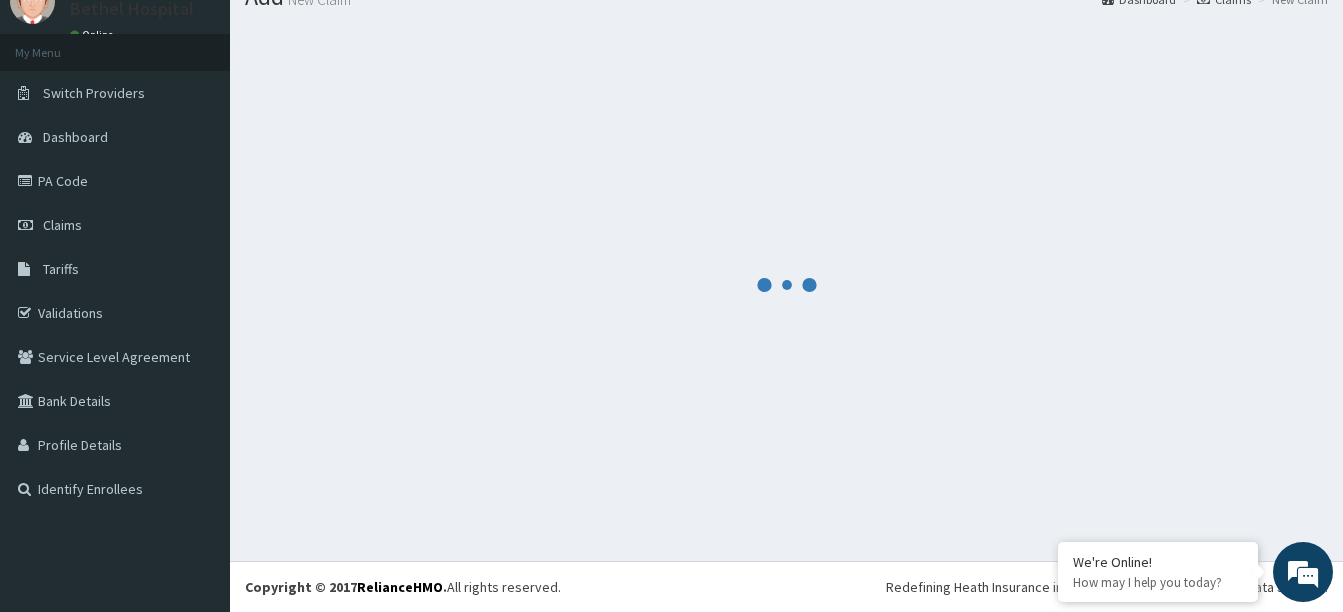 scroll, scrollTop: 957, scrollLeft: 0, axis: vertical 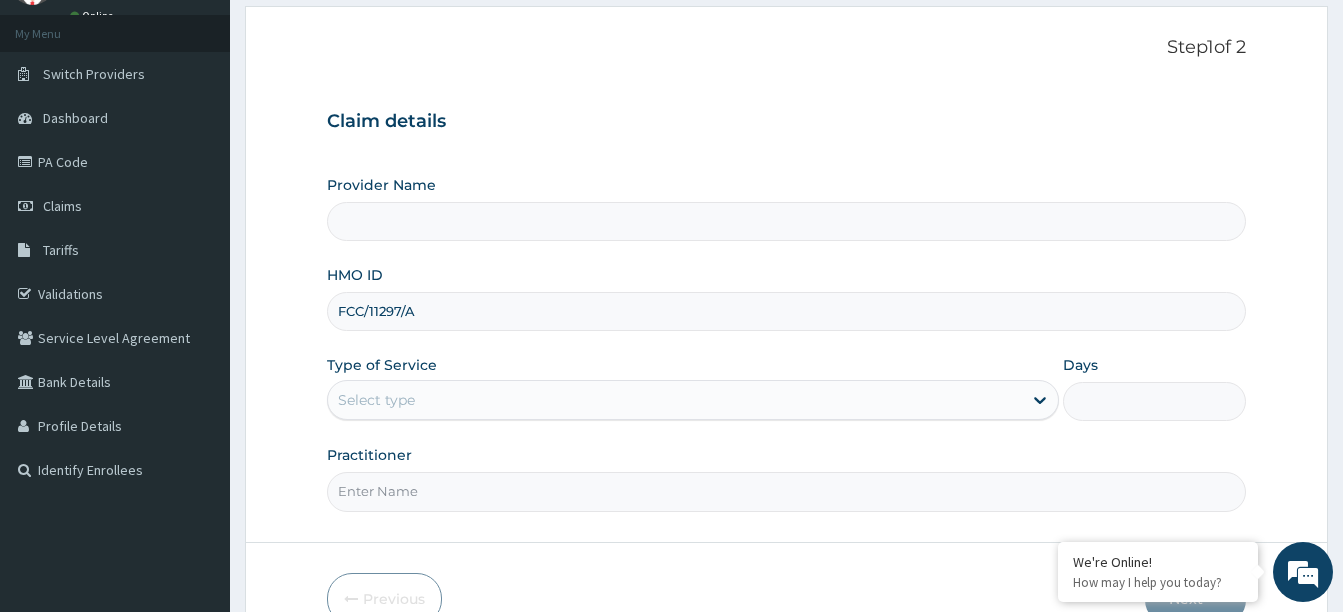type on "Bethel Specialist Hospital" 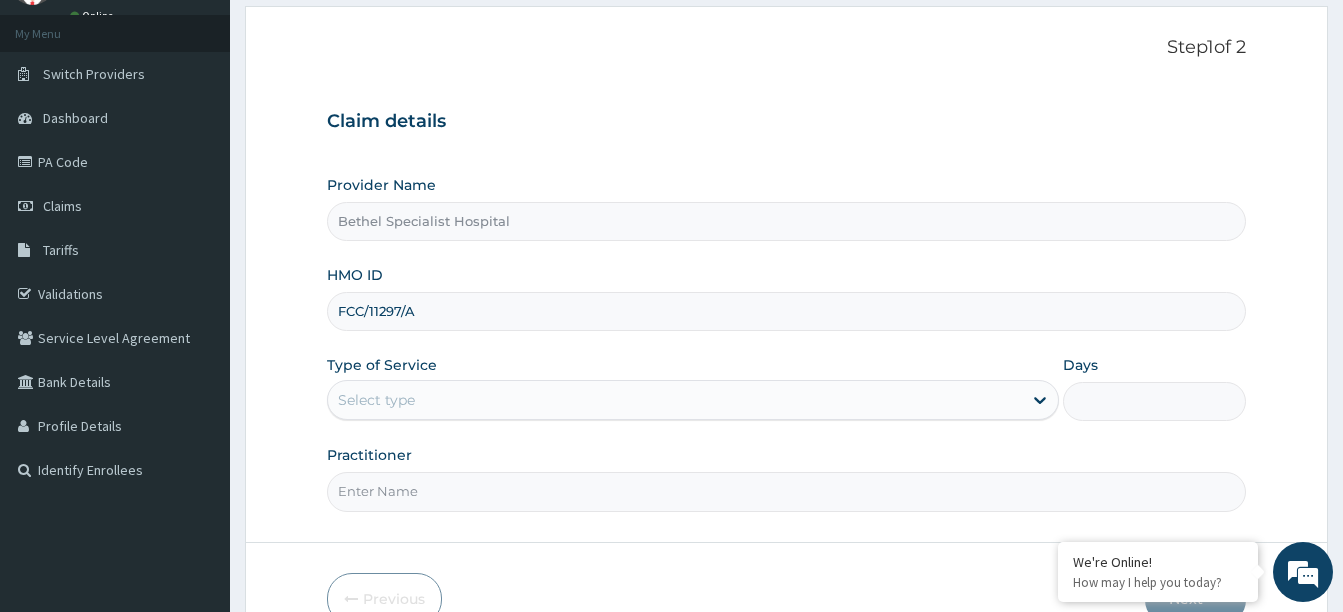 scroll, scrollTop: 0, scrollLeft: 0, axis: both 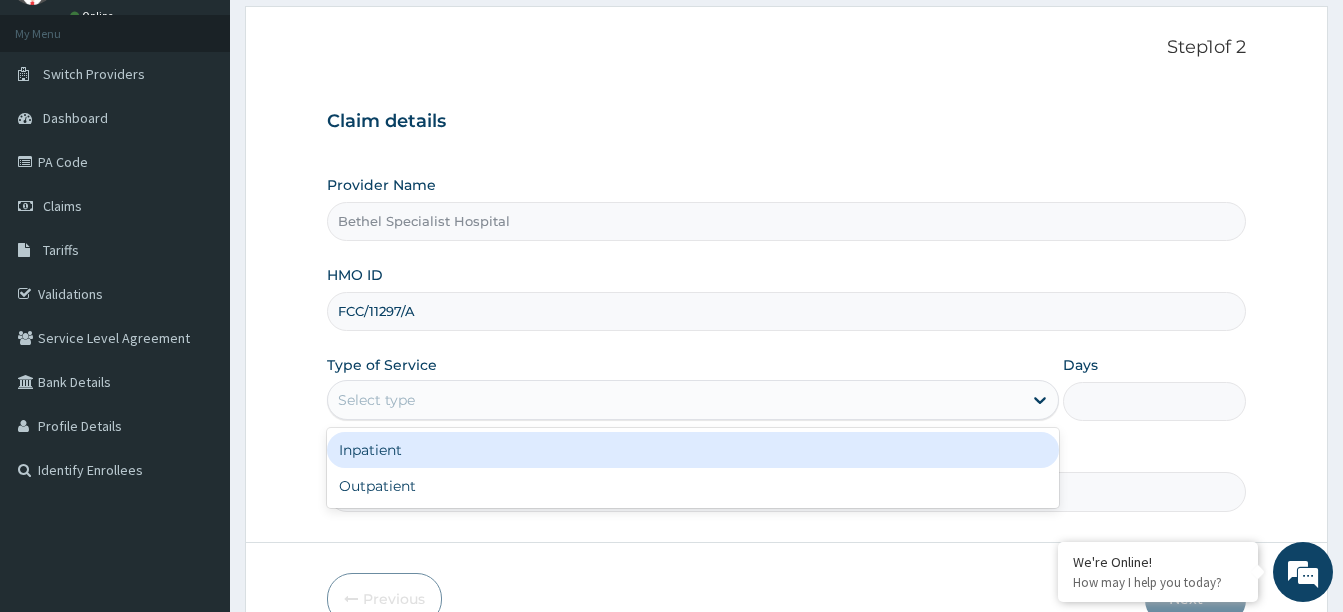 click on "Select type" at bounding box center [675, 400] 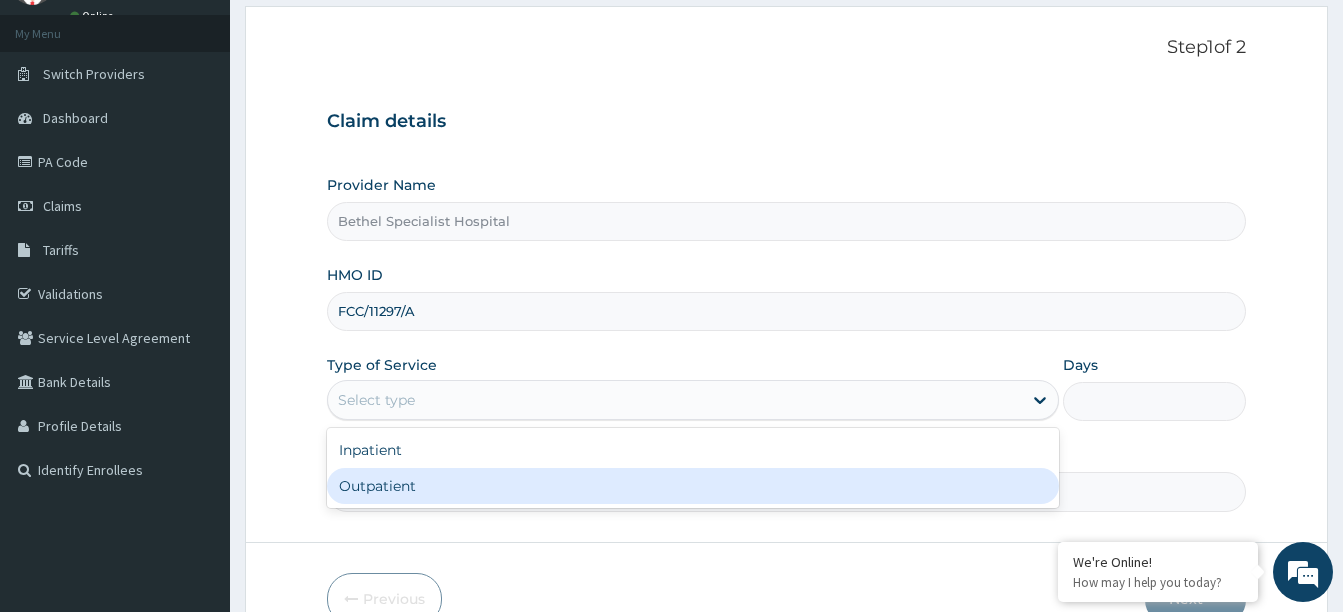 click on "Outpatient" at bounding box center [693, 486] 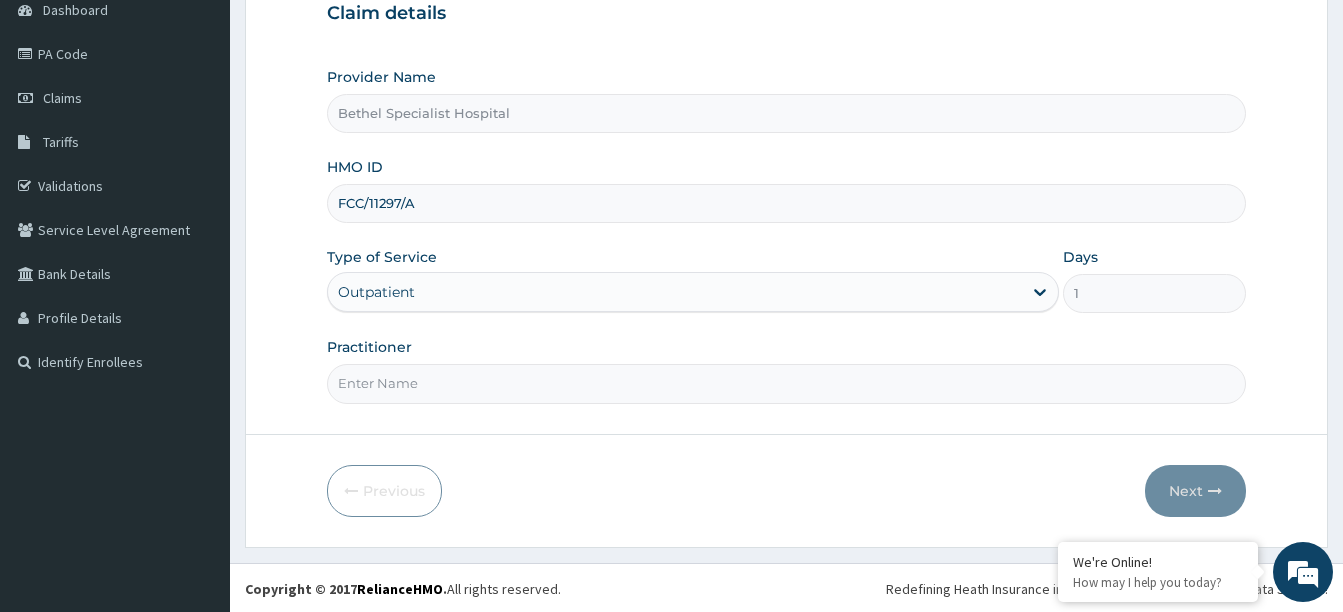 scroll, scrollTop: 210, scrollLeft: 0, axis: vertical 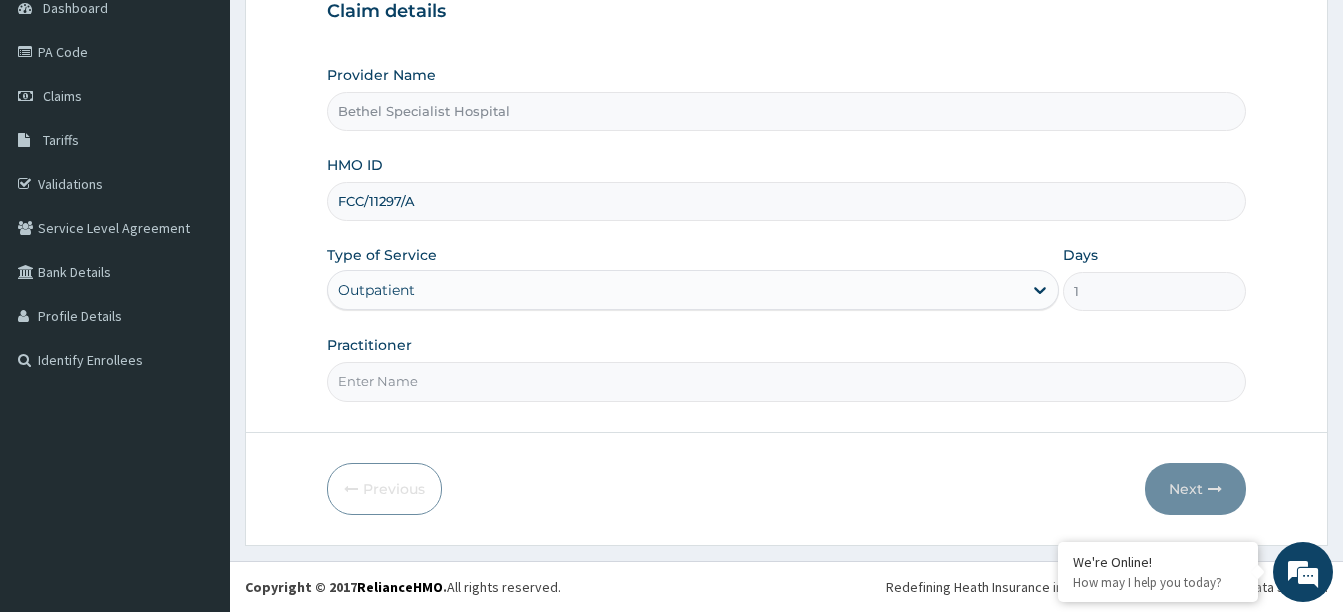 click on "Practitioner" at bounding box center (786, 381) 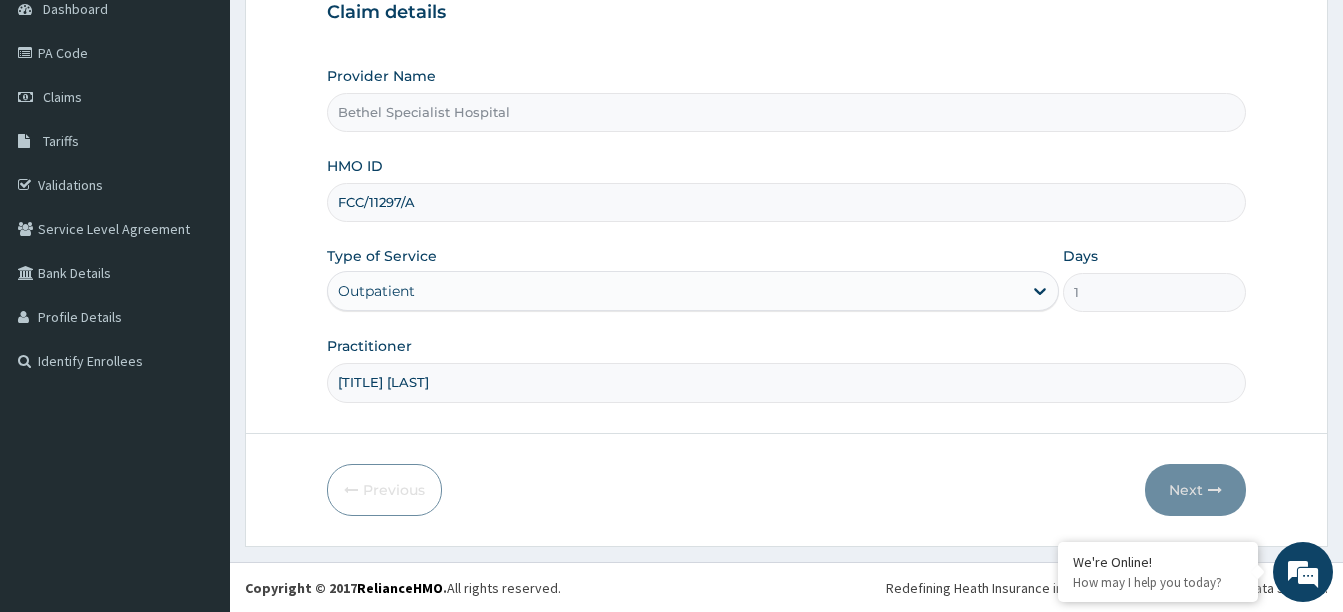 scroll, scrollTop: 210, scrollLeft: 0, axis: vertical 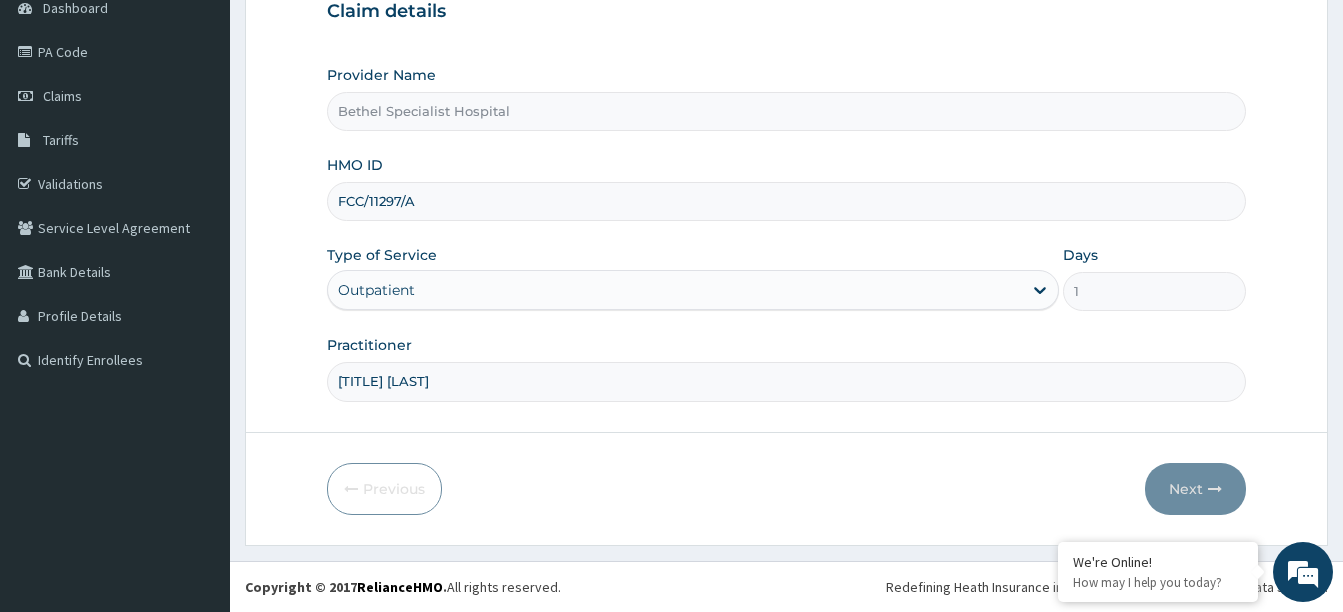 click on "dr hamzat" at bounding box center (786, 381) 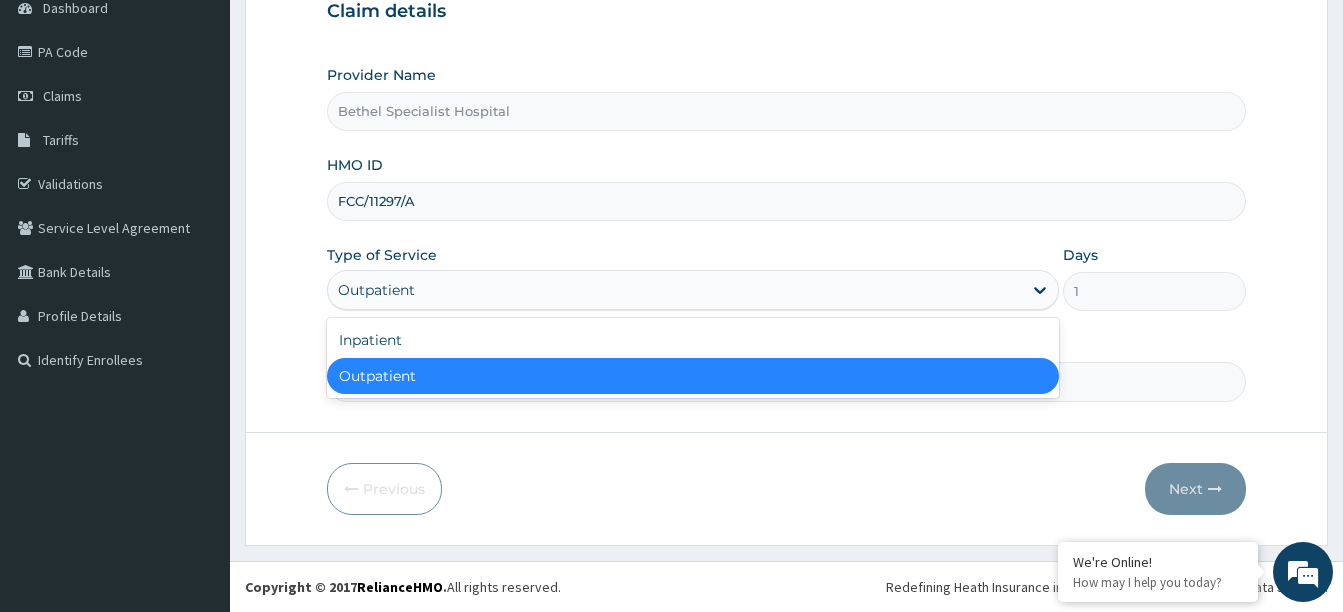 click on "Outpatient" at bounding box center [693, 376] 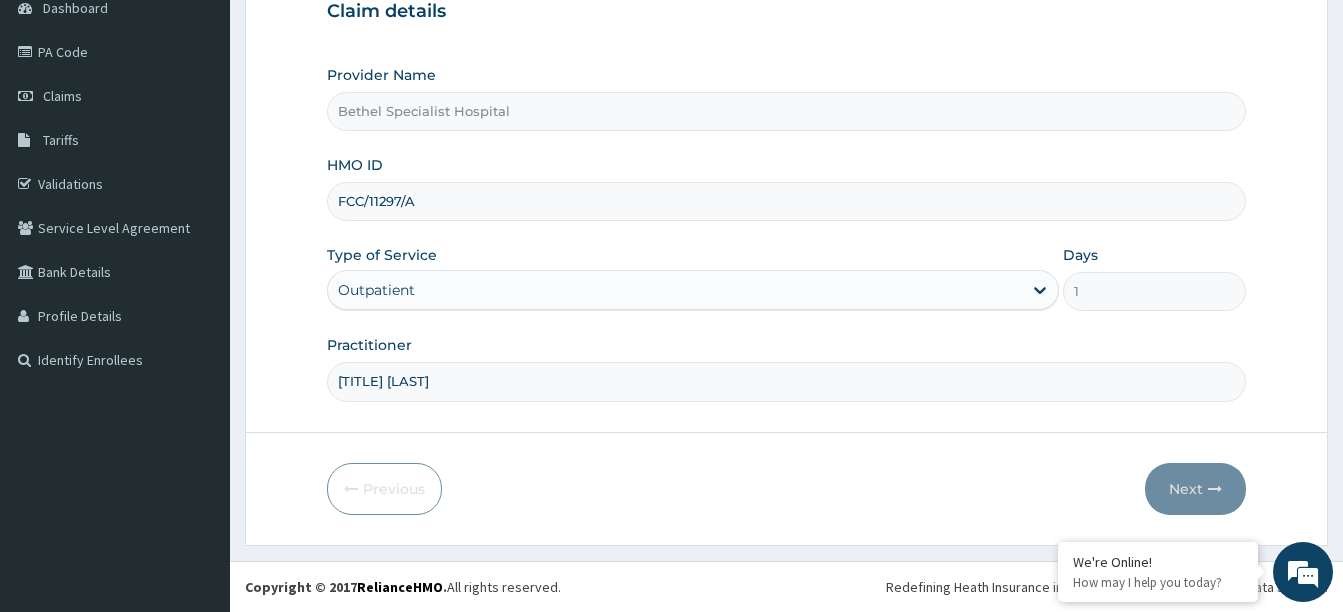 click on "Outpatient" at bounding box center [675, 290] 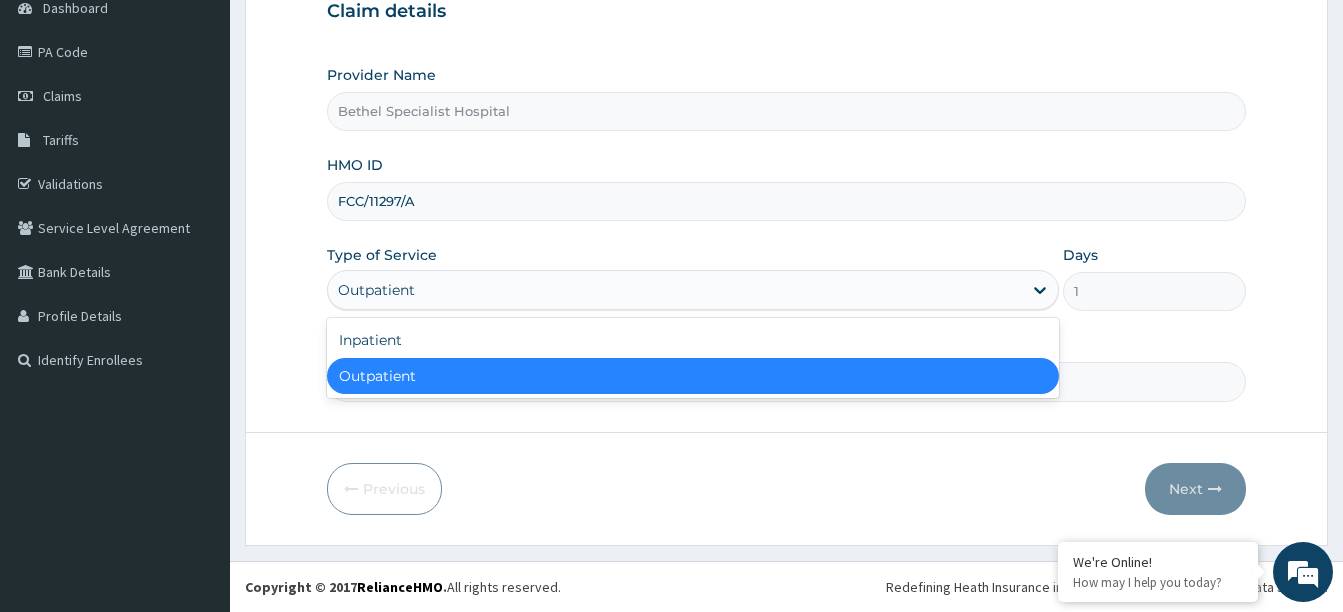 click on "Outpatient" at bounding box center [693, 376] 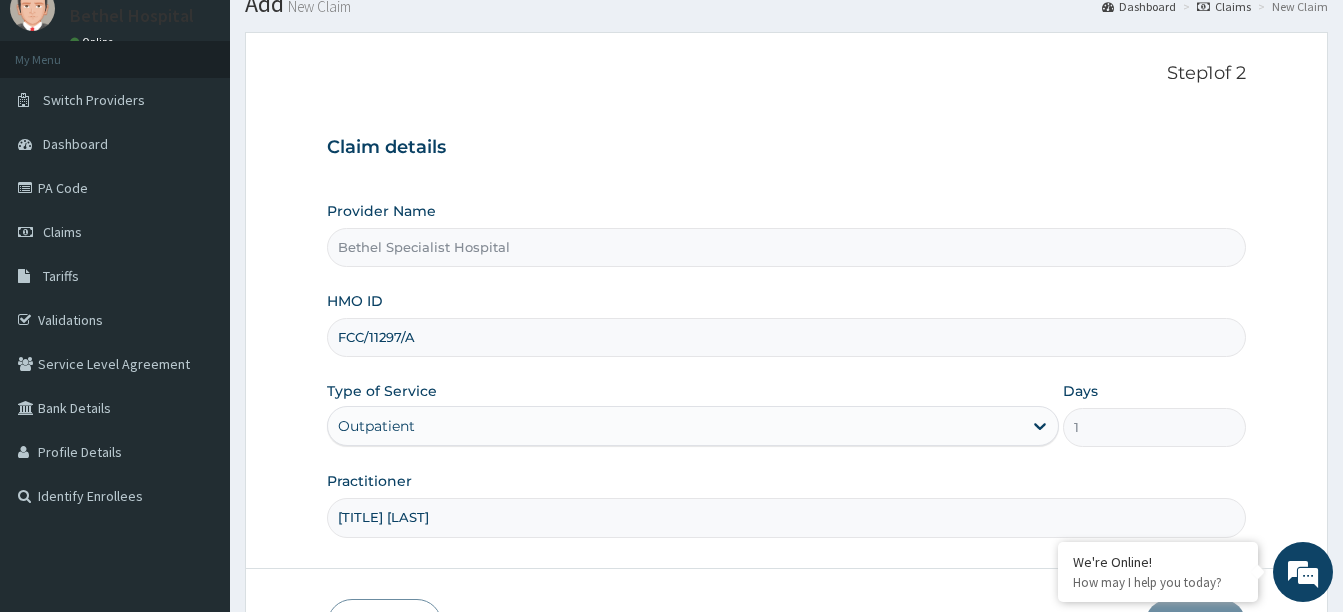 scroll, scrollTop: 210, scrollLeft: 0, axis: vertical 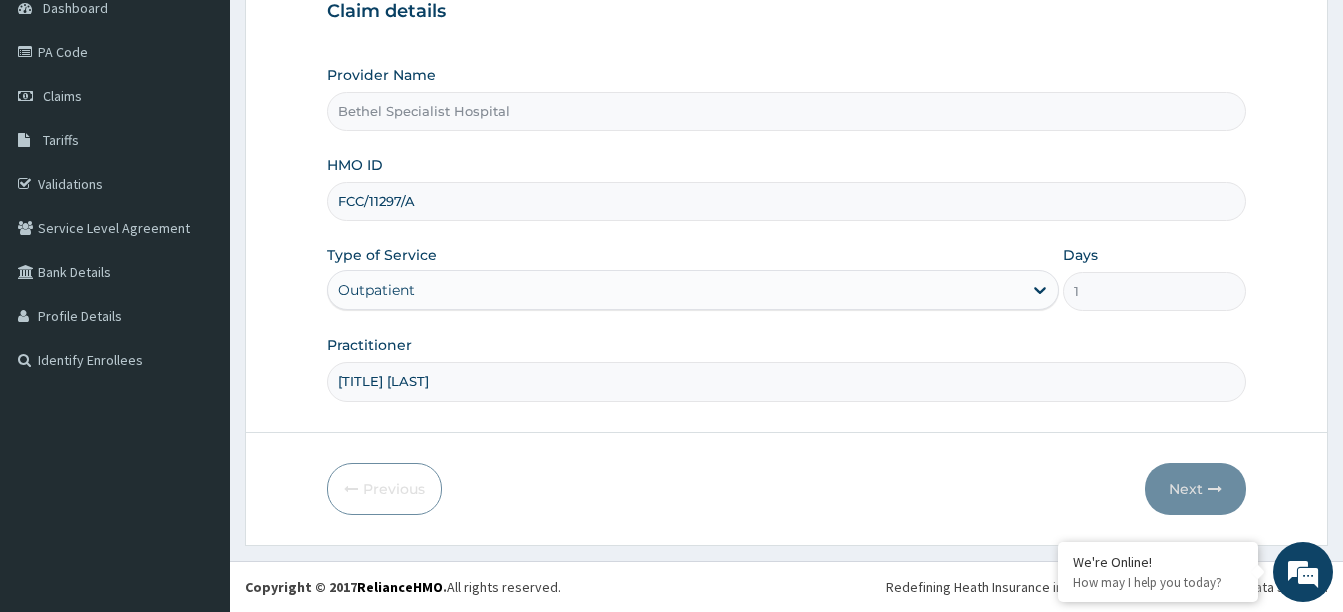 click on "Previous   Next" at bounding box center [786, 489] 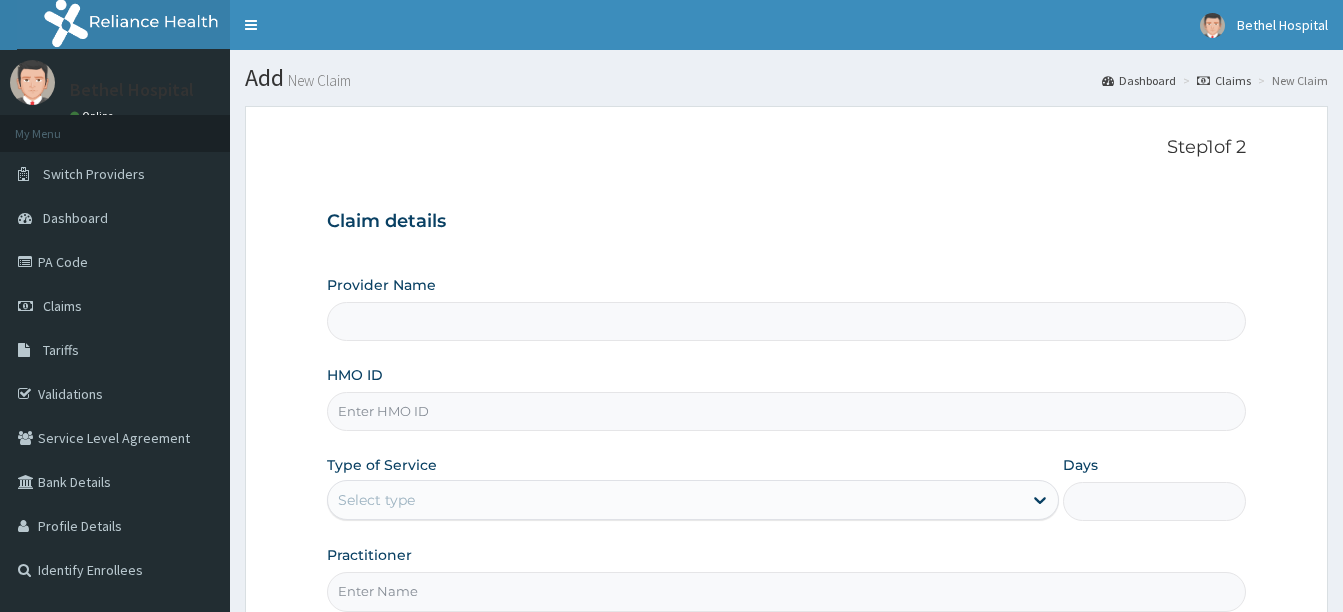 scroll, scrollTop: 210, scrollLeft: 0, axis: vertical 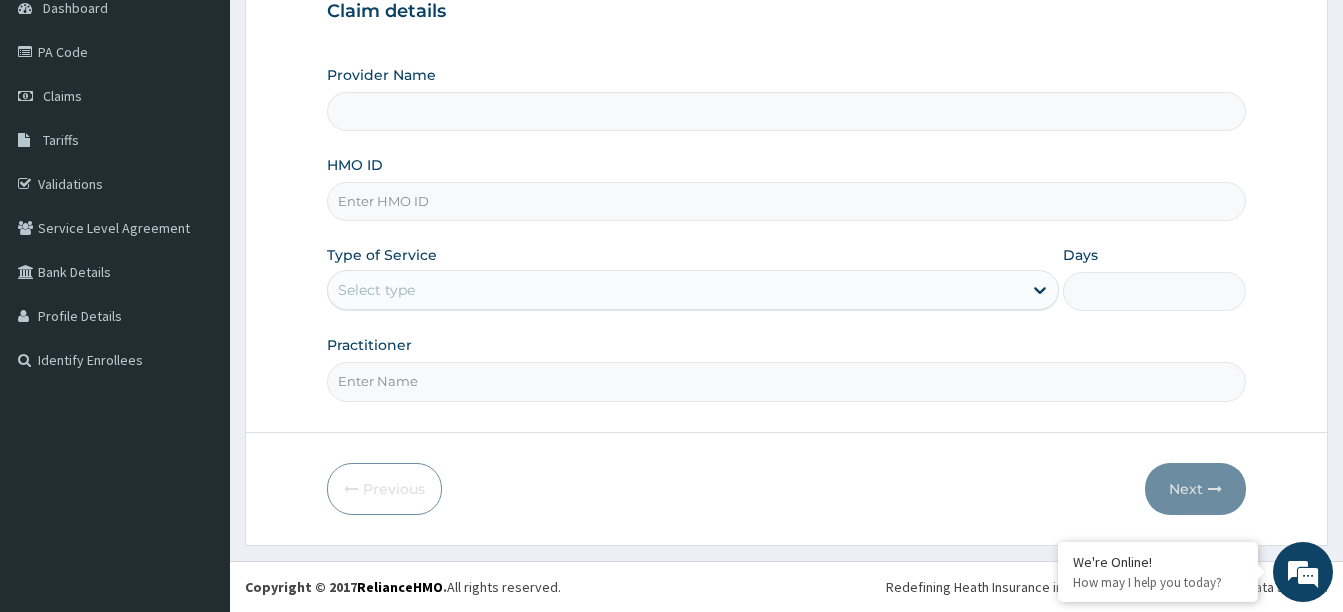 type on "Bethel Specialist Hospital" 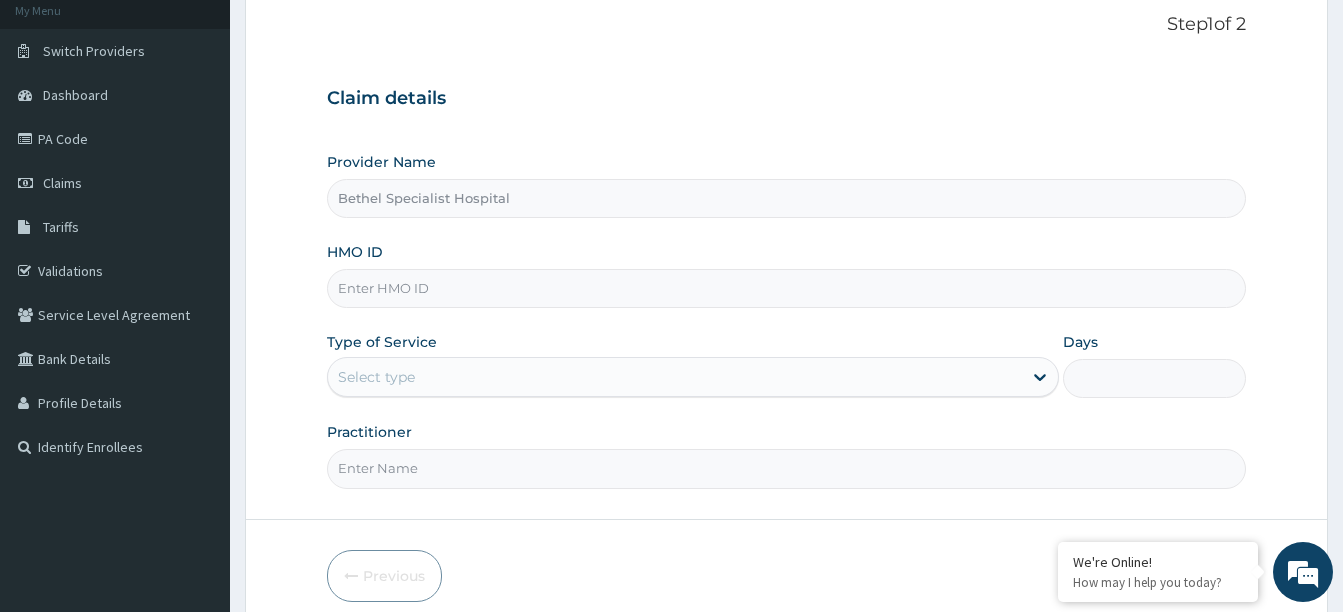 scroll, scrollTop: 110, scrollLeft: 0, axis: vertical 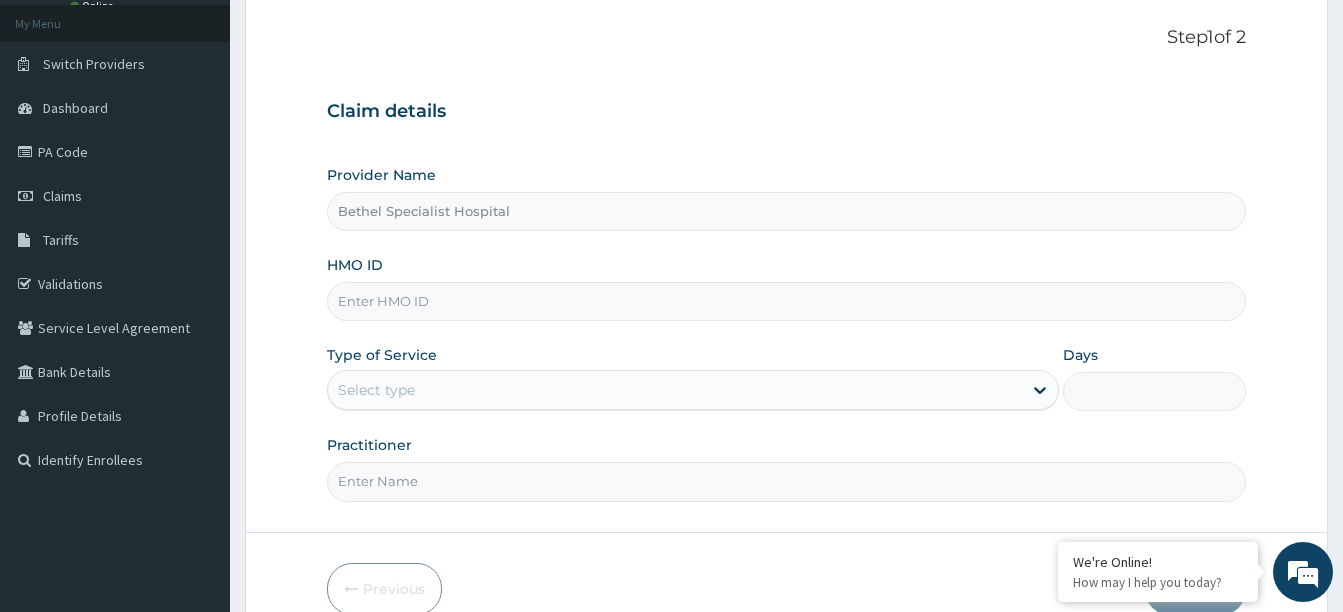 click on "HMO ID" at bounding box center (786, 301) 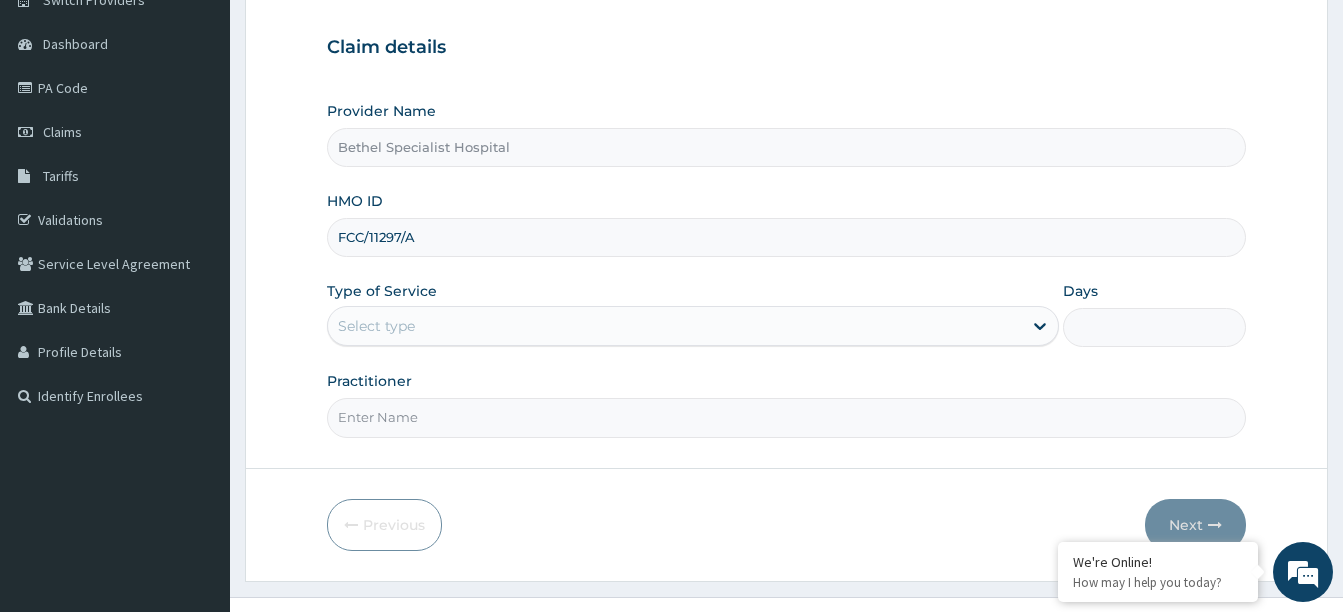 scroll, scrollTop: 210, scrollLeft: 0, axis: vertical 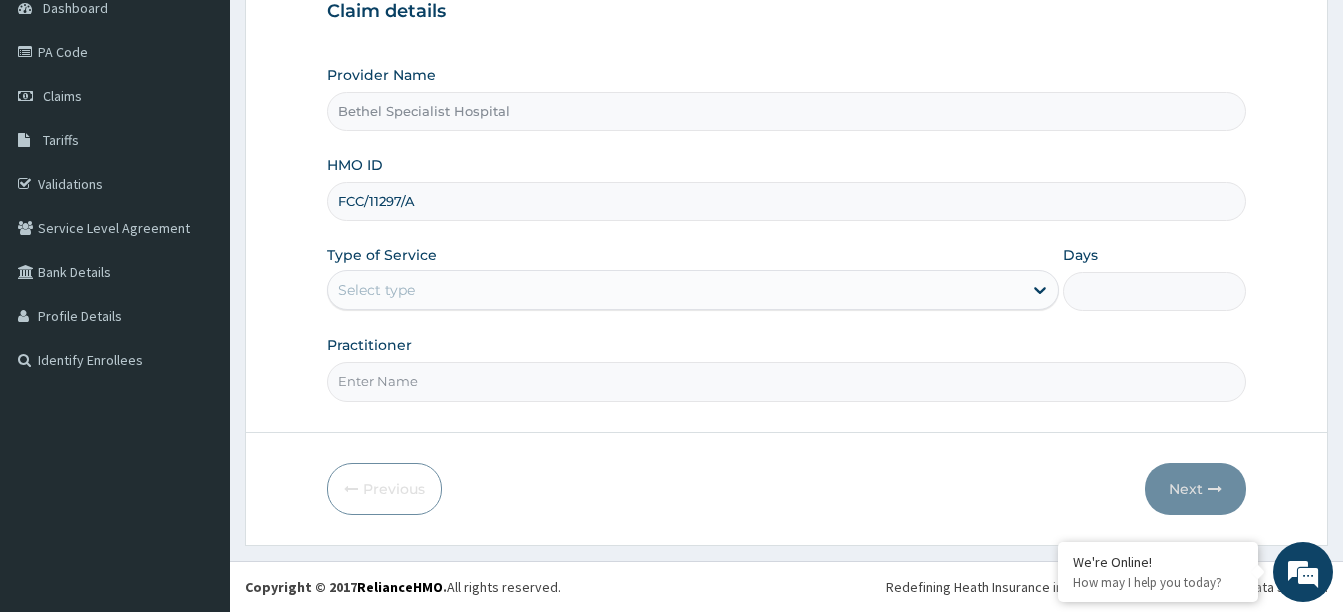type on "FCC/11297/A" 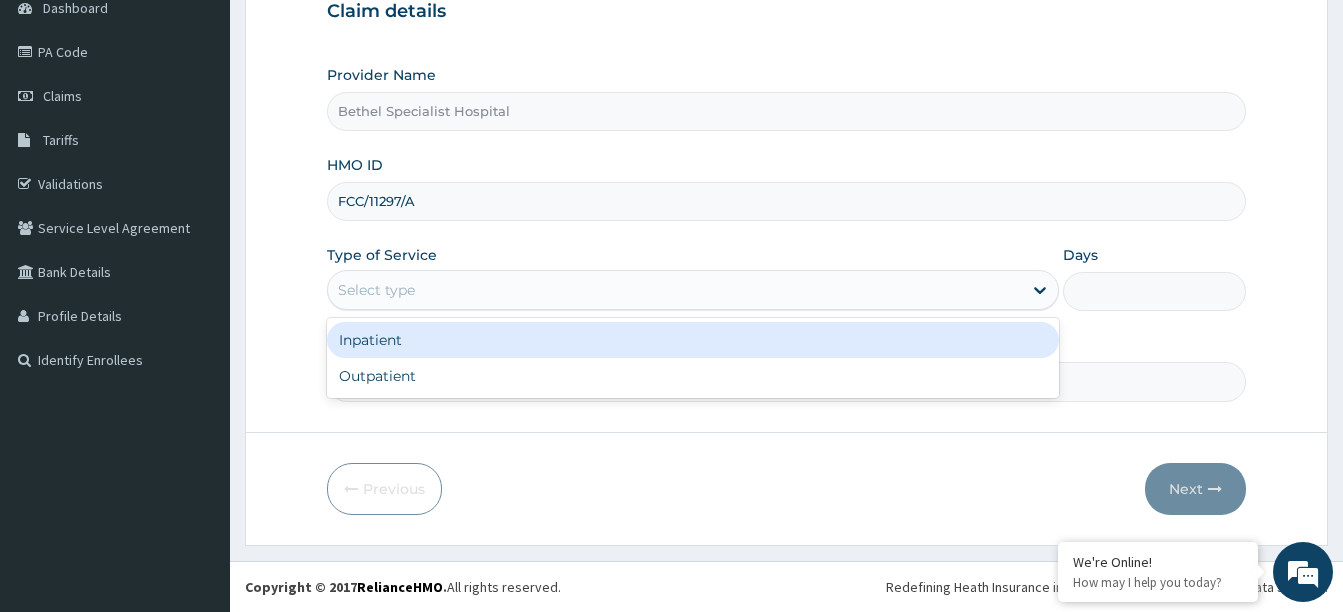 click on "Select type" at bounding box center [675, 290] 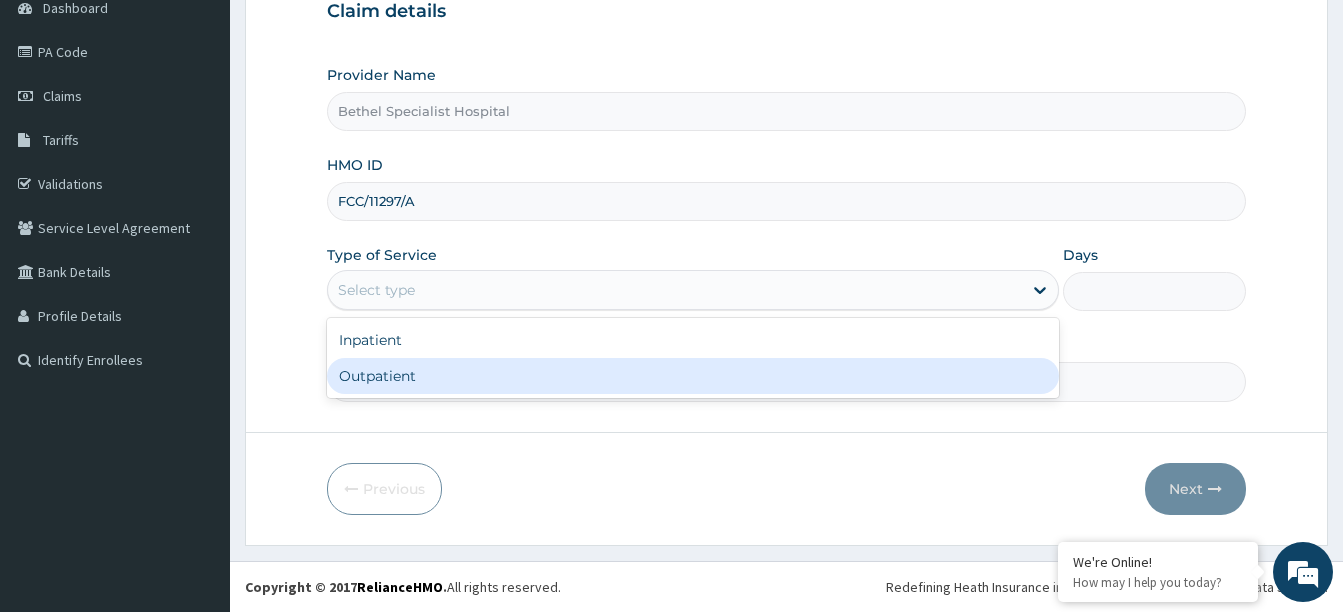 click on "Outpatient" at bounding box center [693, 376] 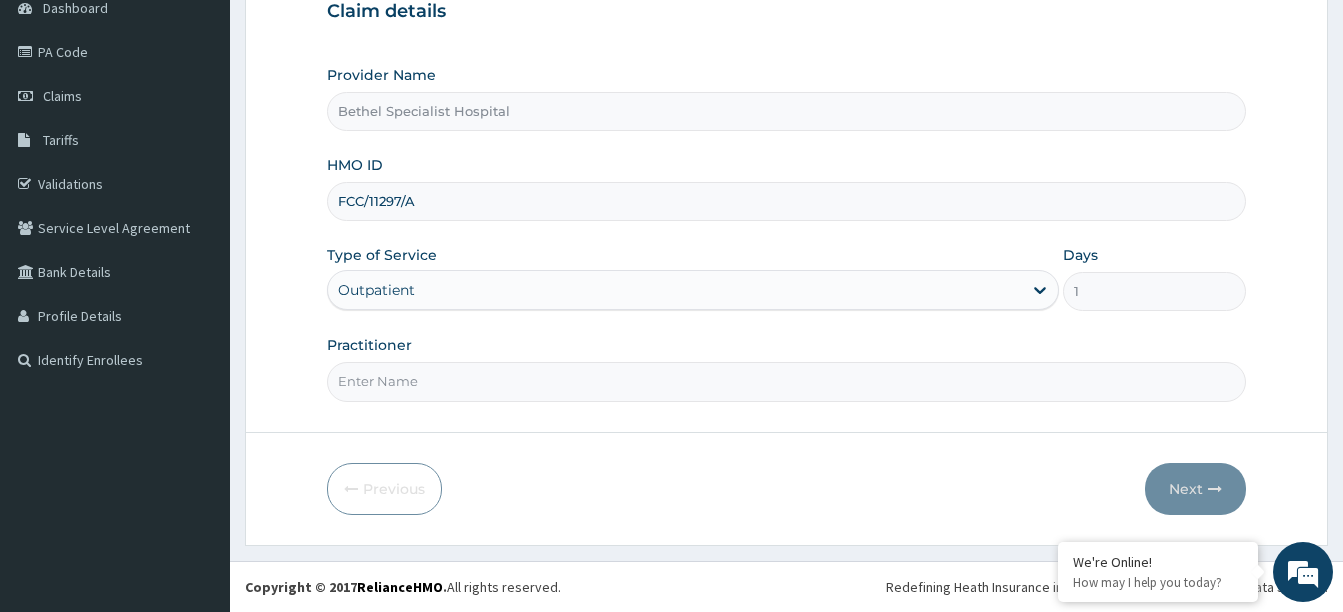 click on "Practitioner" at bounding box center [786, 381] 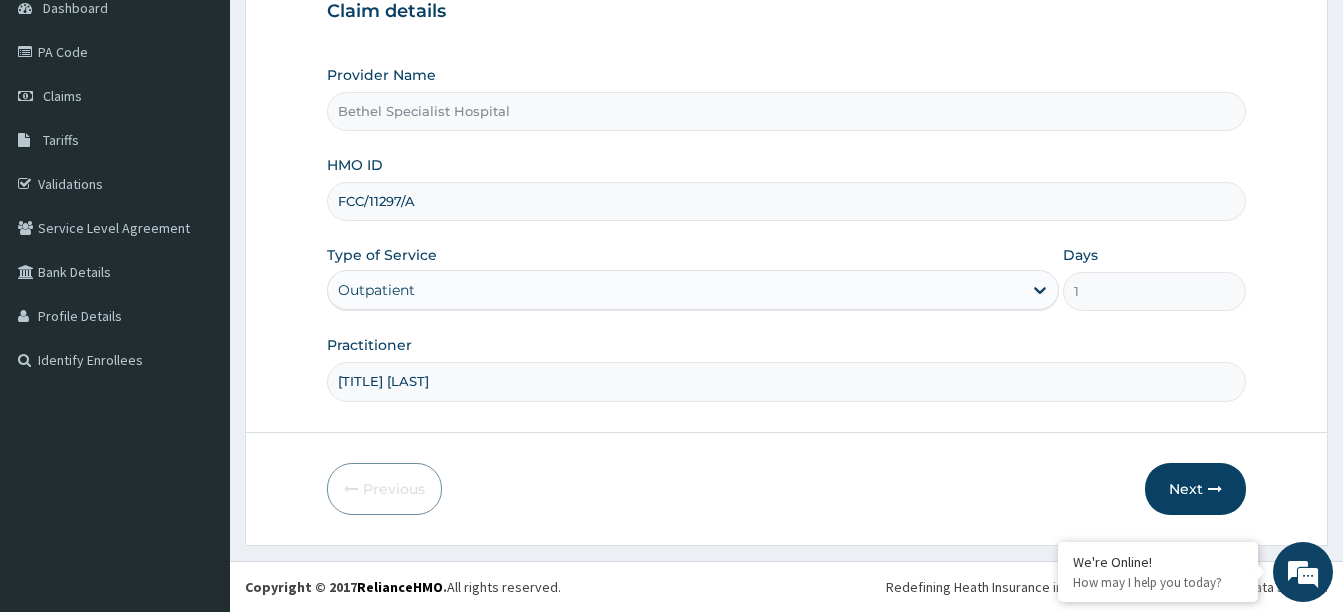 scroll, scrollTop: 0, scrollLeft: 0, axis: both 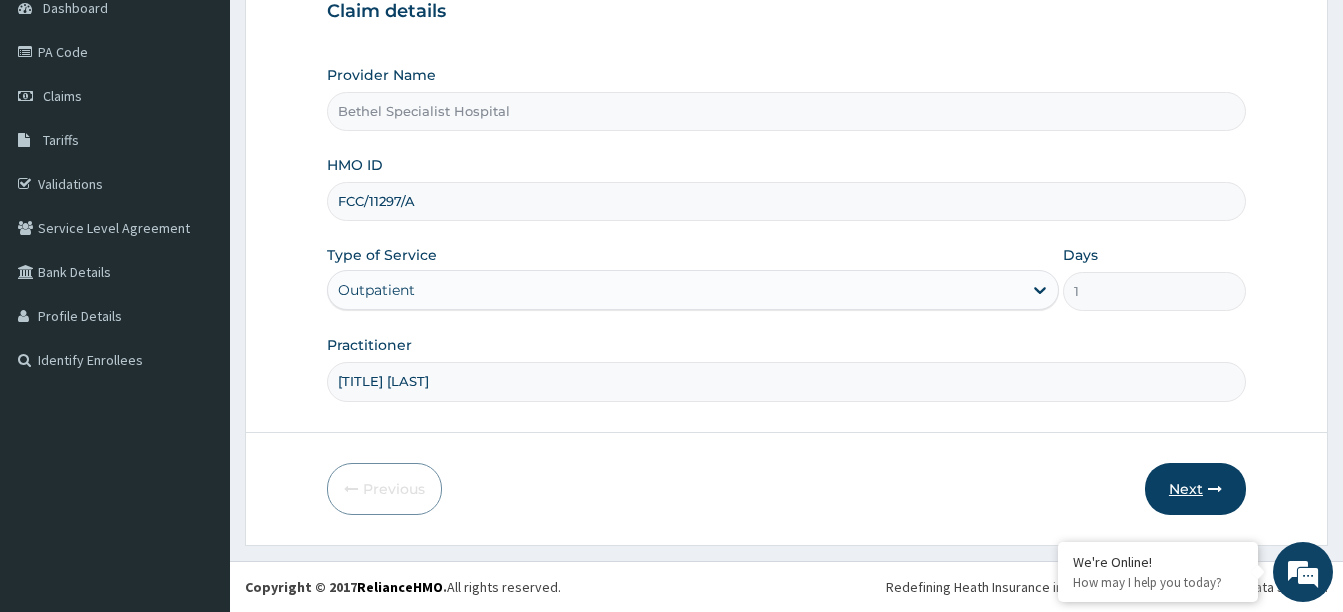 click on "Next" at bounding box center [1195, 489] 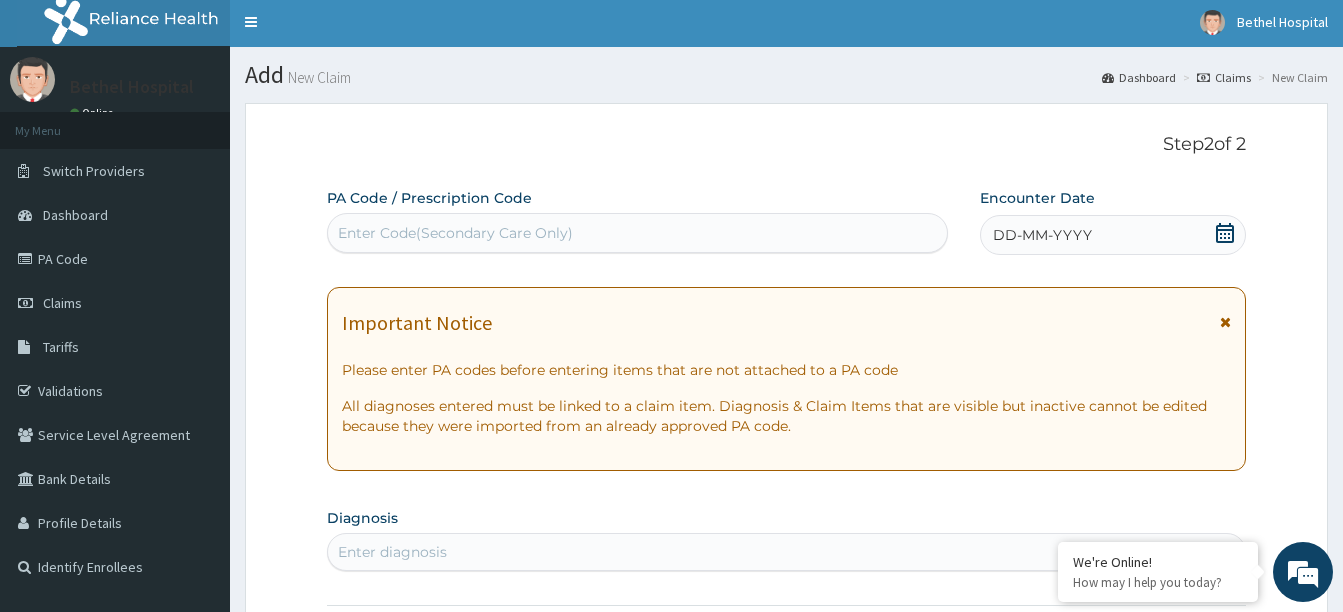 scroll, scrollTop: 0, scrollLeft: 0, axis: both 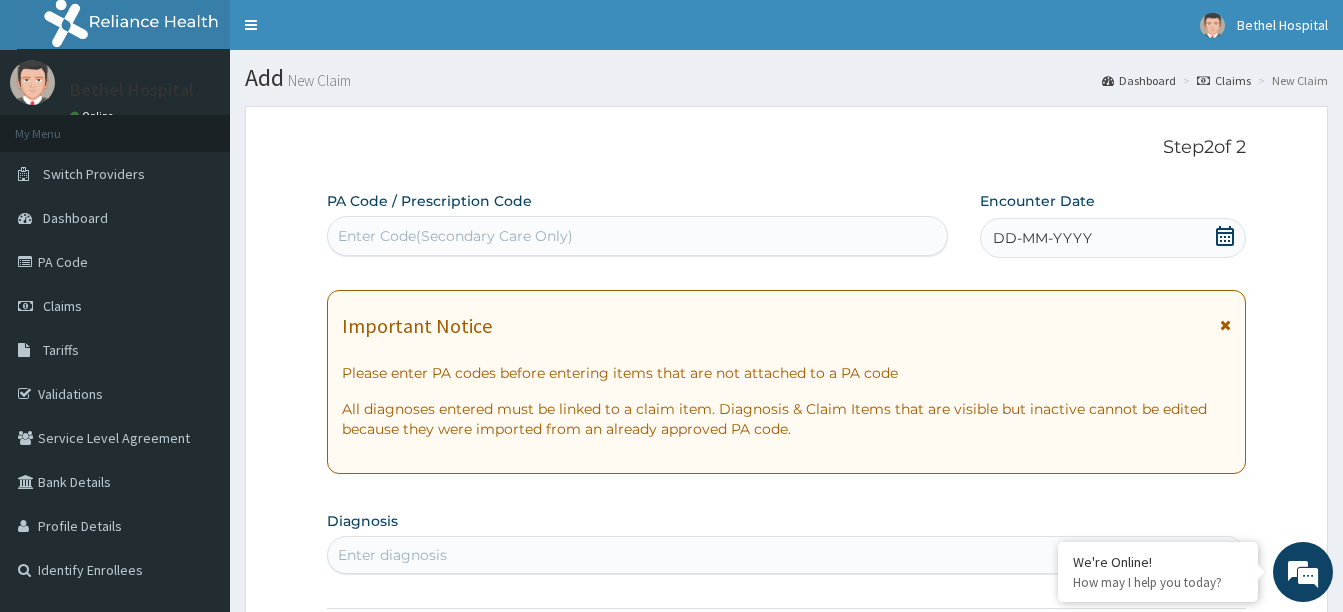 click 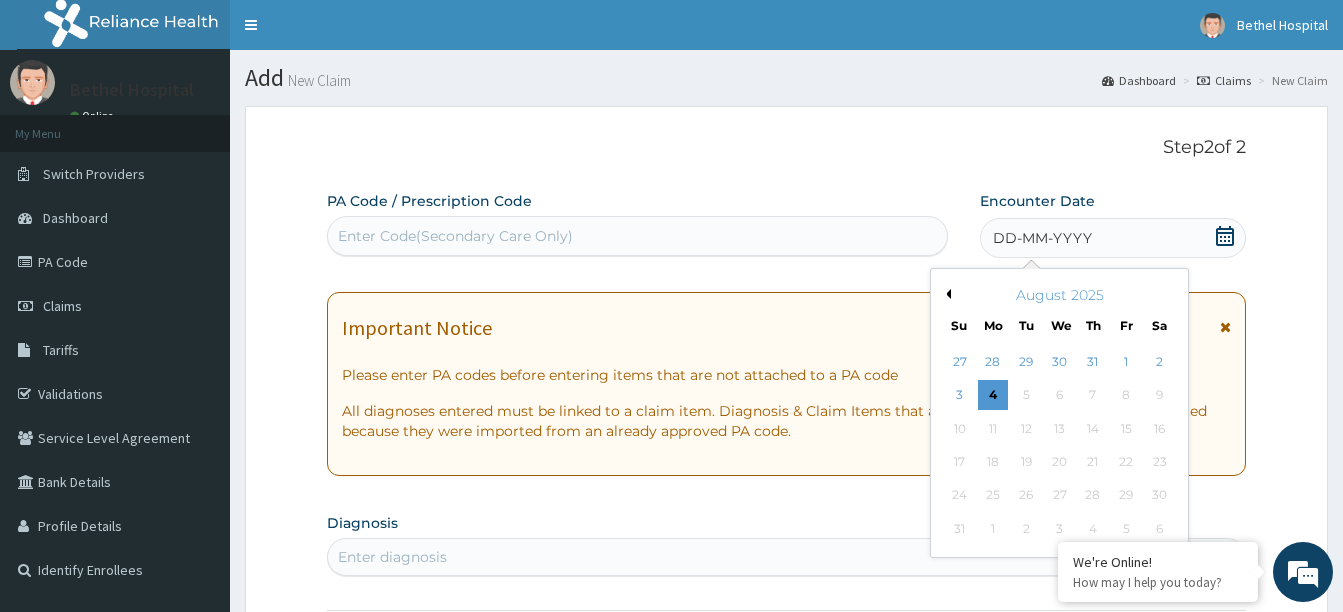 click on "Previous Month" at bounding box center [946, 294] 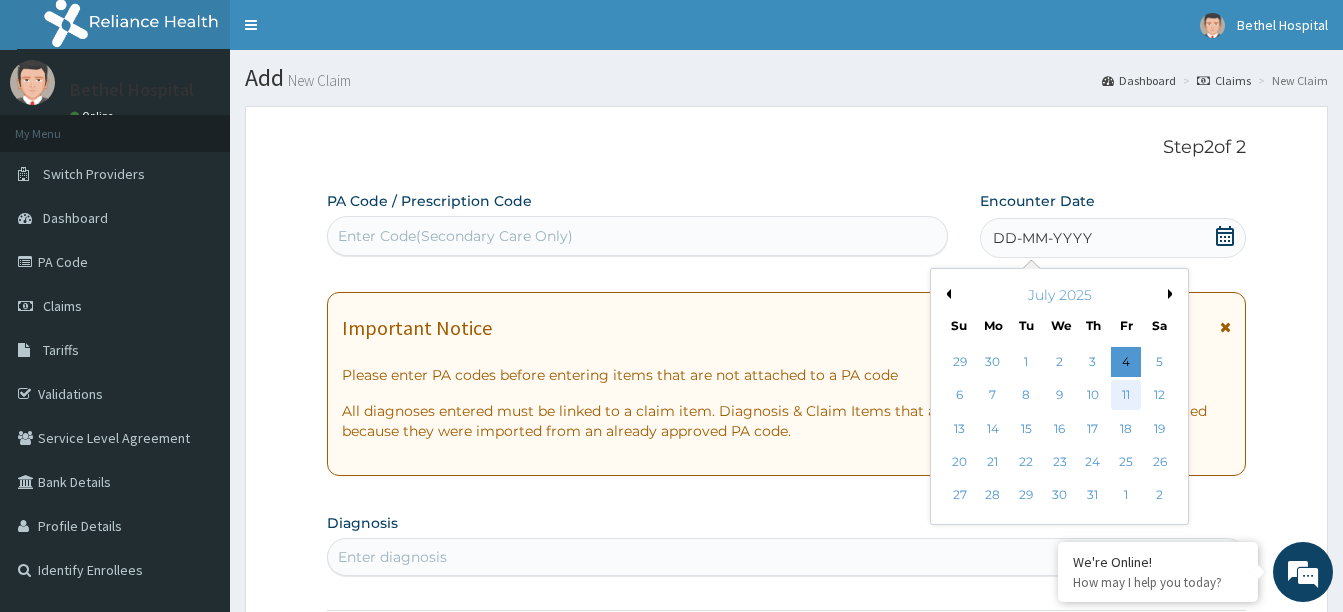 click on "11" at bounding box center [1126, 396] 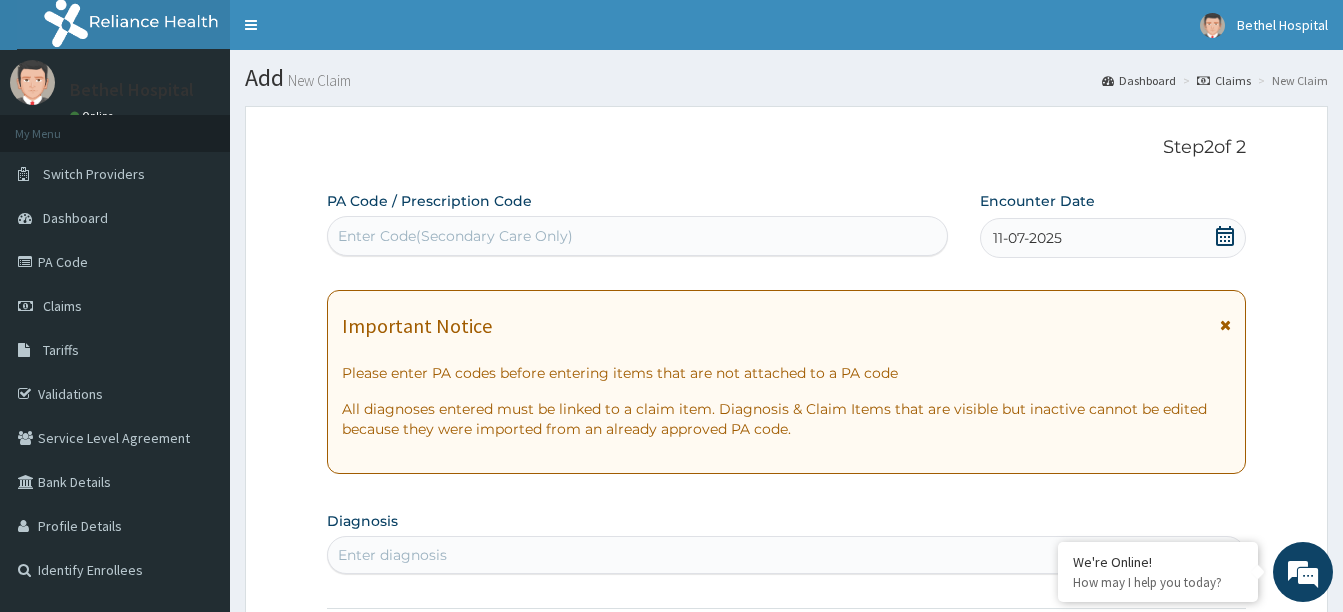 click on "Enter Code(Secondary Care Only)" at bounding box center (455, 236) 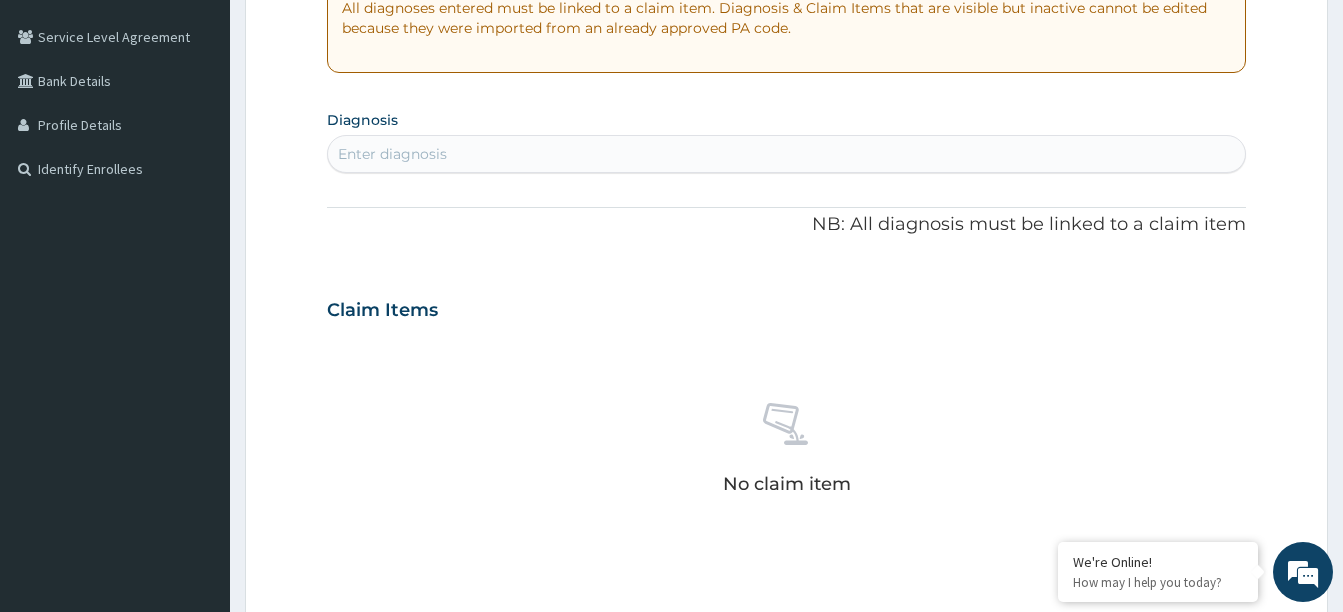scroll, scrollTop: 400, scrollLeft: 0, axis: vertical 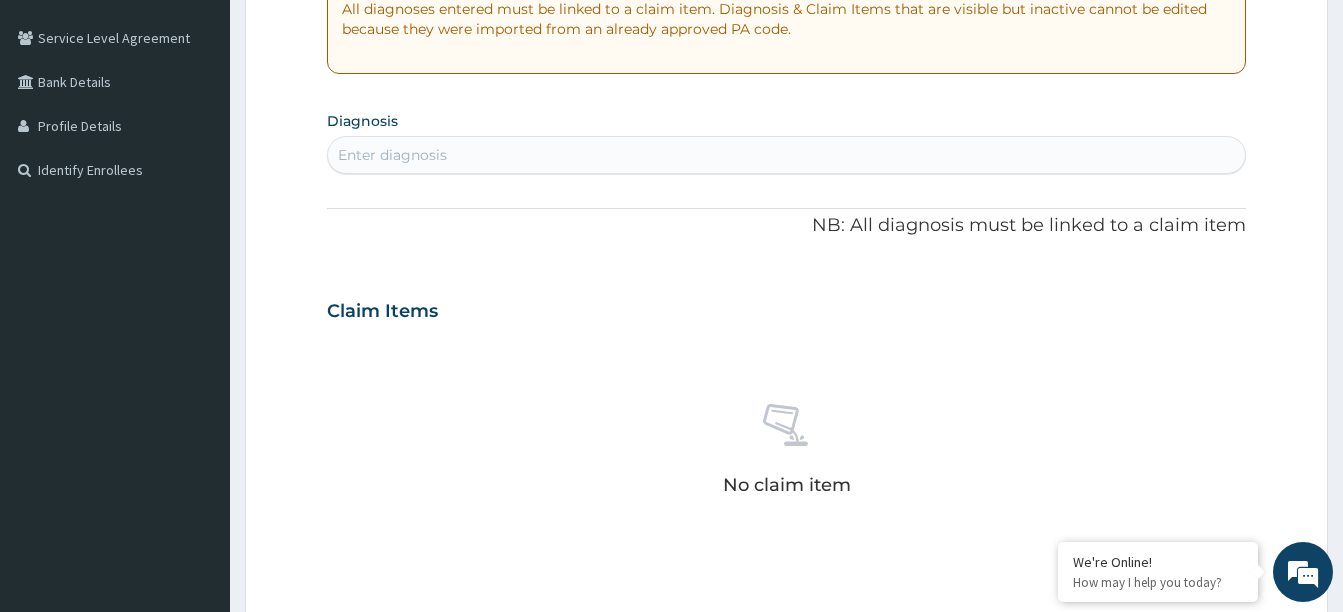 click on "Enter diagnosis" at bounding box center [786, 155] 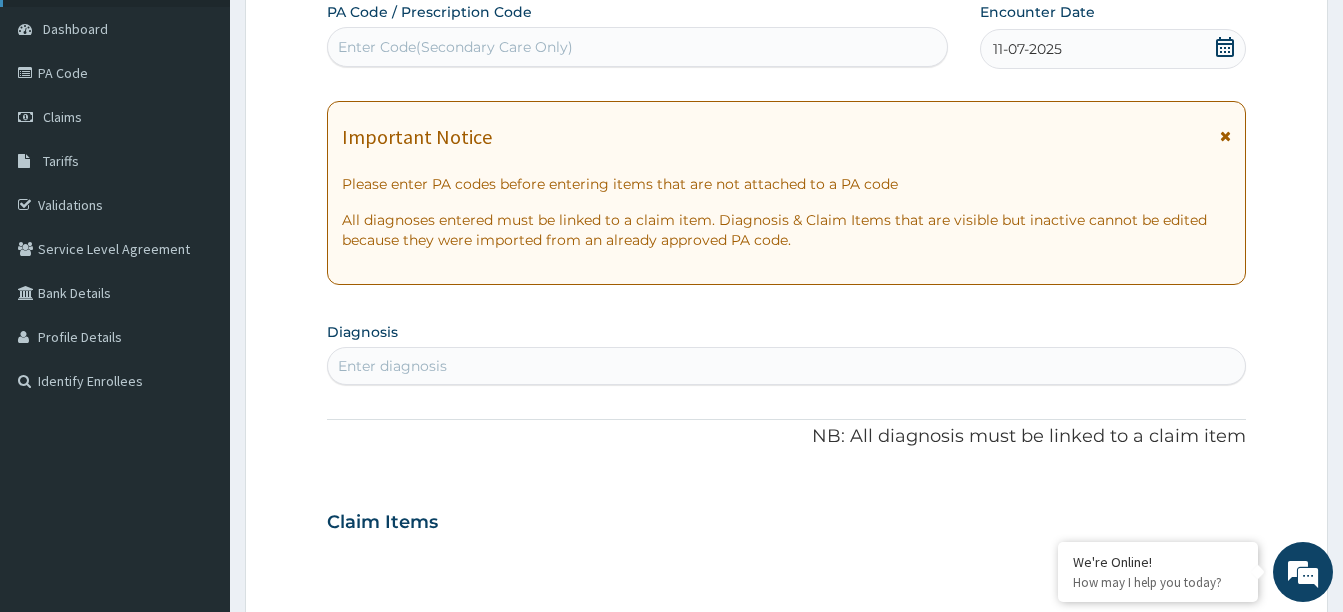 scroll, scrollTop: 0, scrollLeft: 0, axis: both 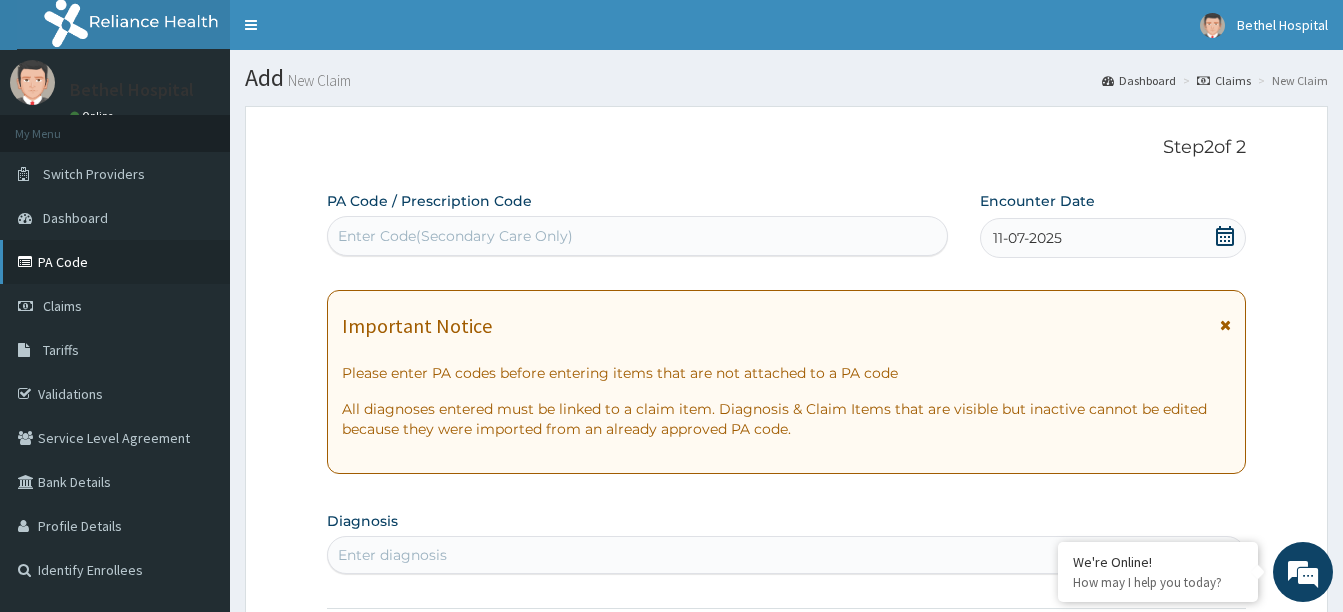 click on "PA Code" at bounding box center [115, 262] 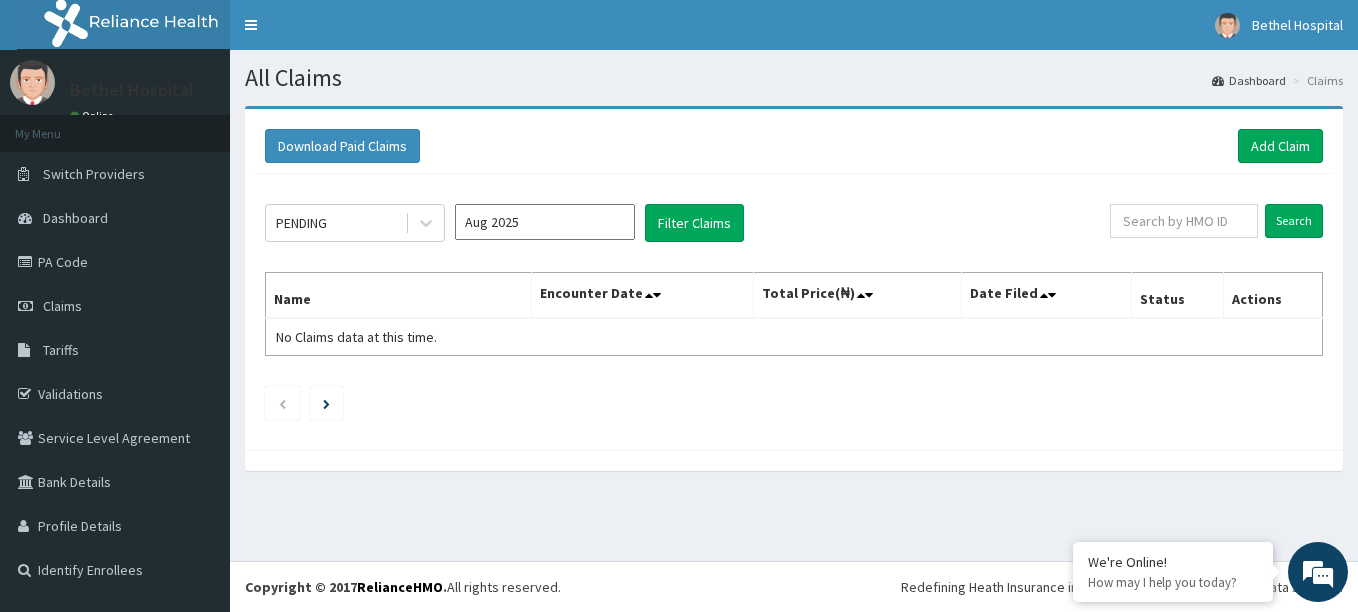 scroll, scrollTop: 0, scrollLeft: 0, axis: both 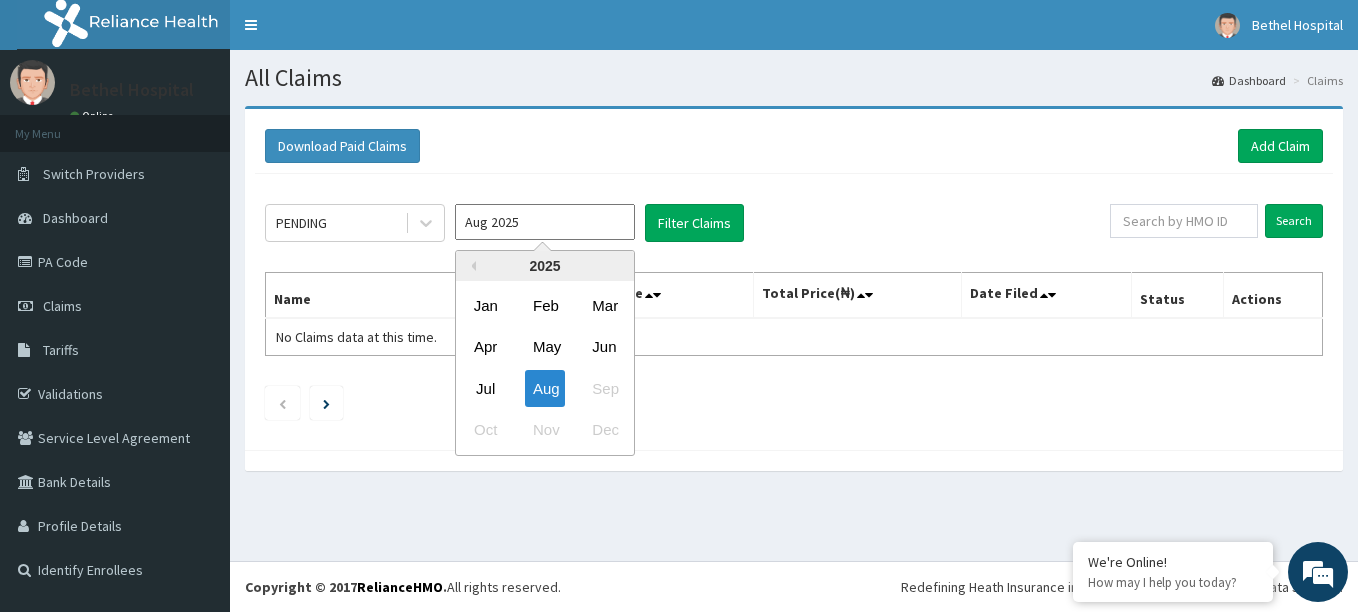 click on "Aug 2025" at bounding box center [545, 222] 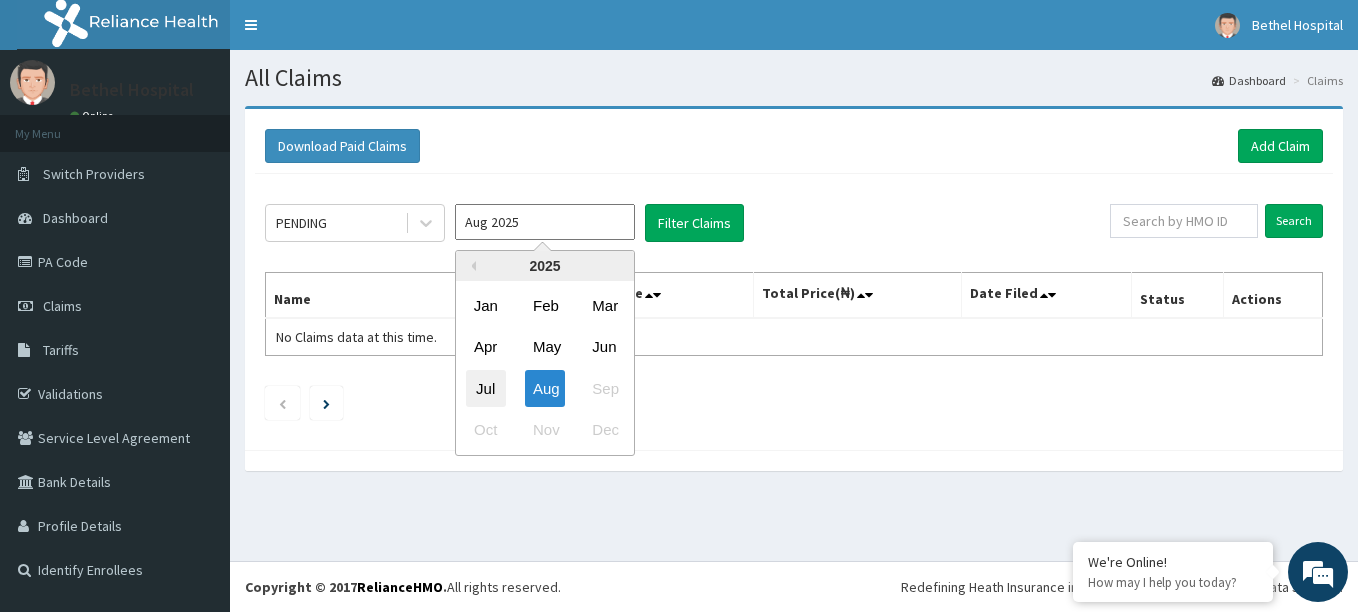 click on "Jul" at bounding box center (486, 388) 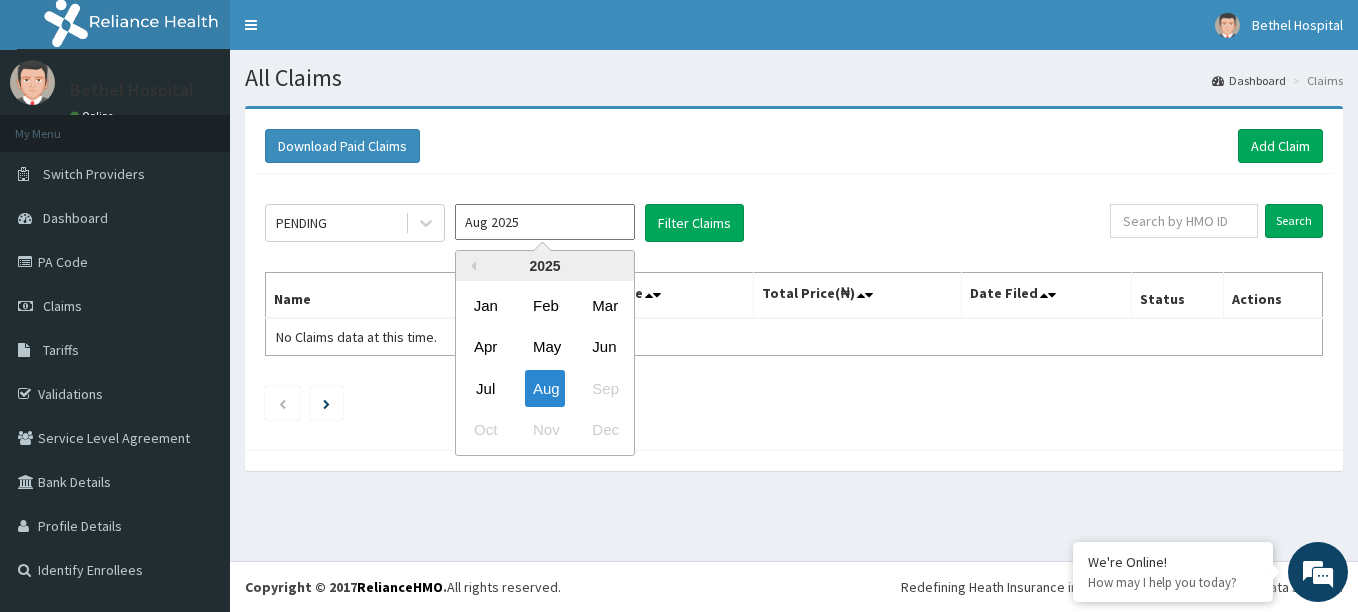 type on "Jul 2025" 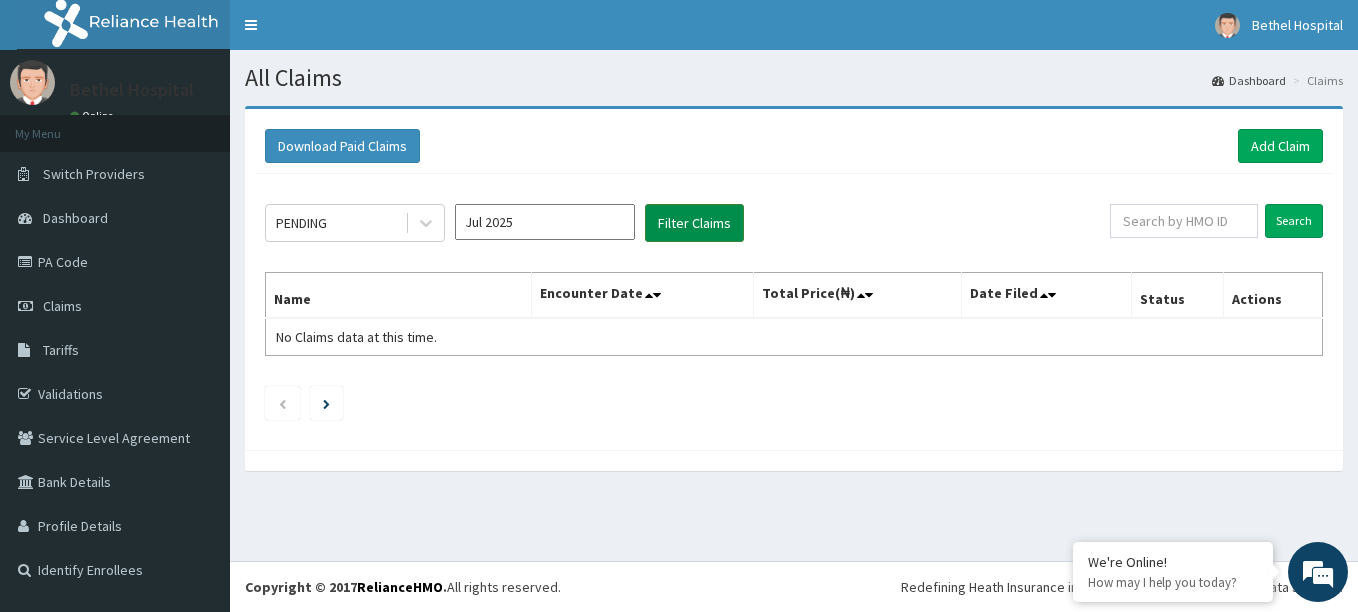 click on "Filter Claims" at bounding box center (694, 223) 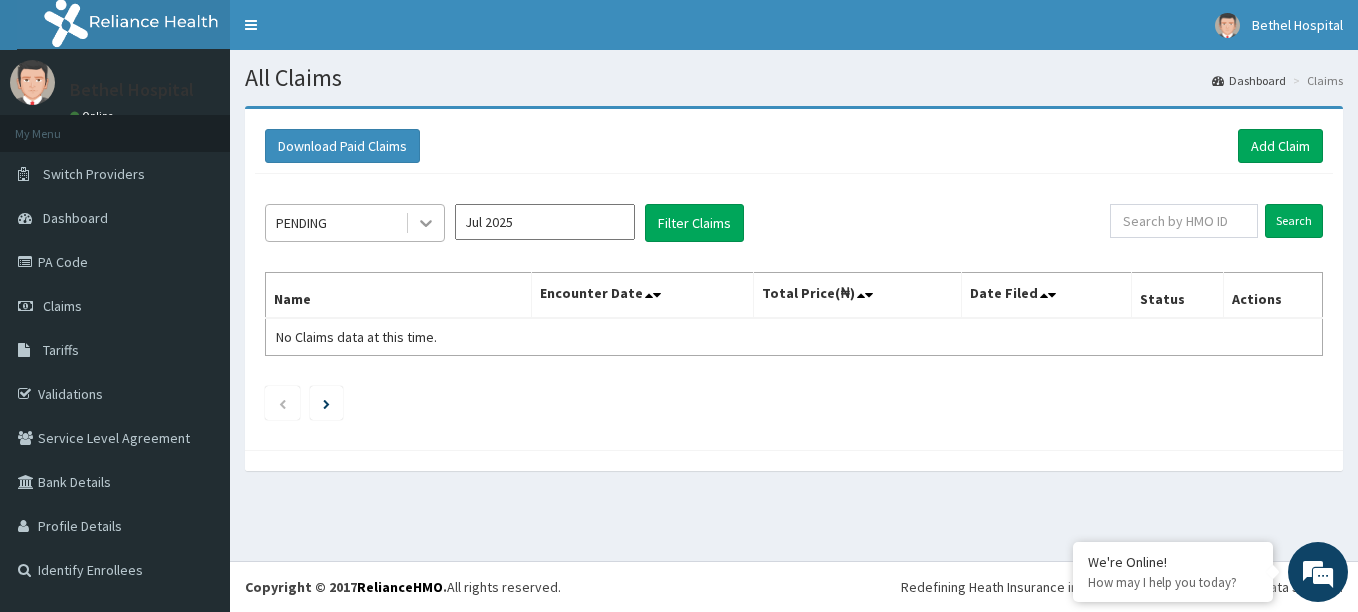 click 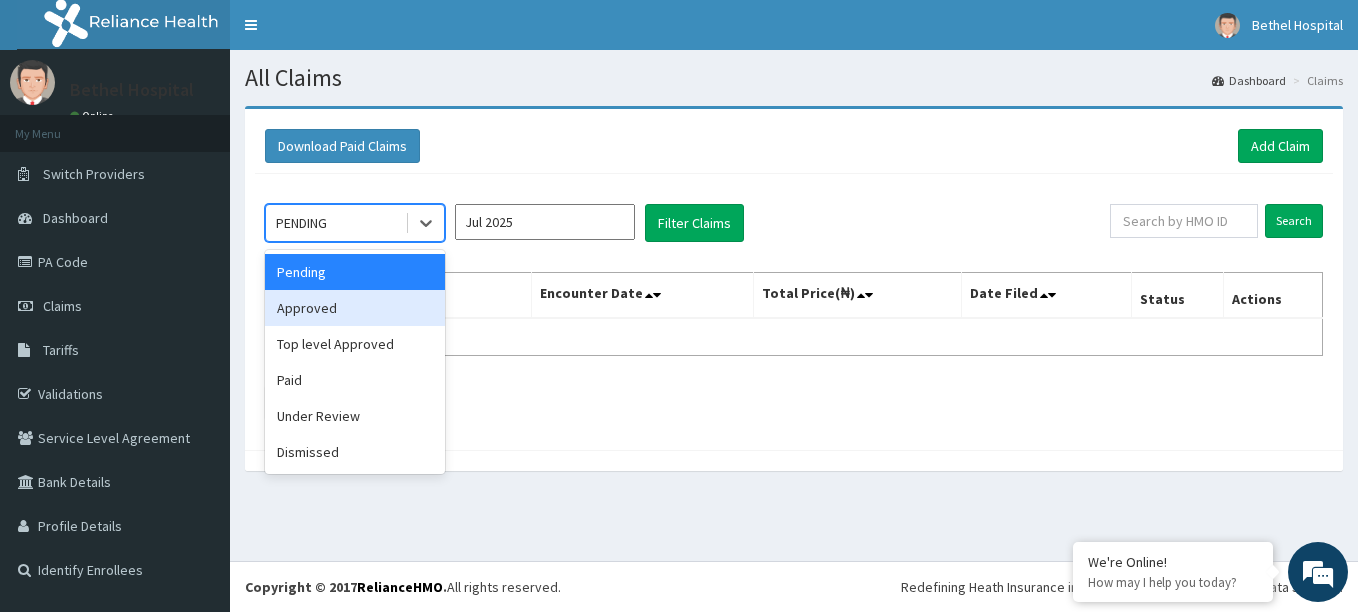 click on "Approved" at bounding box center (355, 308) 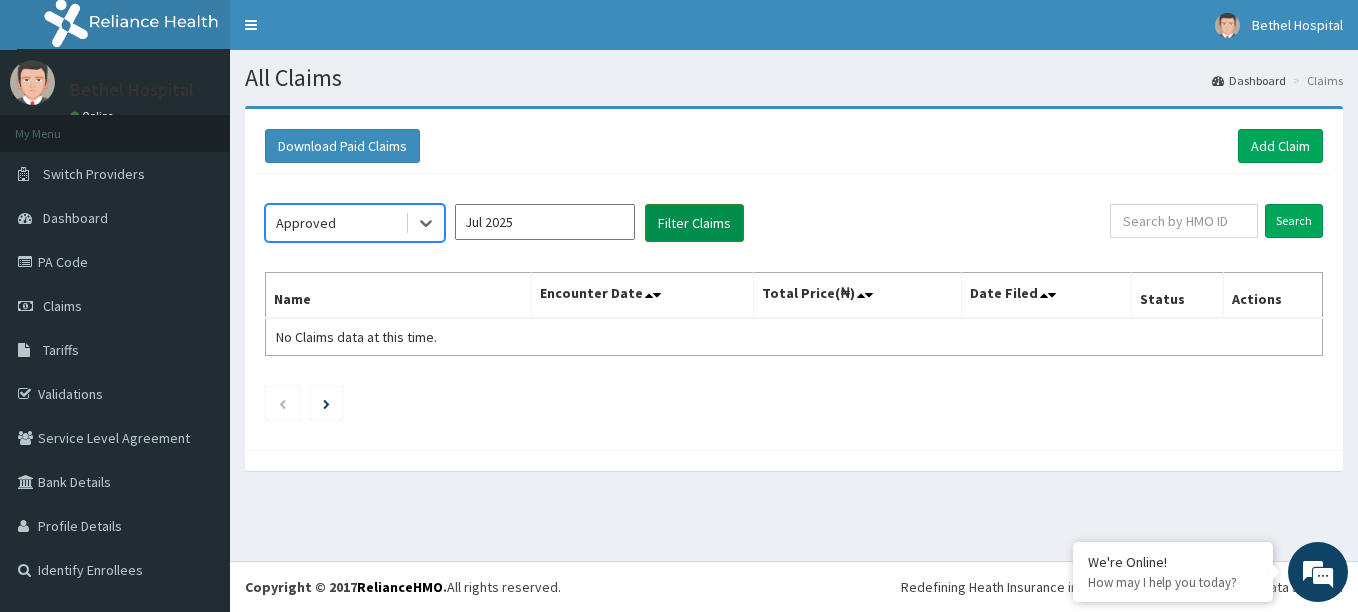 click on "Filter Claims" at bounding box center (694, 223) 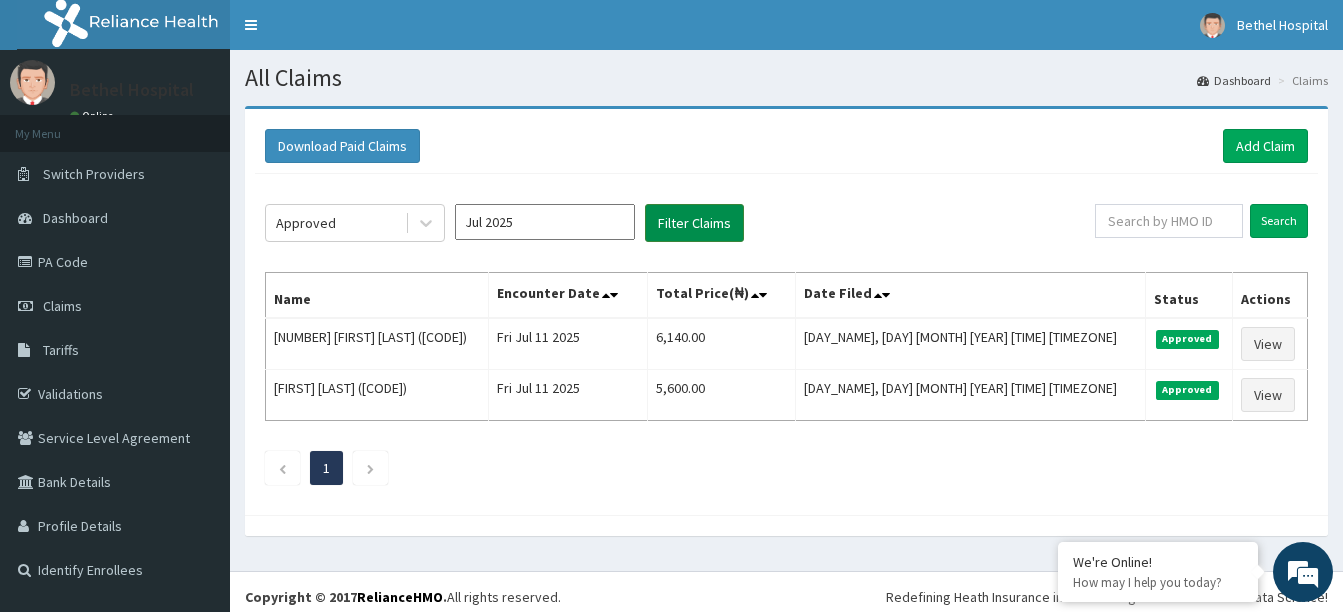 scroll, scrollTop: 0, scrollLeft: 0, axis: both 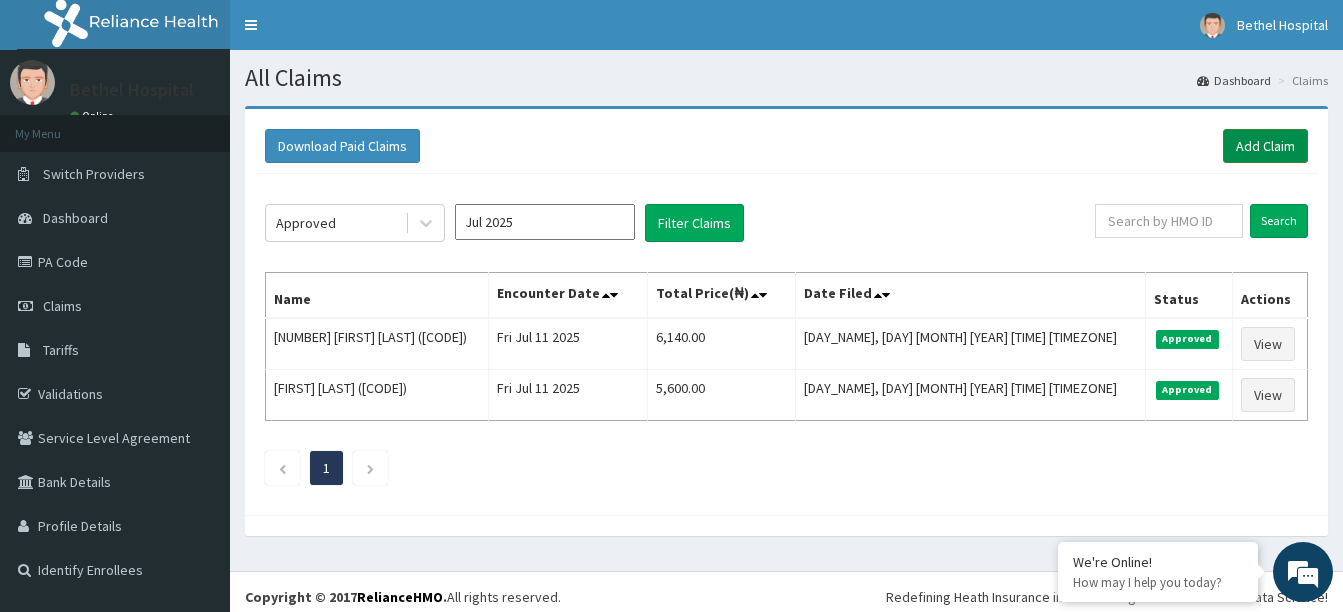 click on "Add Claim" at bounding box center [1265, 146] 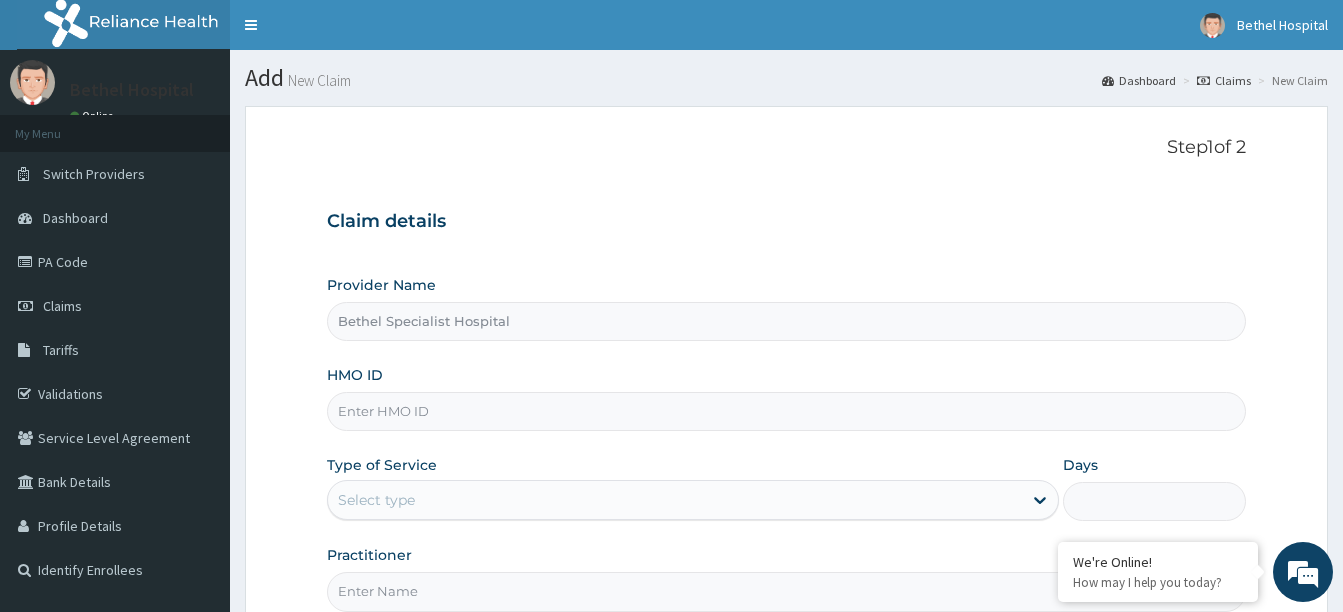 scroll, scrollTop: 200, scrollLeft: 0, axis: vertical 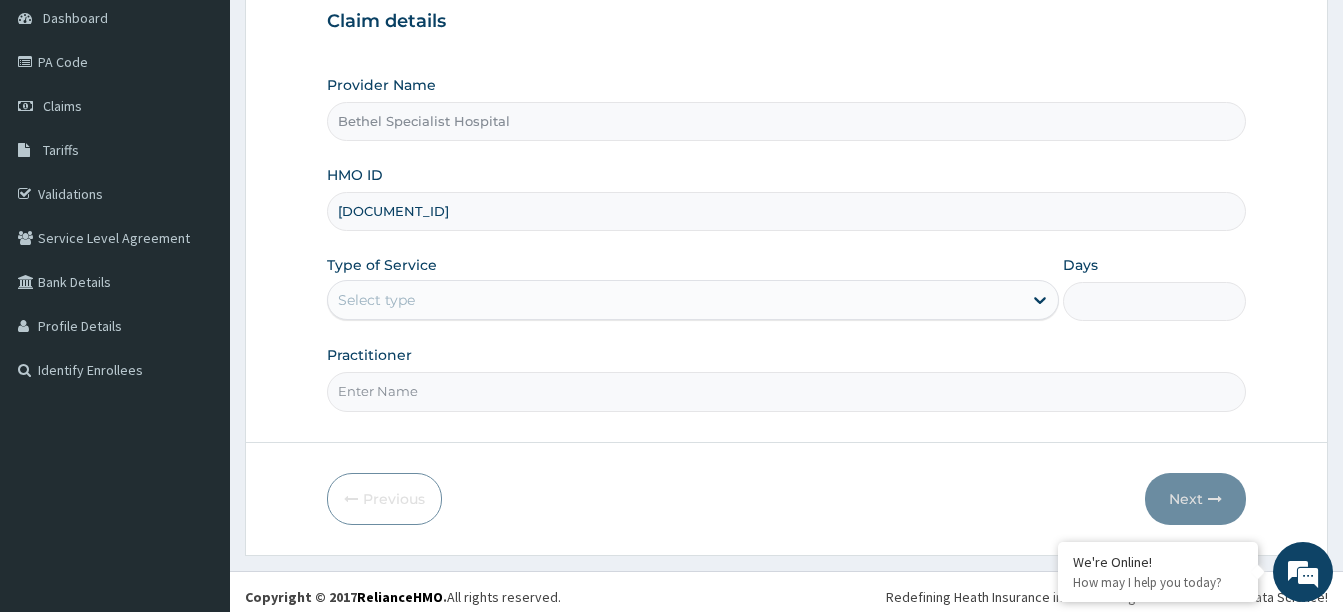 type on "[DOCUMENT_ID]" 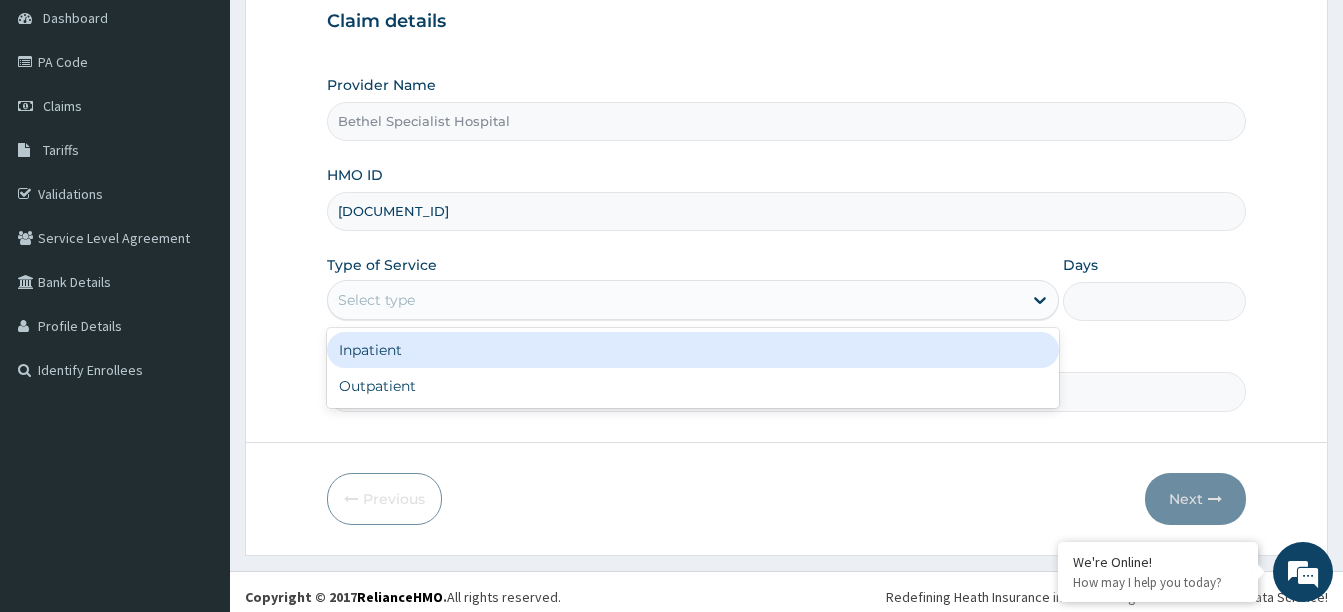 click on "Select type" at bounding box center (675, 300) 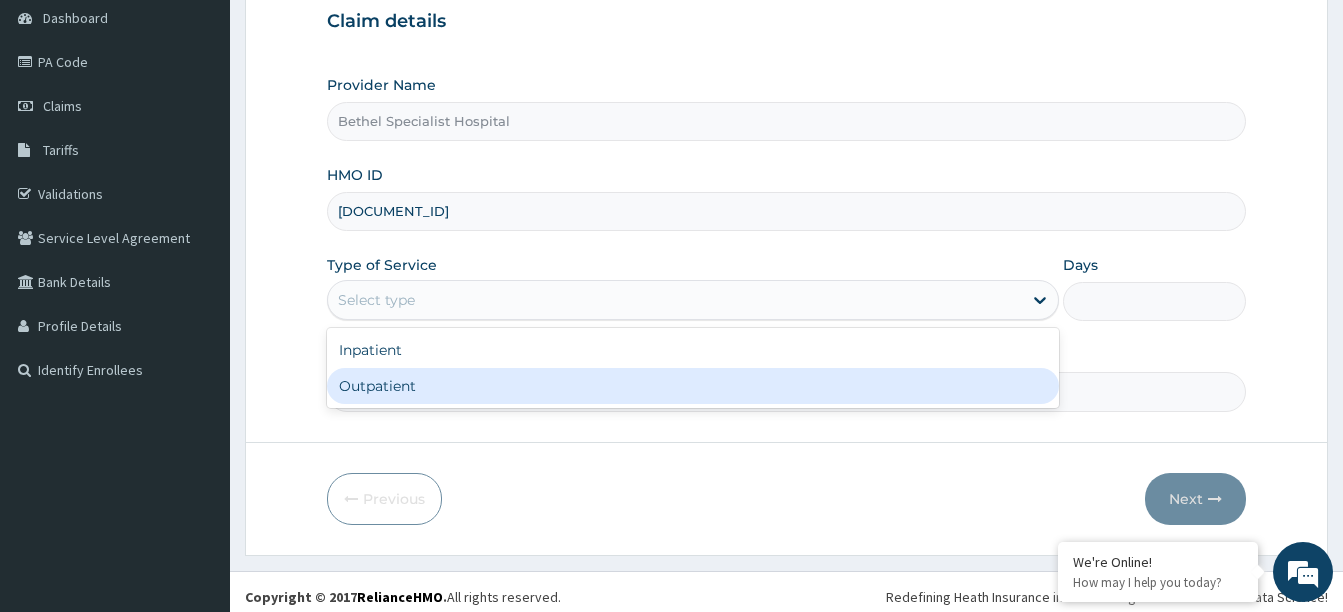 click on "Outpatient" at bounding box center [693, 386] 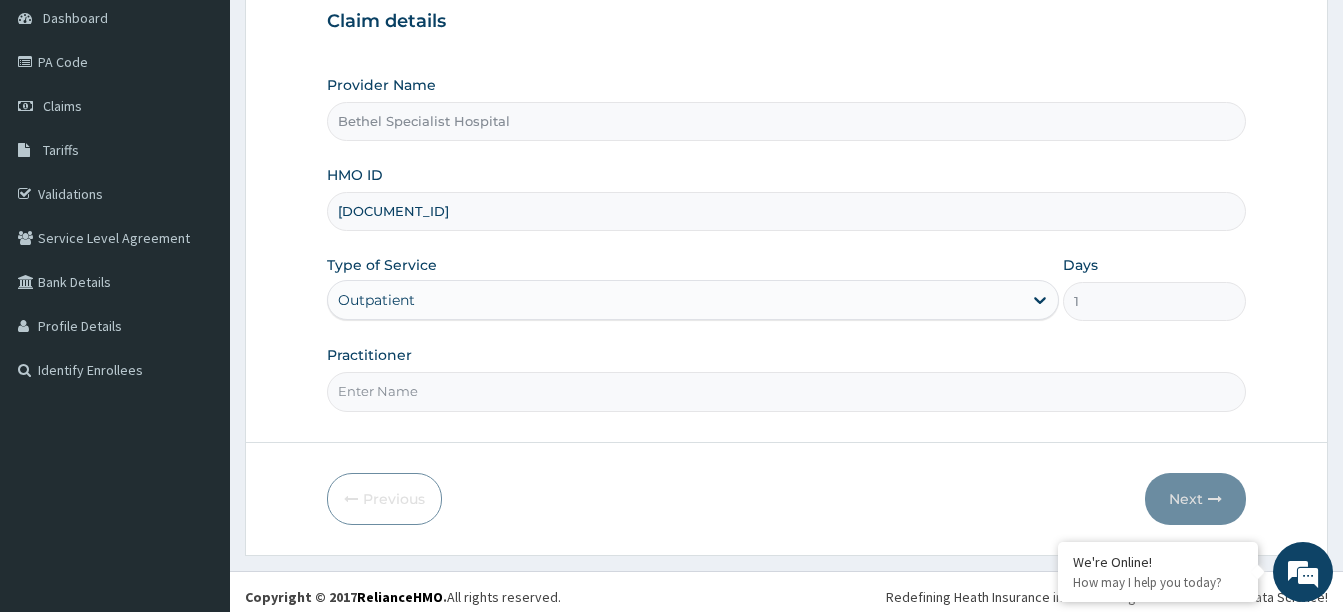 scroll, scrollTop: 0, scrollLeft: 0, axis: both 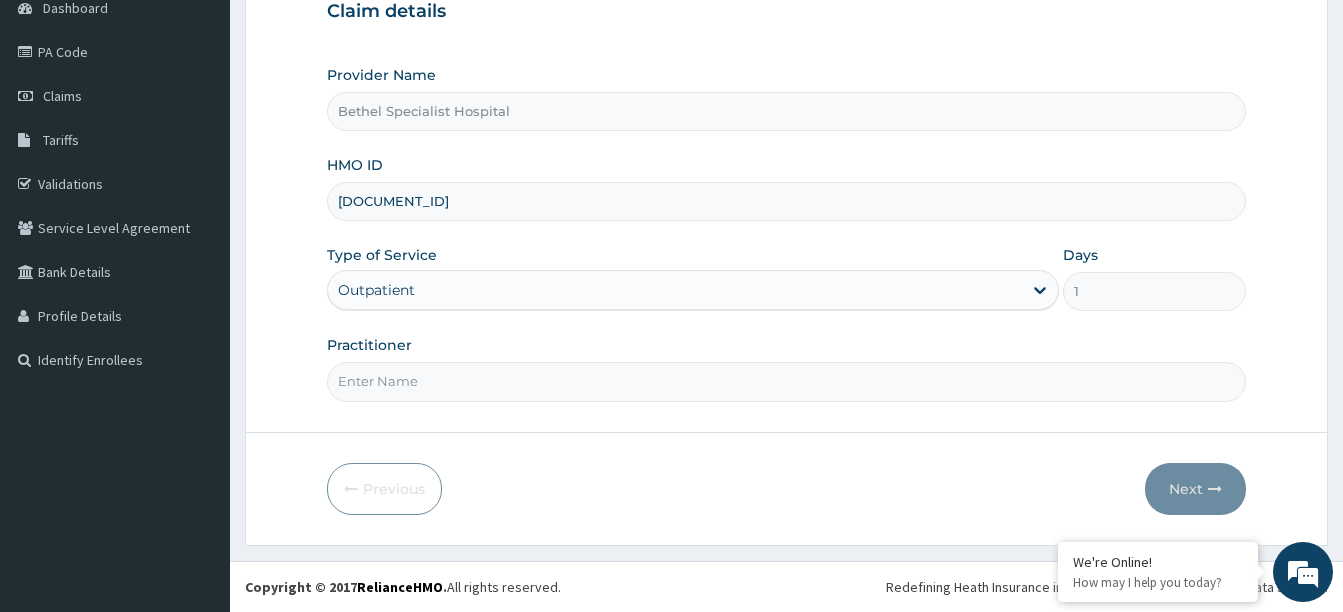 click on "Practitioner" at bounding box center (786, 381) 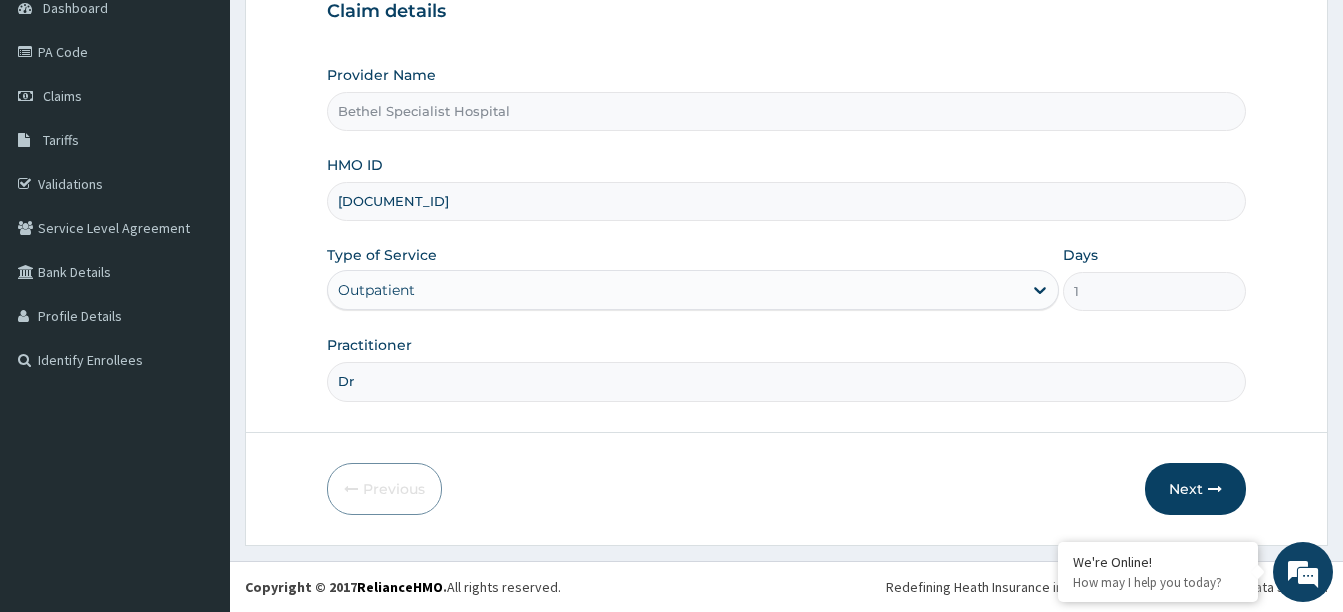 click on "Dr" at bounding box center [786, 381] 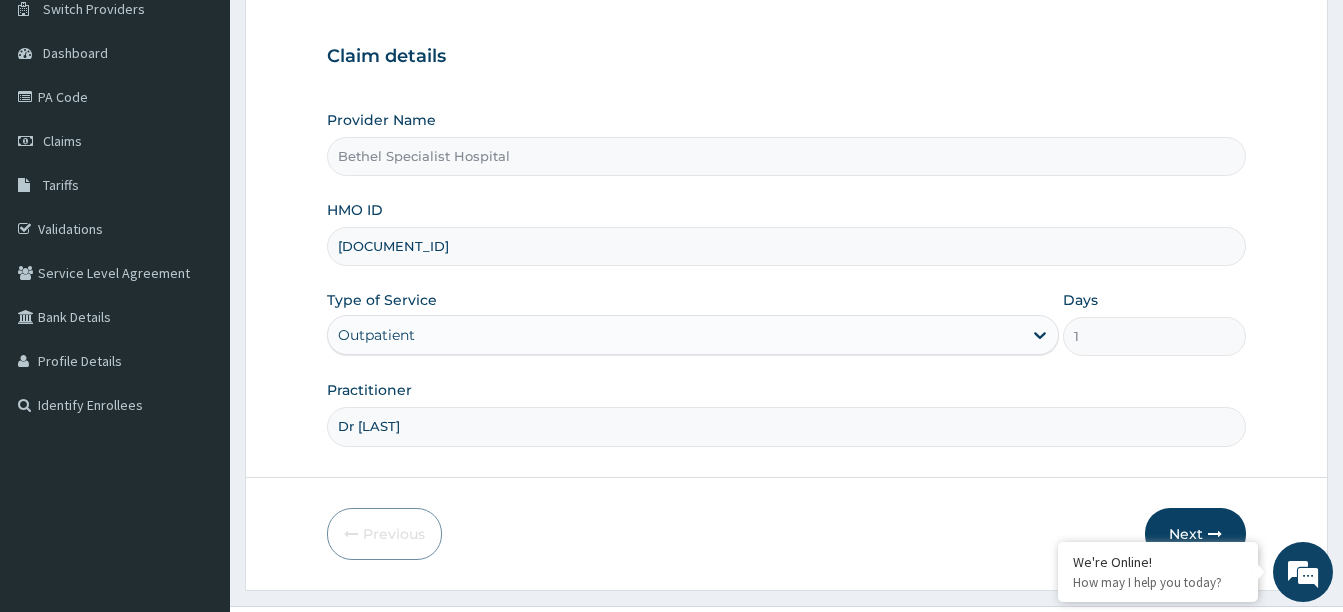 scroll, scrollTop: 210, scrollLeft: 0, axis: vertical 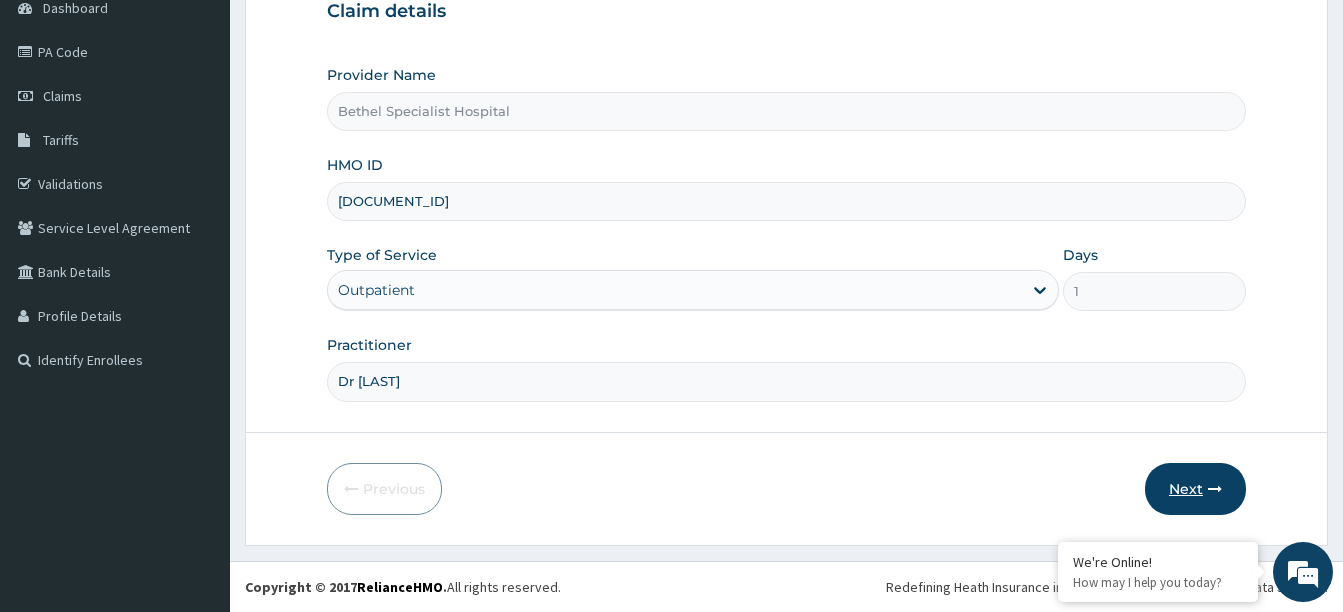 type on "Dr Hamzat" 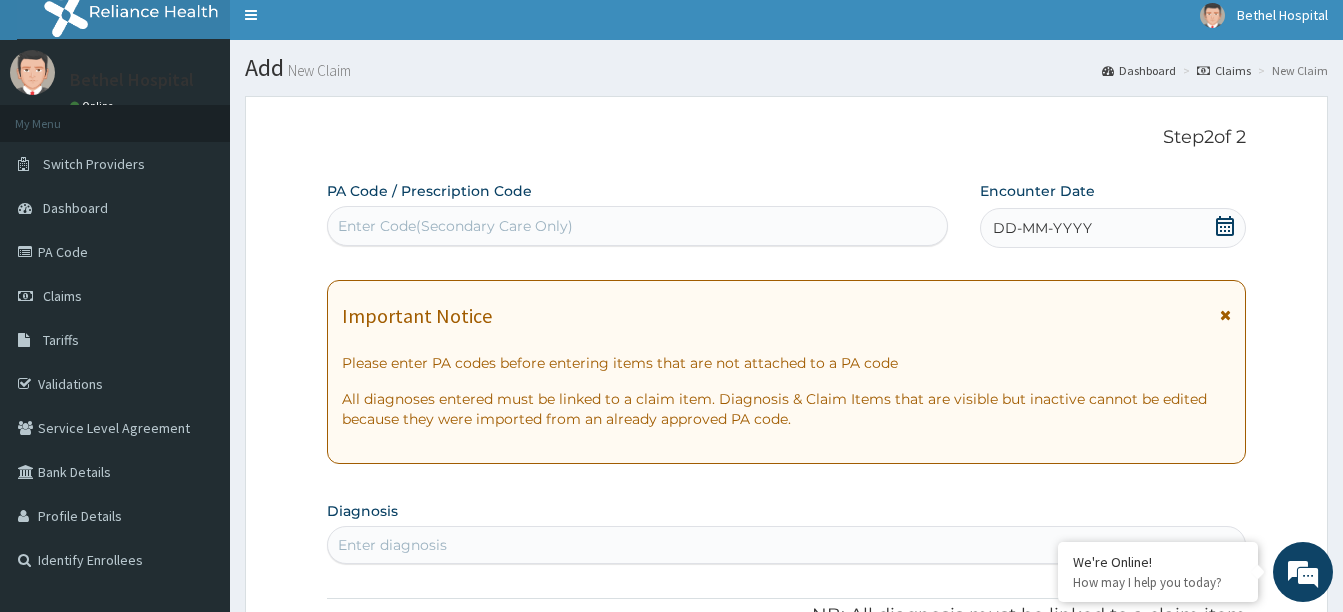 scroll, scrollTop: 0, scrollLeft: 0, axis: both 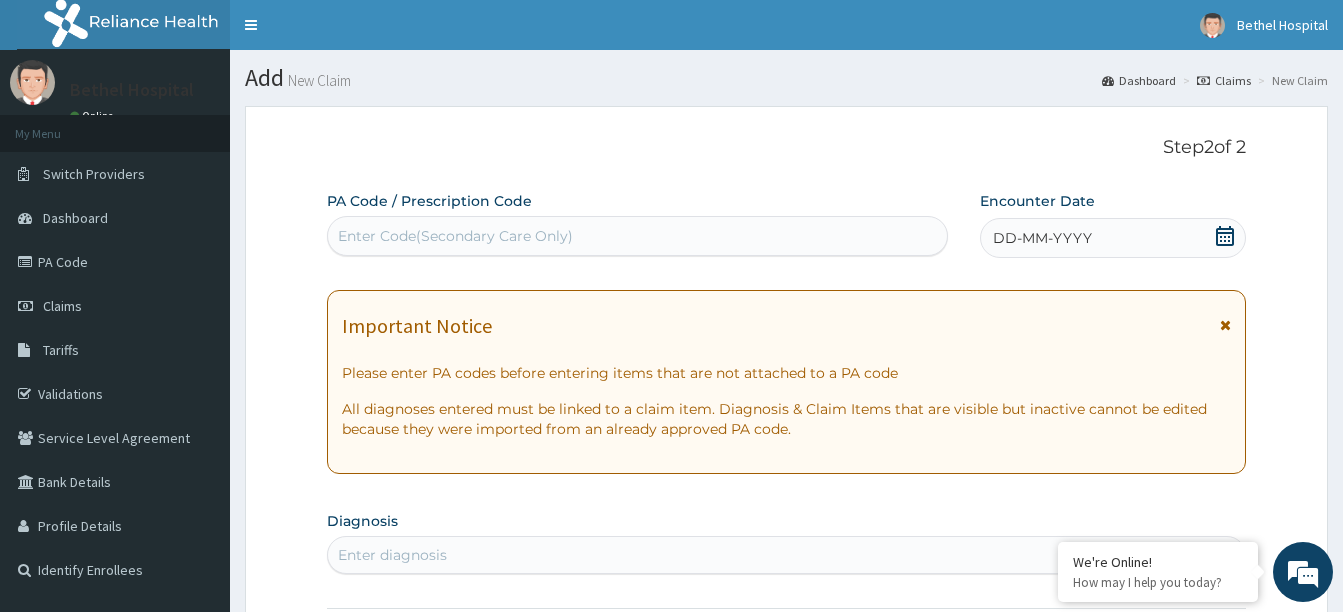 click 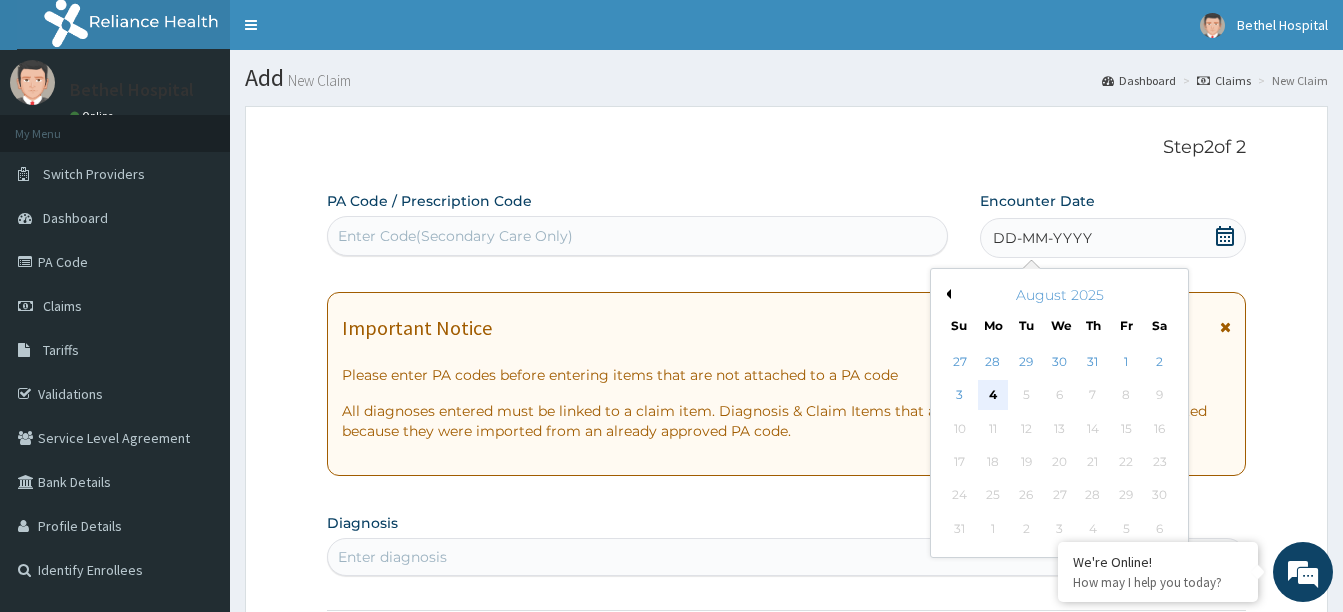 click on "4" at bounding box center [993, 396] 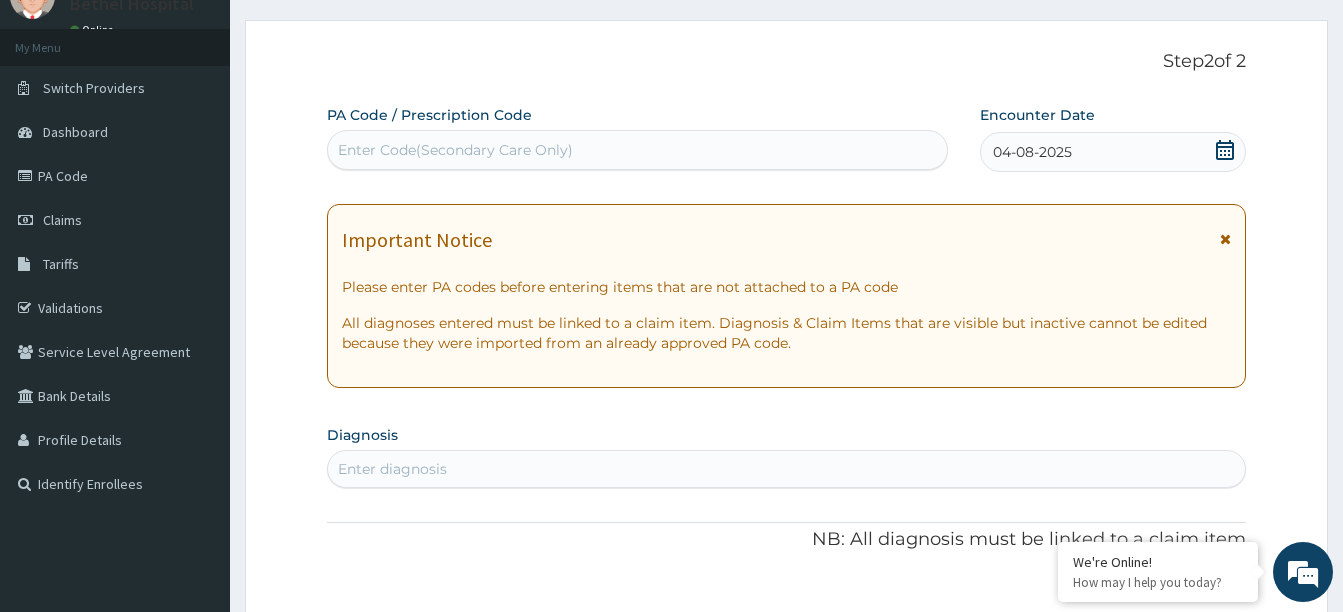 scroll, scrollTop: 200, scrollLeft: 0, axis: vertical 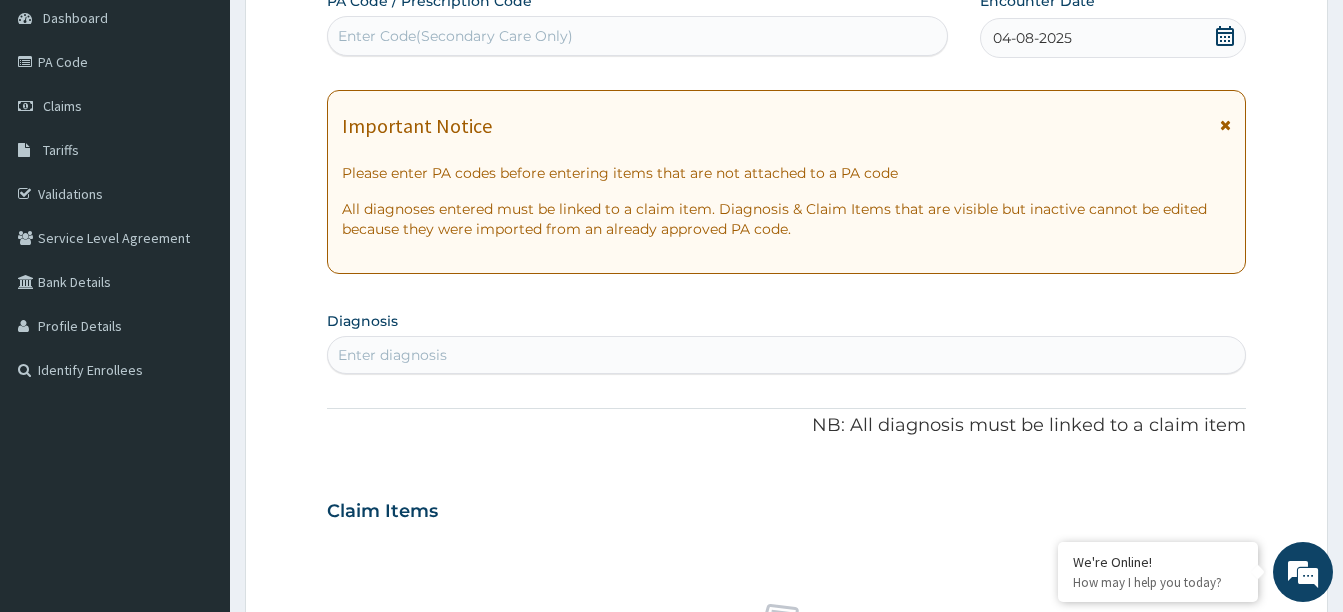 click on "Enter diagnosis" at bounding box center (786, 355) 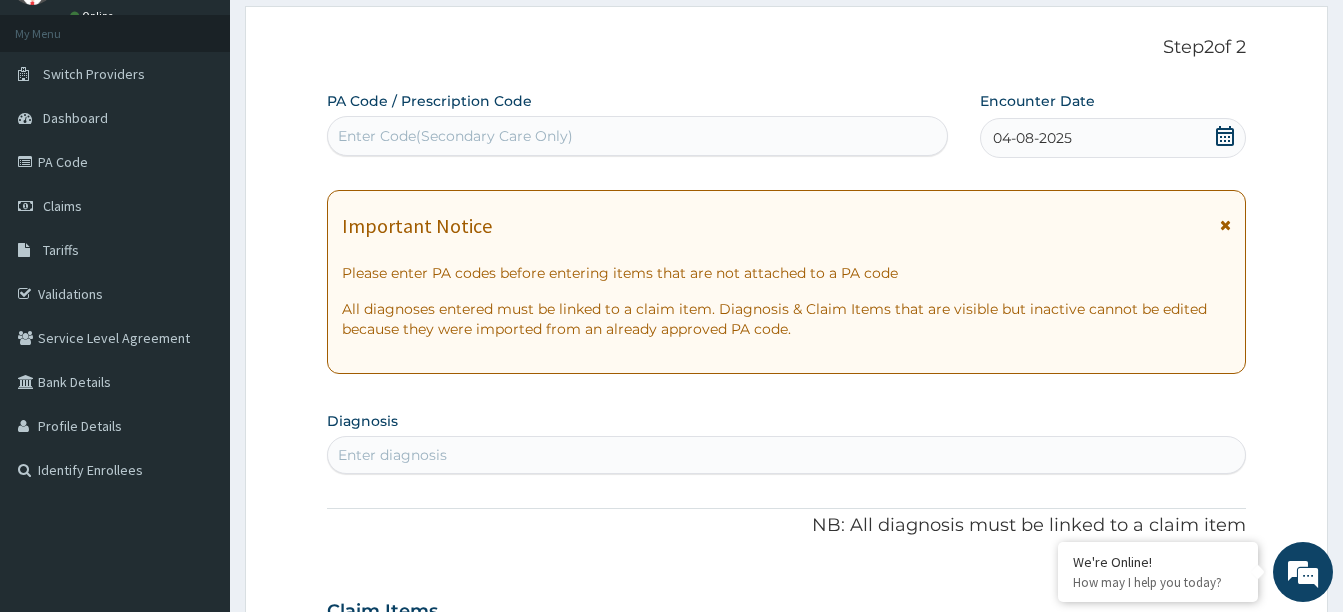 scroll, scrollTop: 200, scrollLeft: 0, axis: vertical 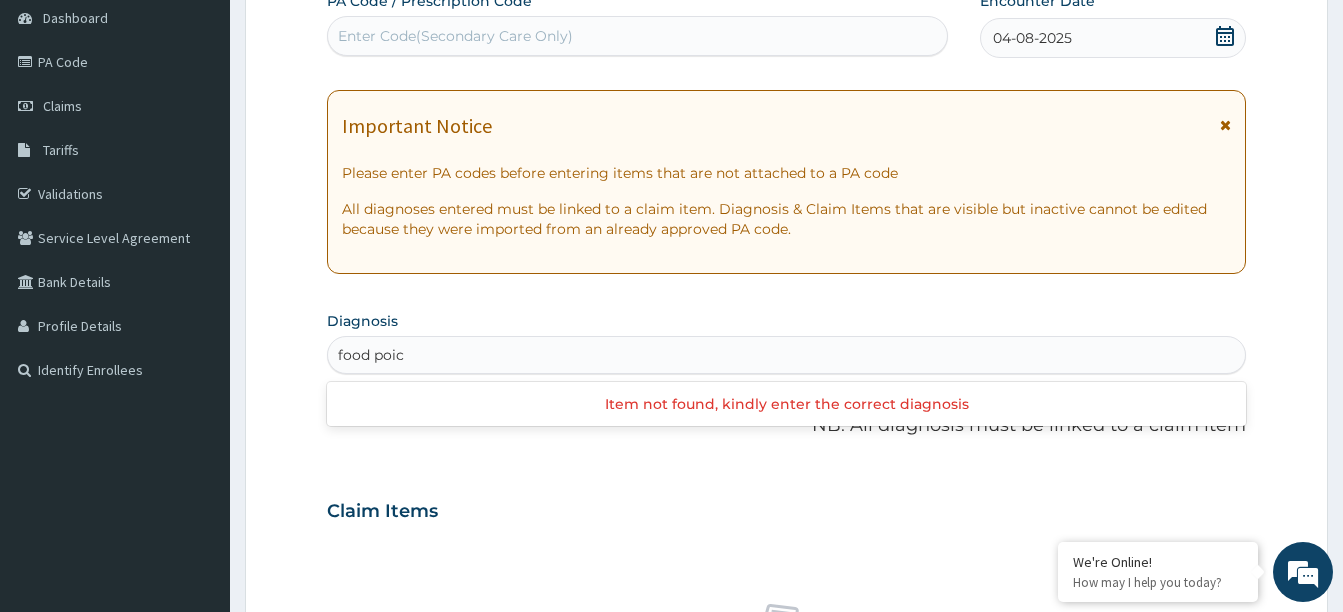 type on "food poi" 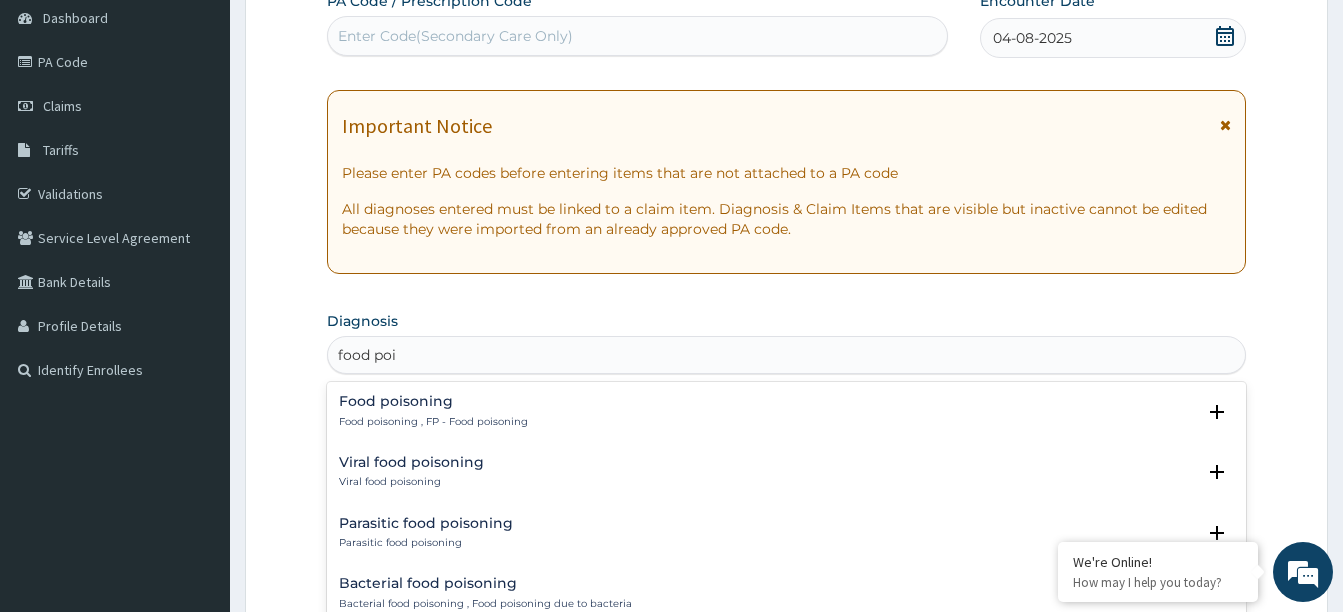 click on "Food poisoning" at bounding box center [433, 401] 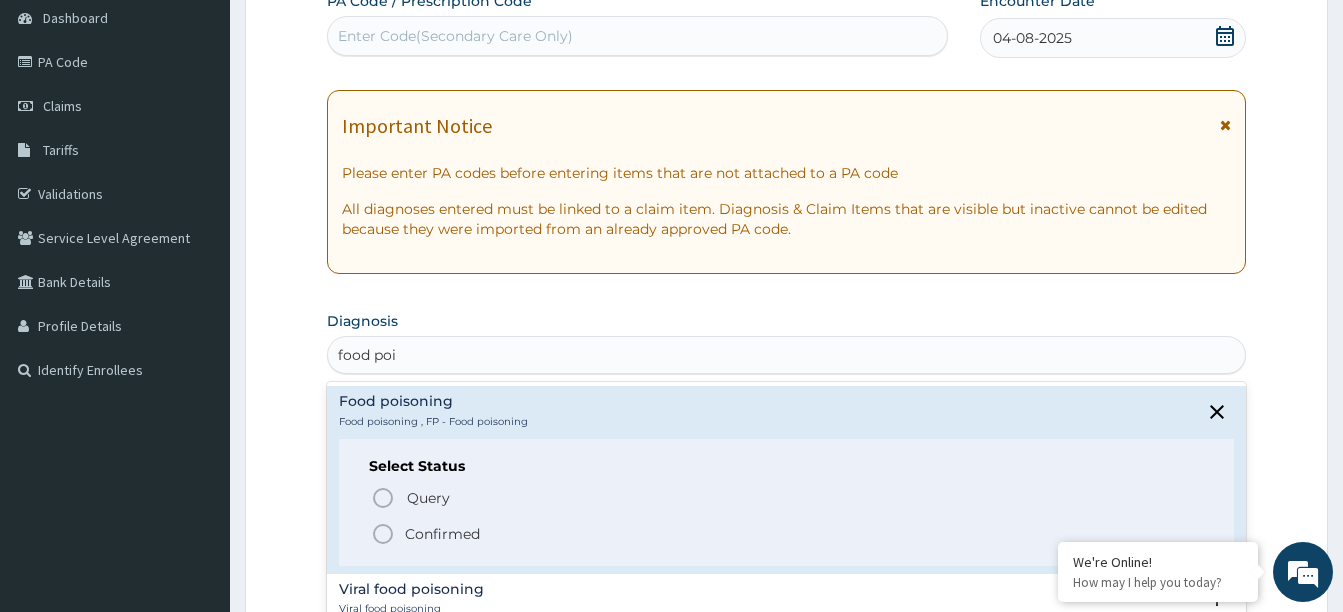click 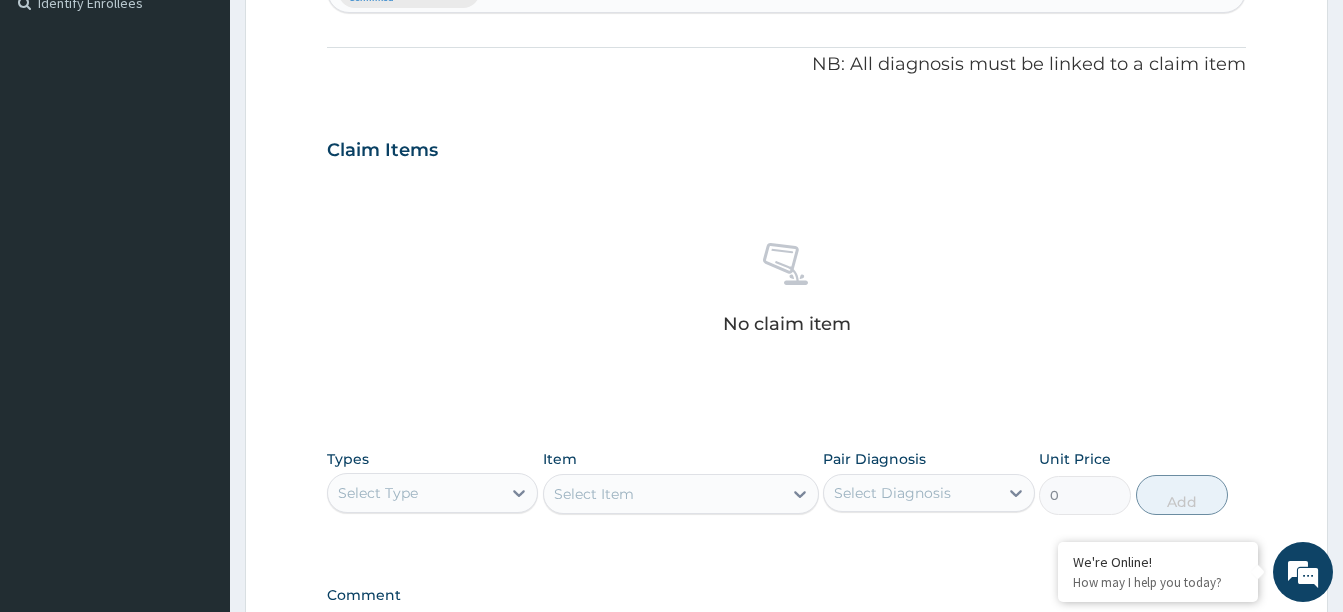 scroll, scrollTop: 700, scrollLeft: 0, axis: vertical 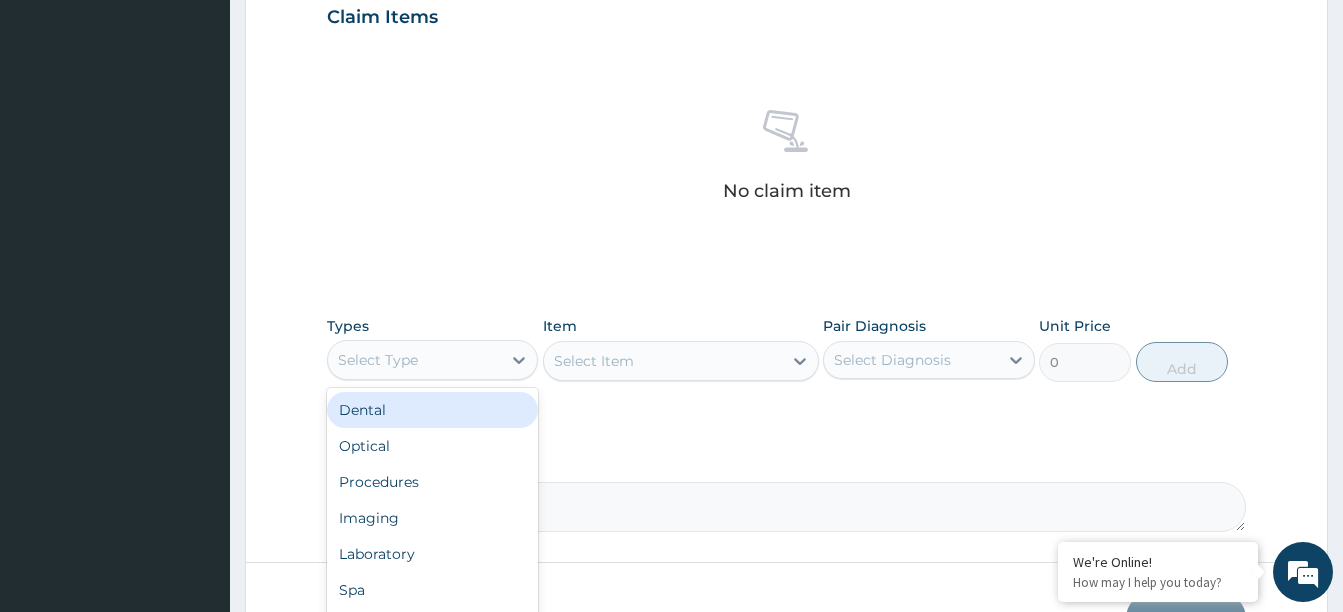 click on "Select Type" at bounding box center (414, 360) 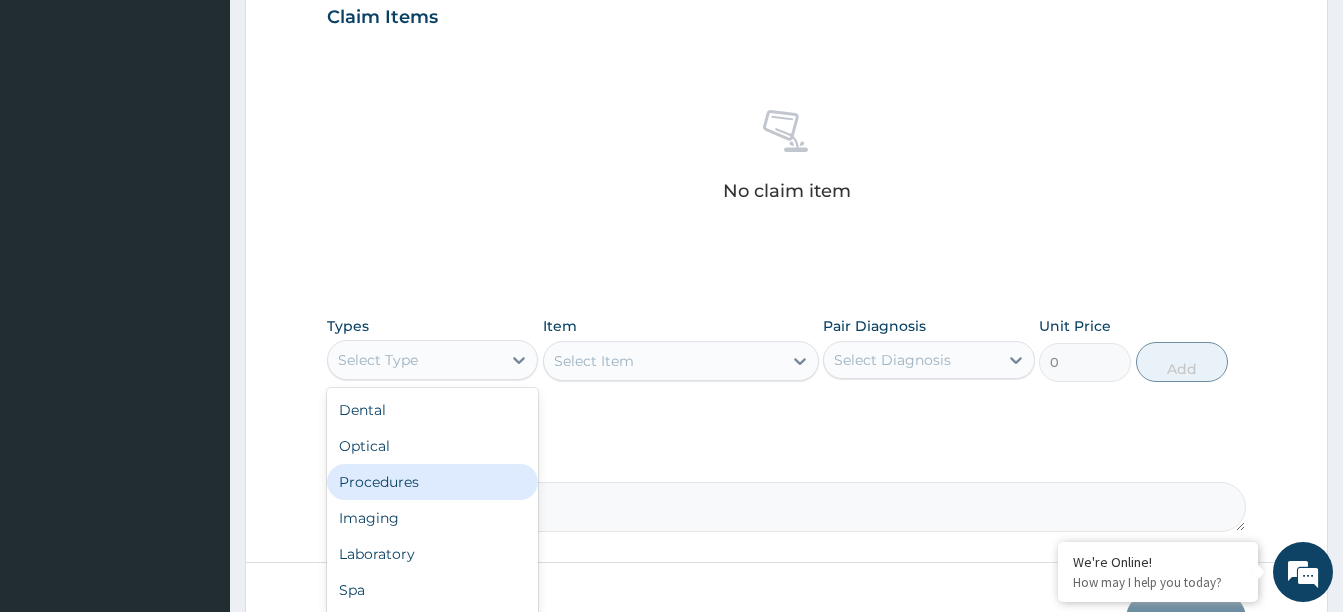 click on "Procedures" at bounding box center [432, 482] 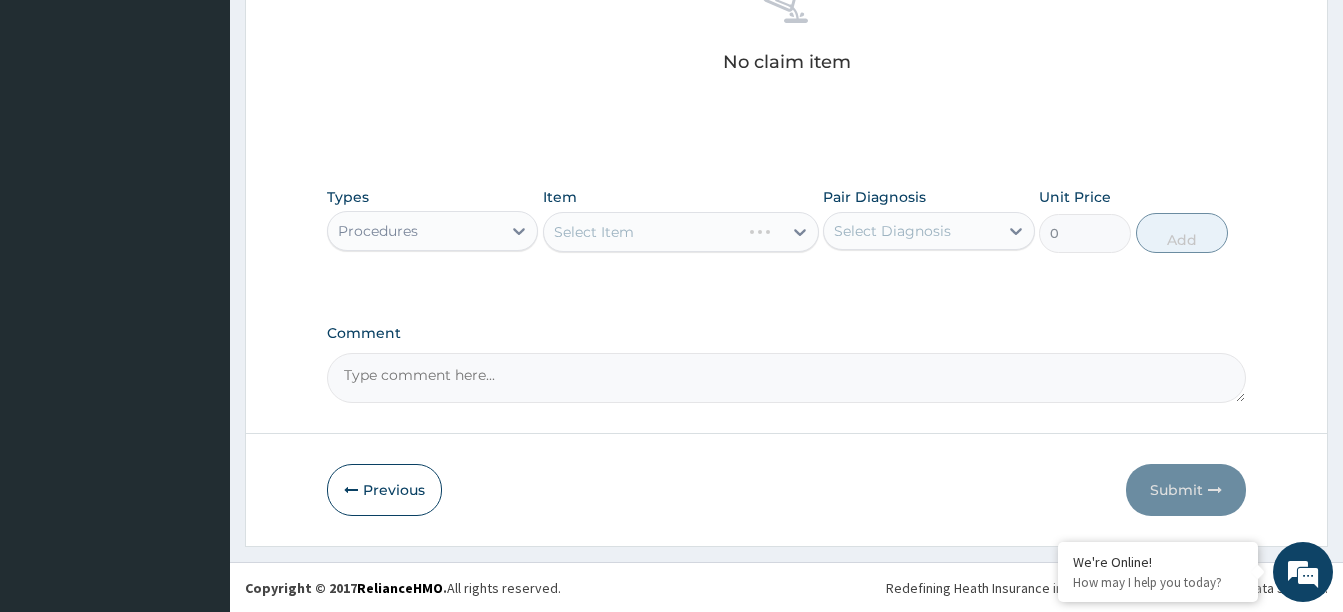 scroll, scrollTop: 830, scrollLeft: 0, axis: vertical 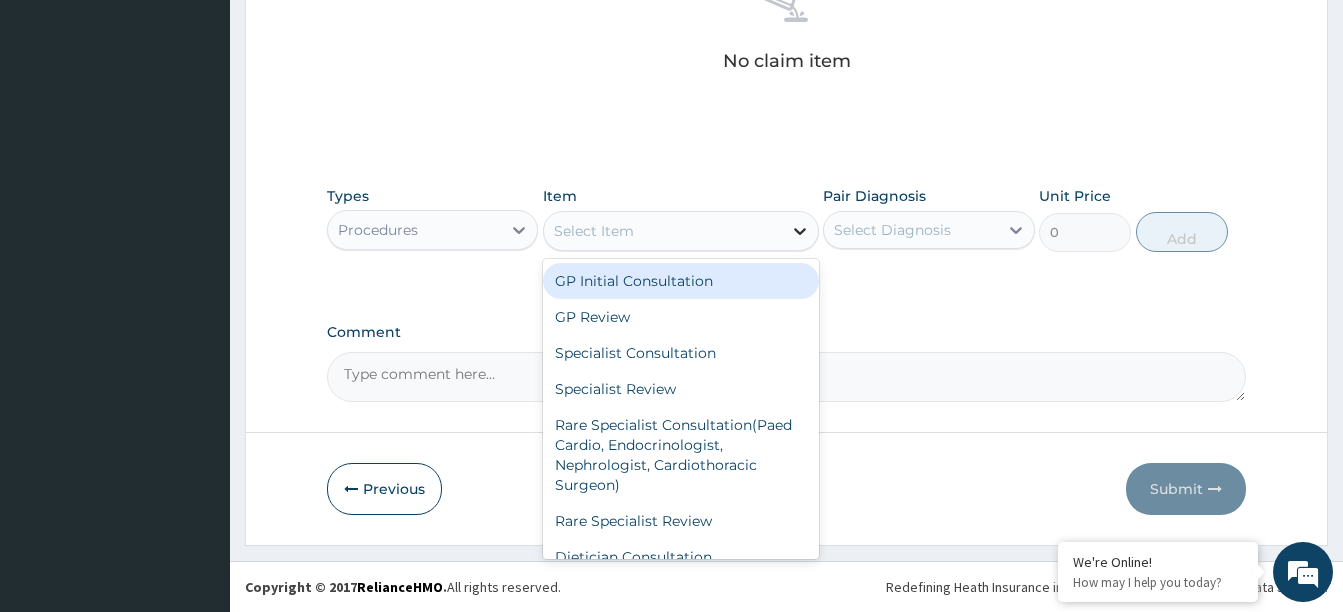 click 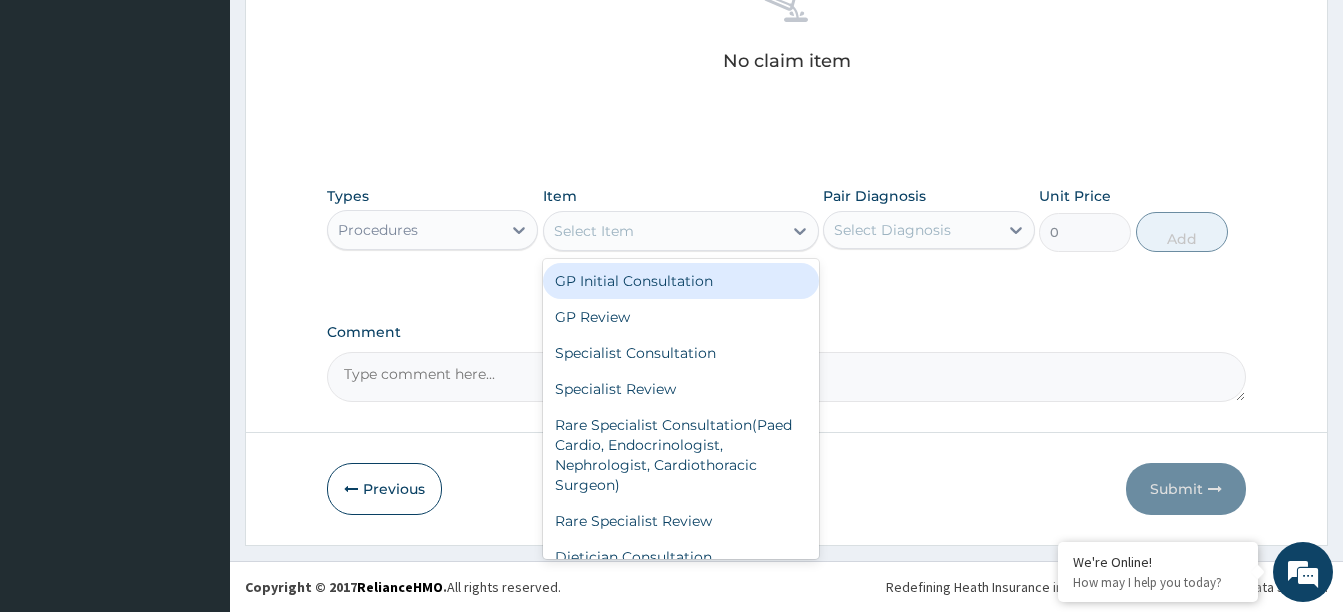click on "GP Initial Consultation" at bounding box center [681, 281] 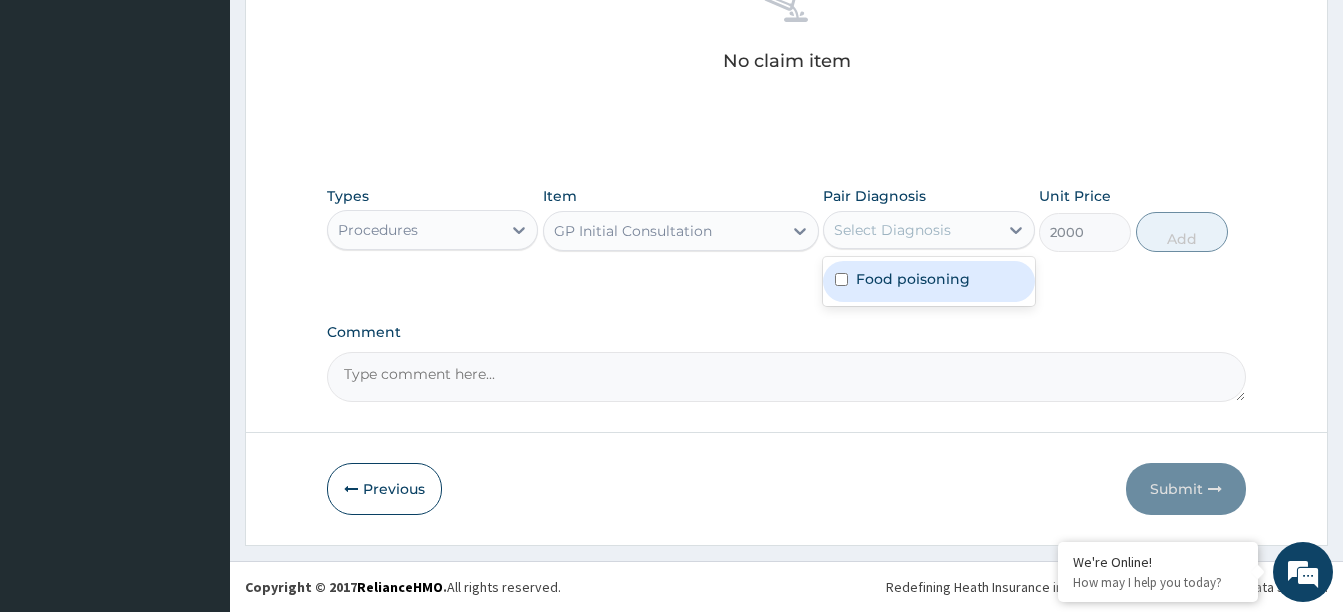 click on "Select Diagnosis" at bounding box center [910, 230] 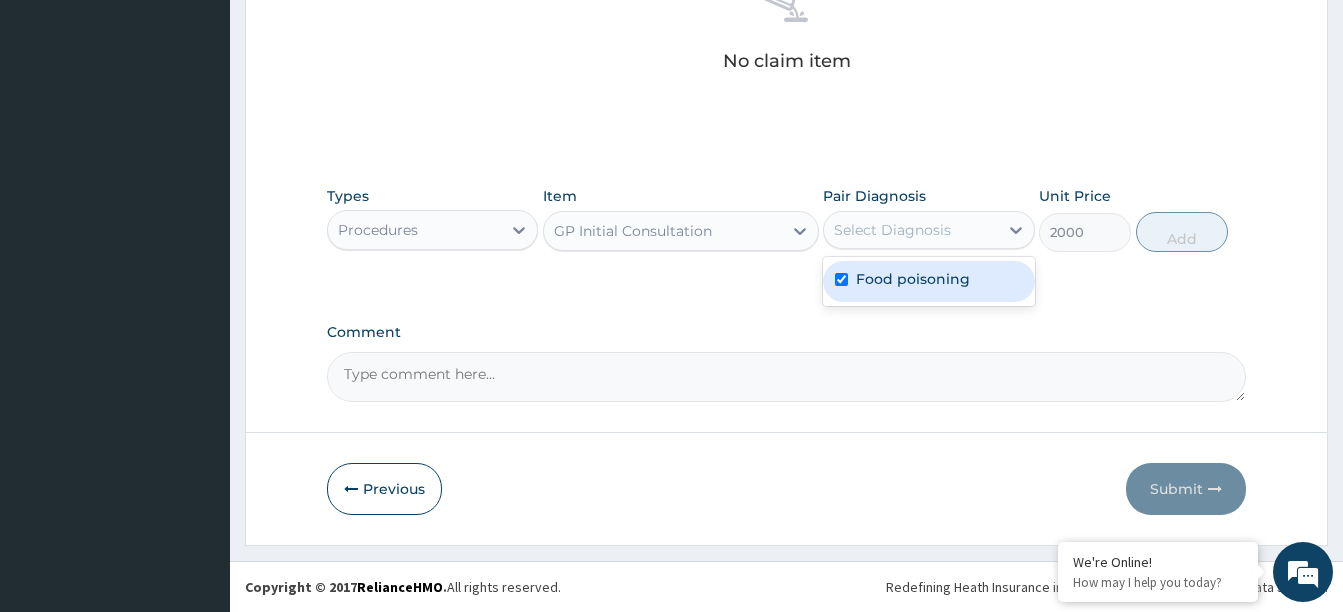 checkbox on "true" 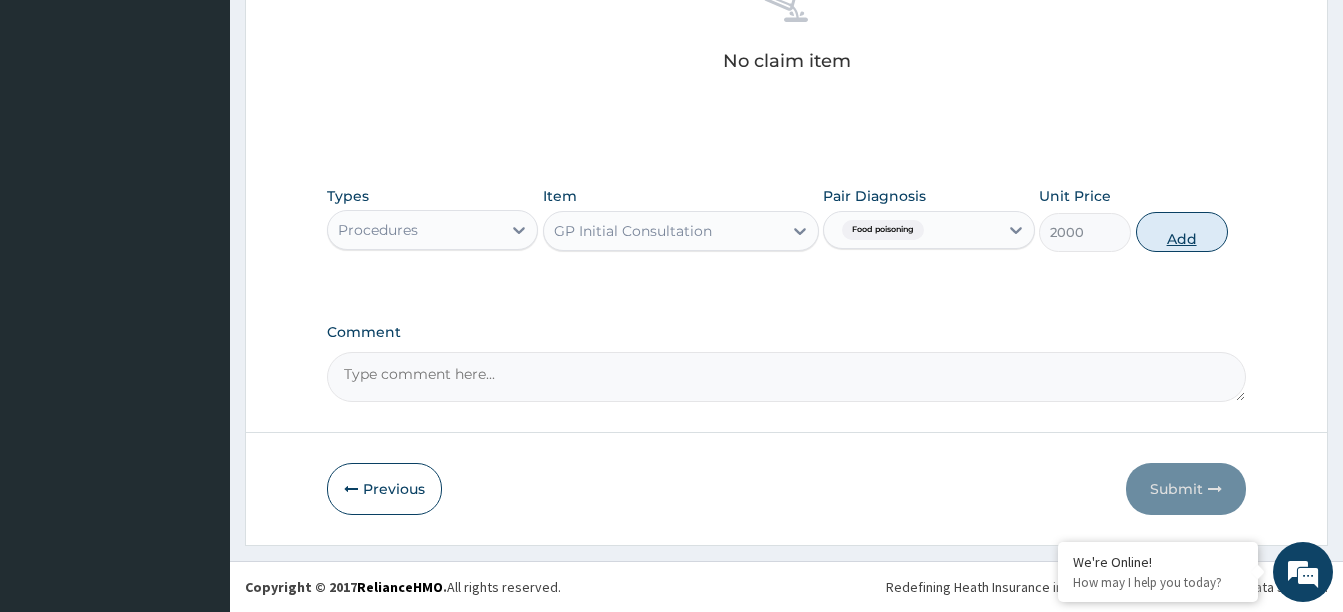 click on "Add" at bounding box center [1182, 232] 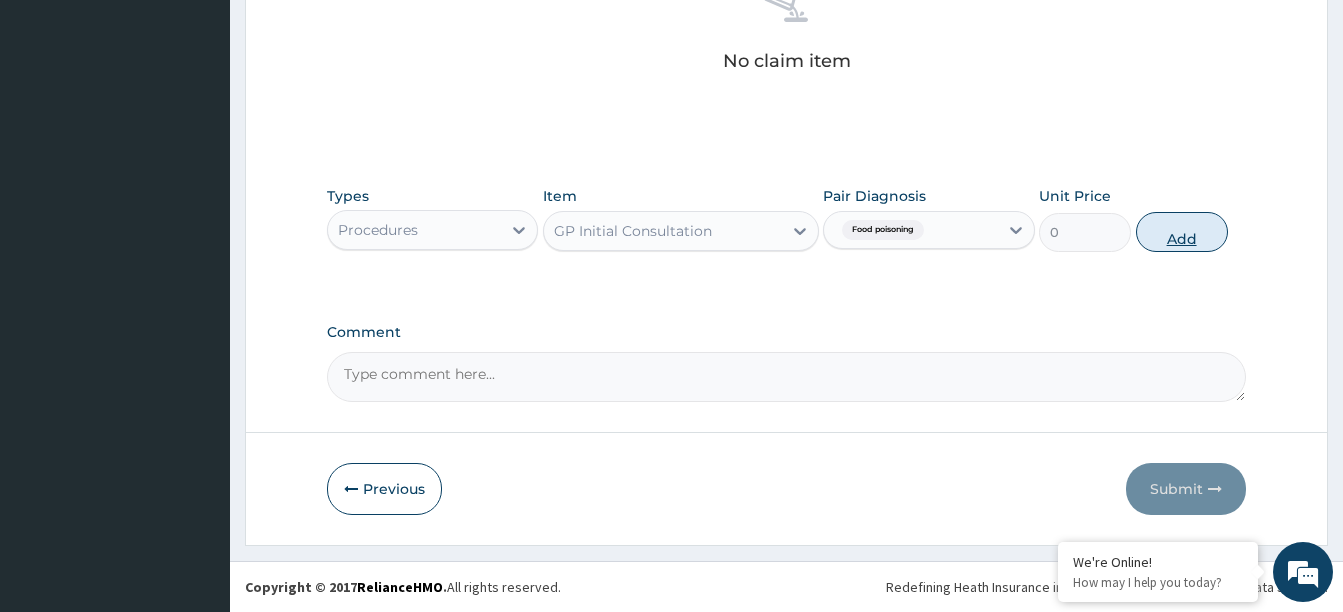 scroll, scrollTop: 750, scrollLeft: 0, axis: vertical 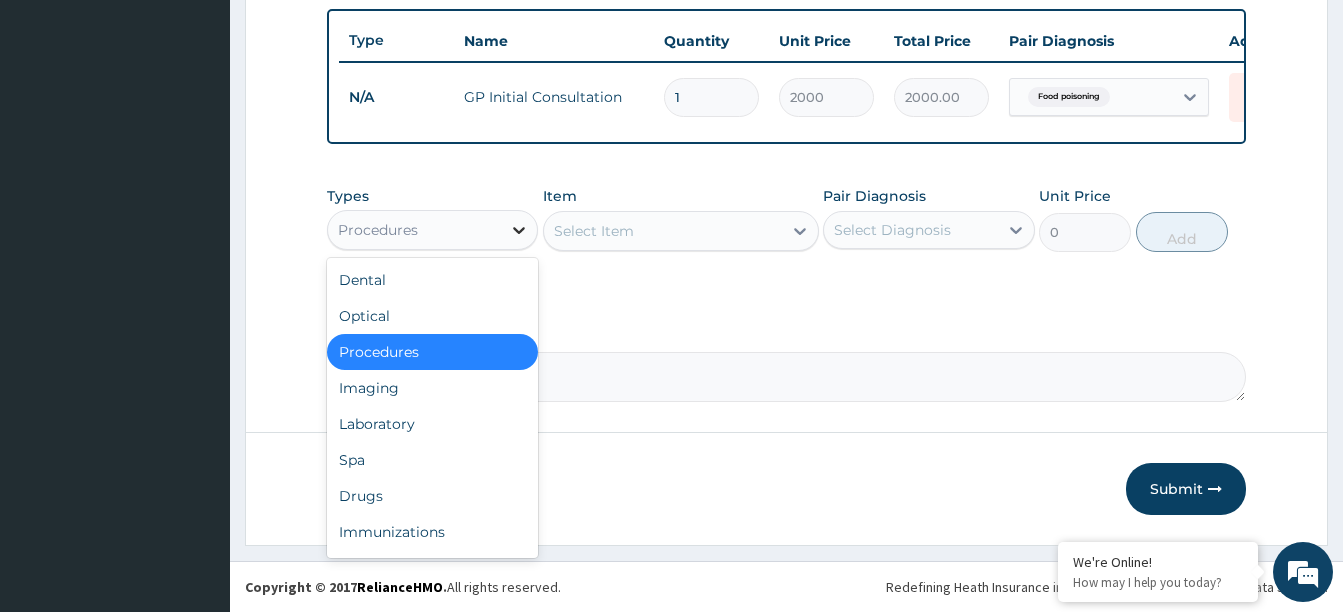 click 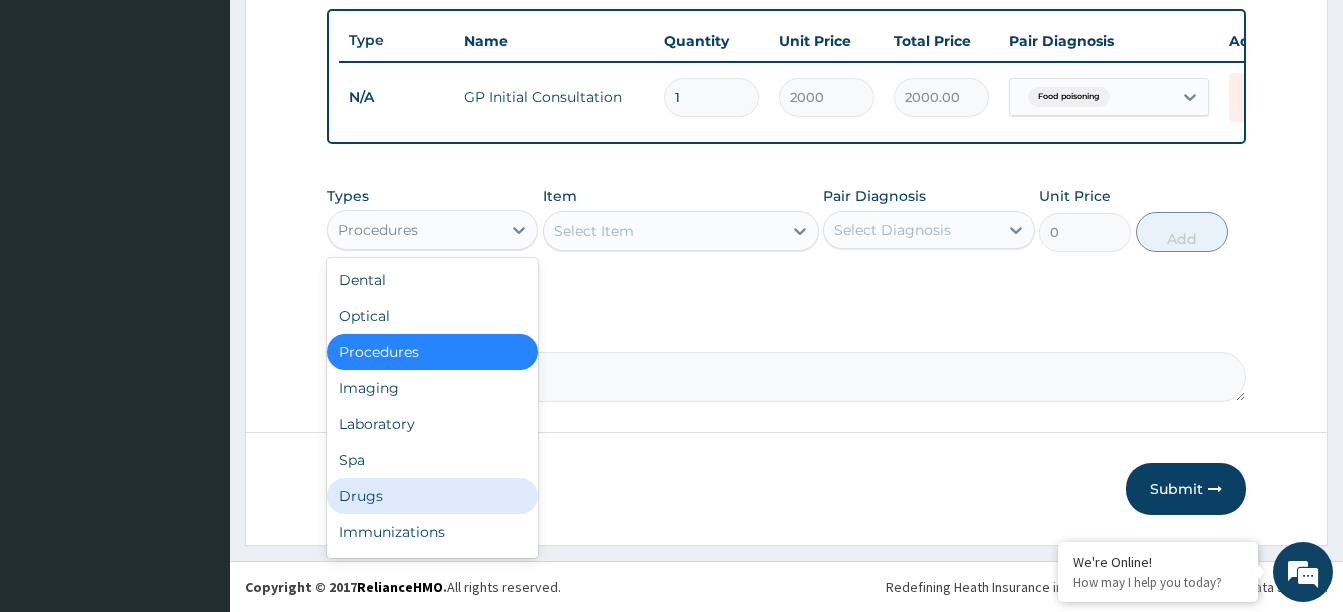 click on "Drugs" at bounding box center [432, 496] 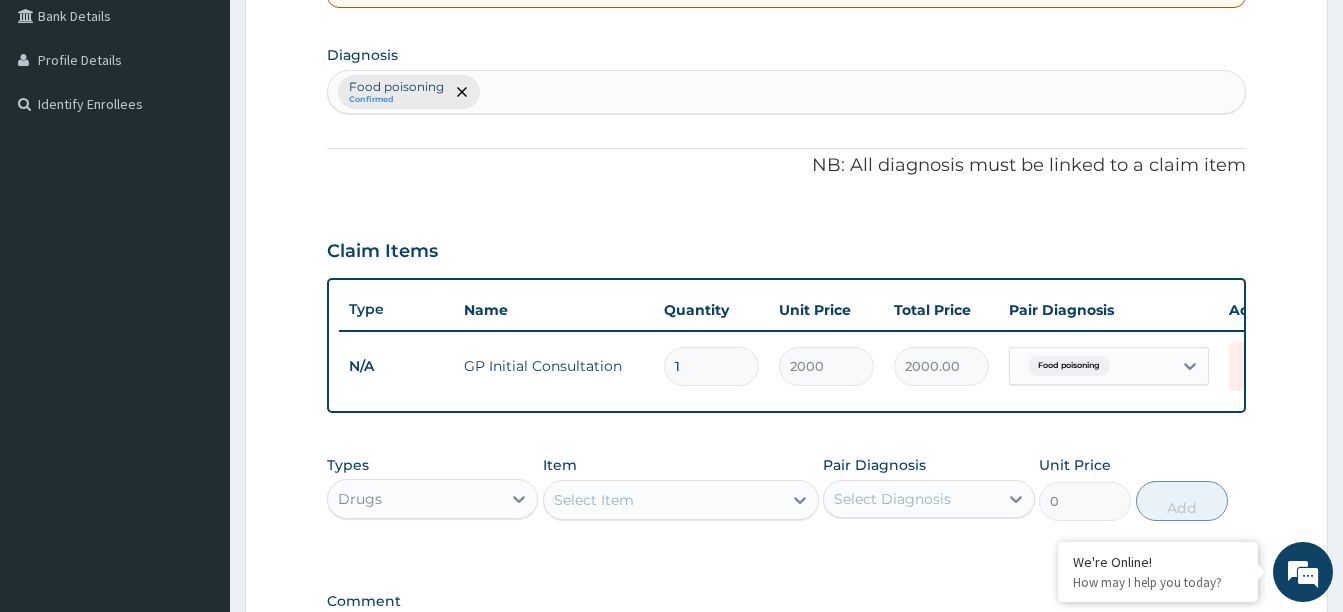 scroll, scrollTop: 750, scrollLeft: 0, axis: vertical 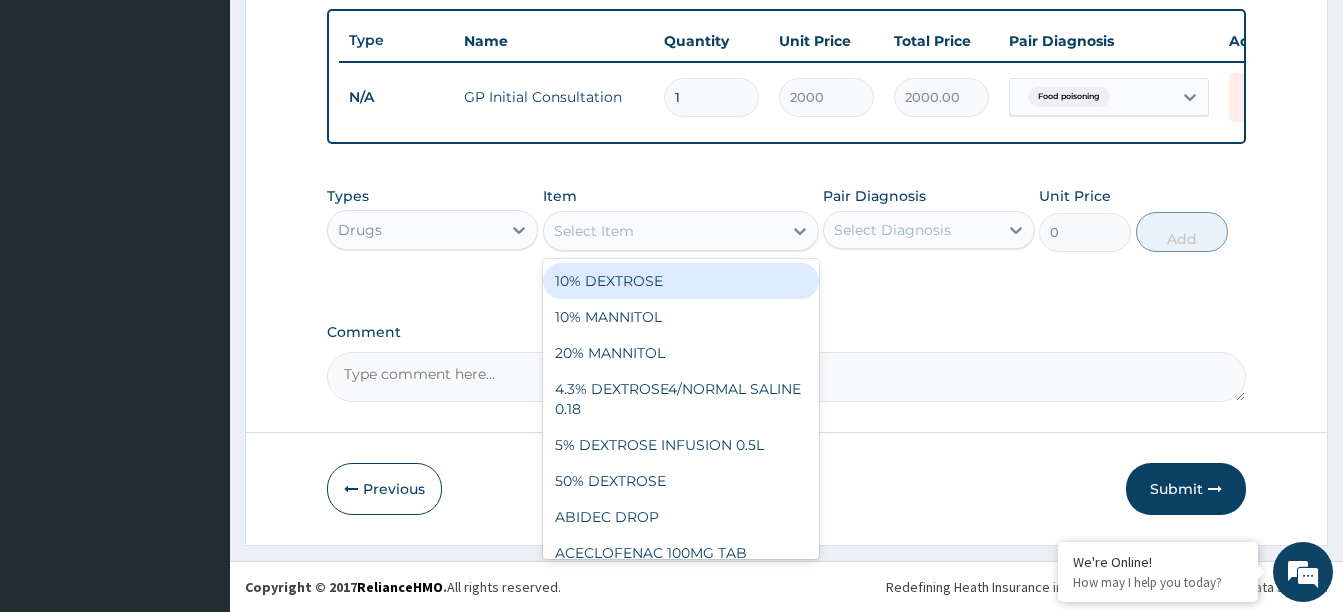 click on "Select Item" at bounding box center [594, 231] 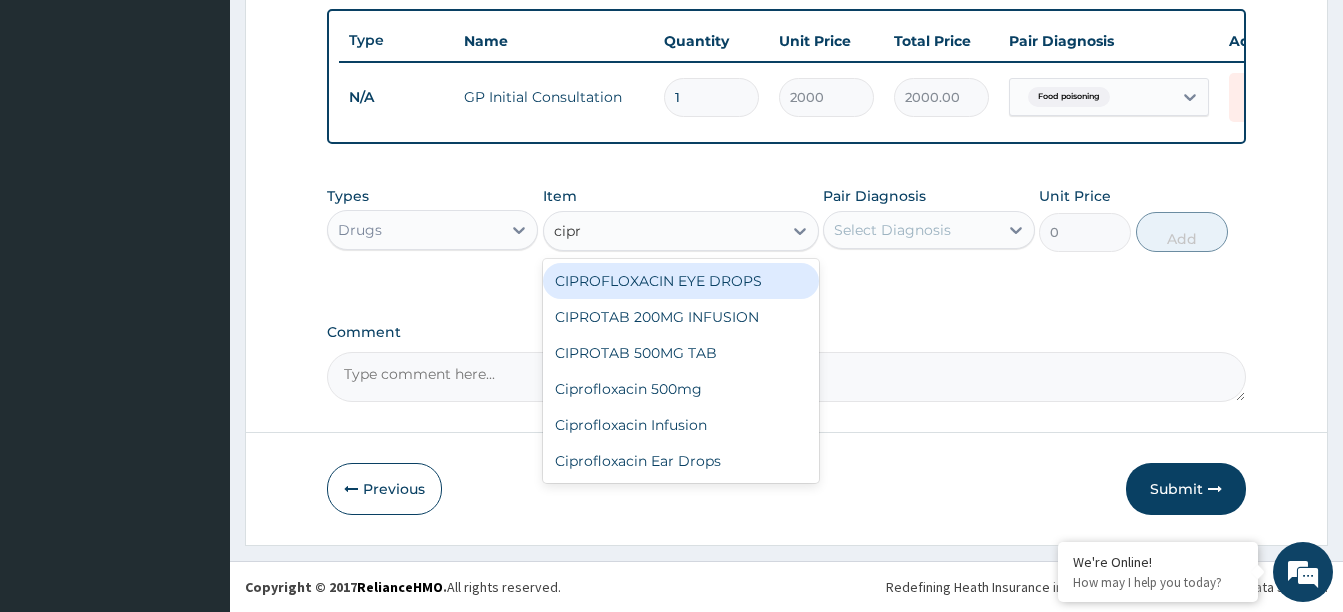 type on "cipro" 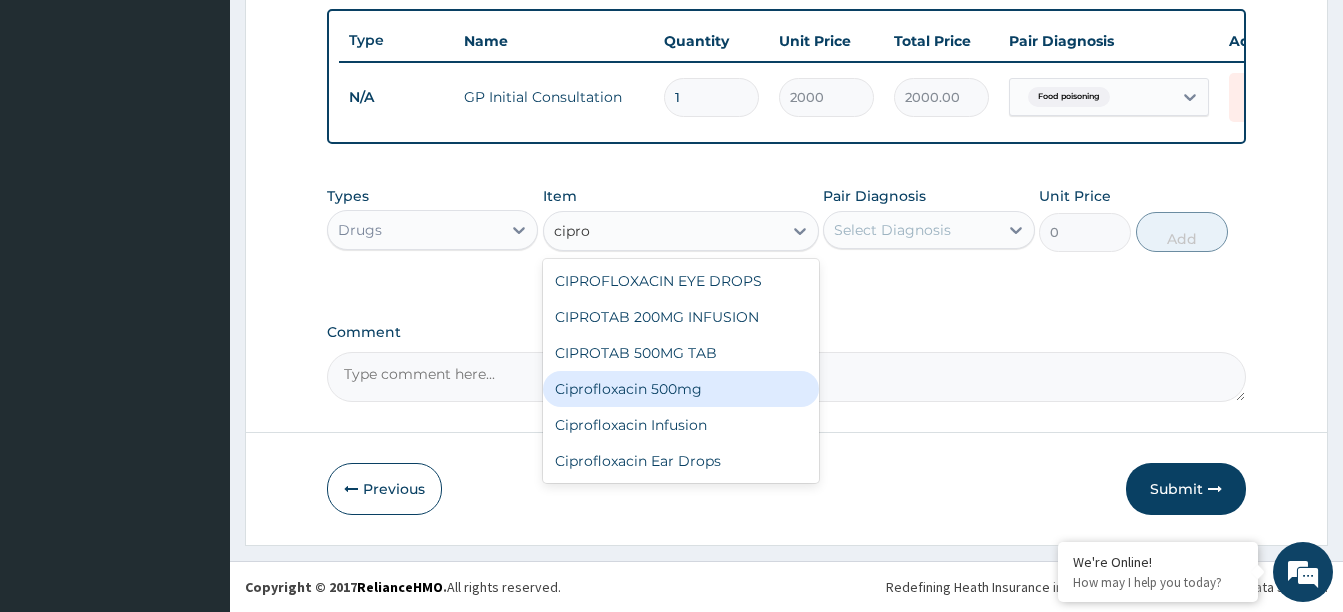 click on "Ciprofloxacin 500mg" at bounding box center (681, 389) 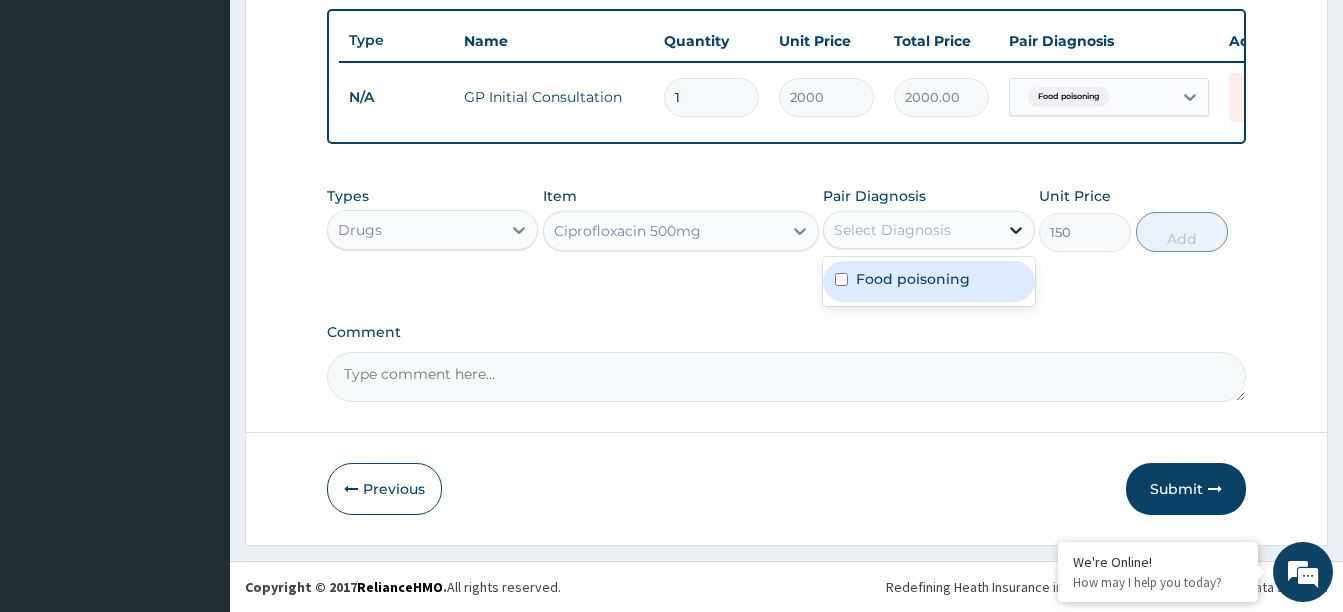 click at bounding box center [1016, 230] 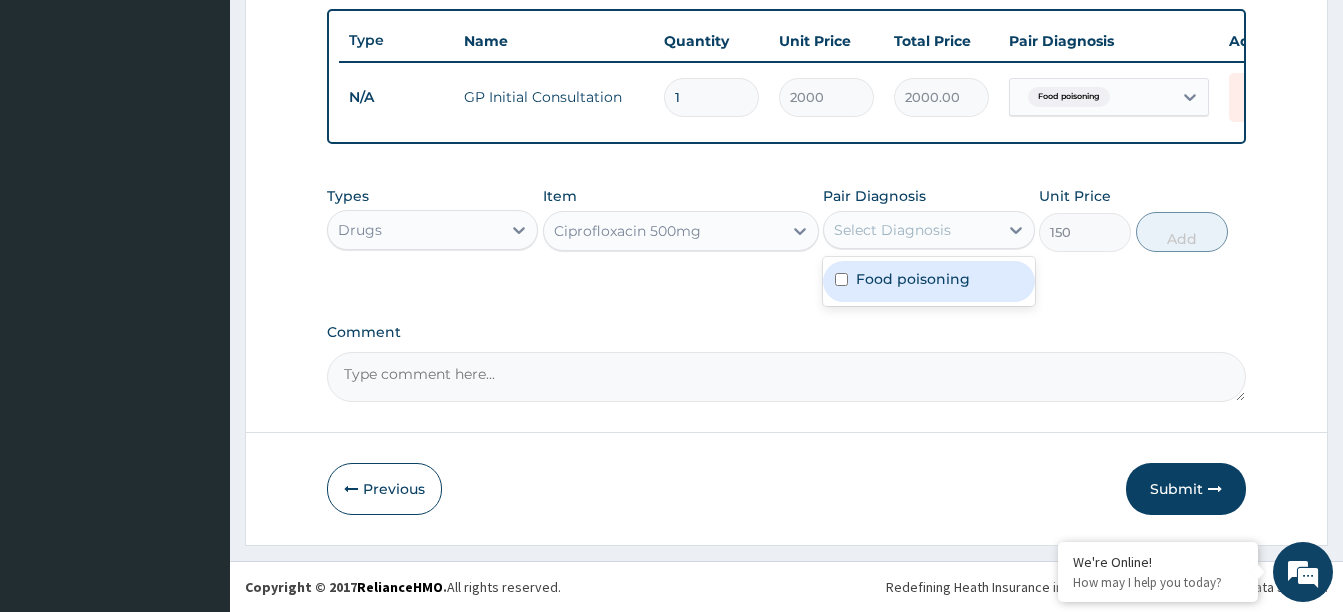 click on "Food poisoning" at bounding box center (913, 279) 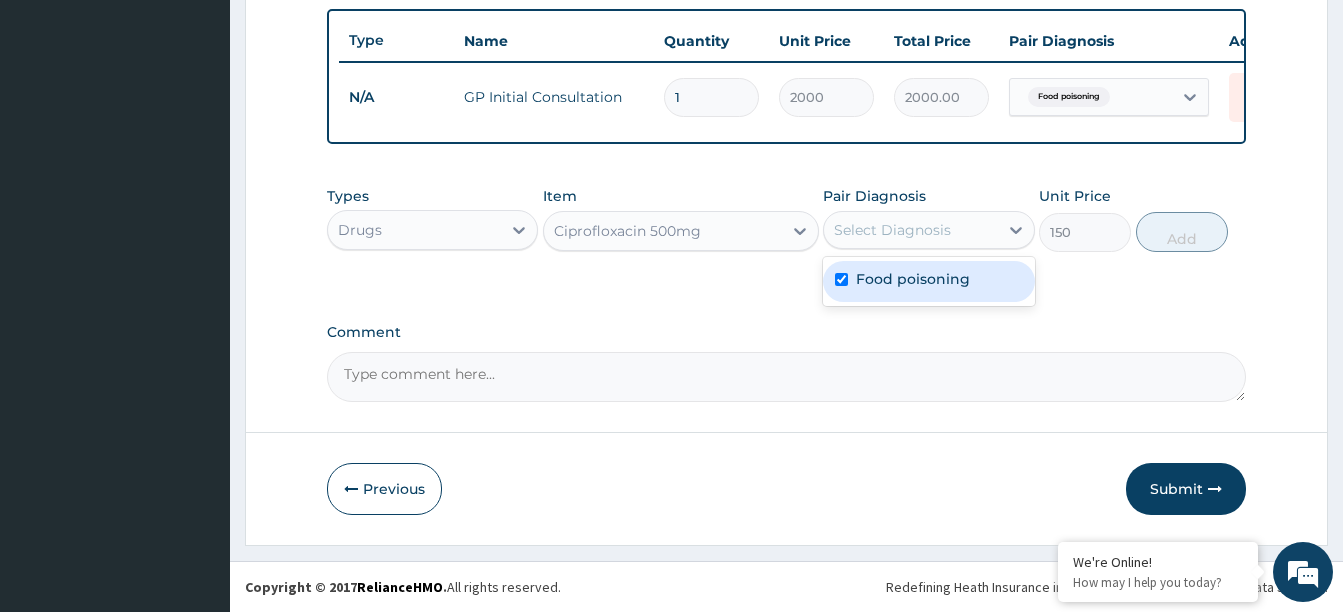 checkbox on "true" 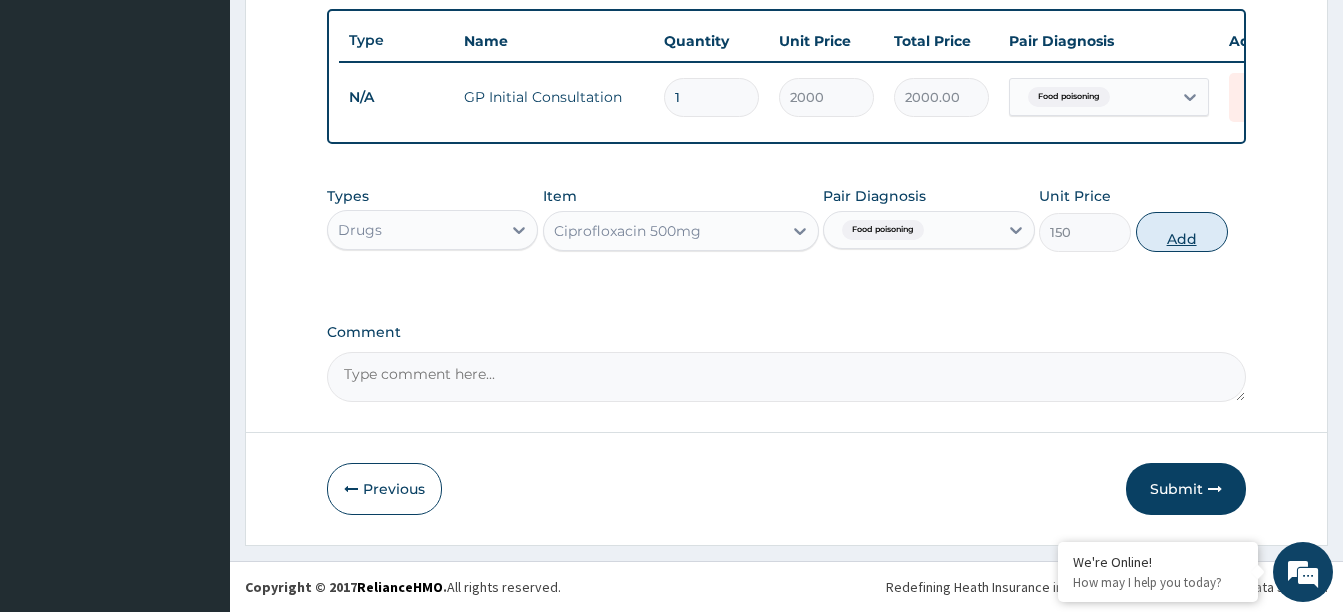 click on "Add" at bounding box center (1182, 232) 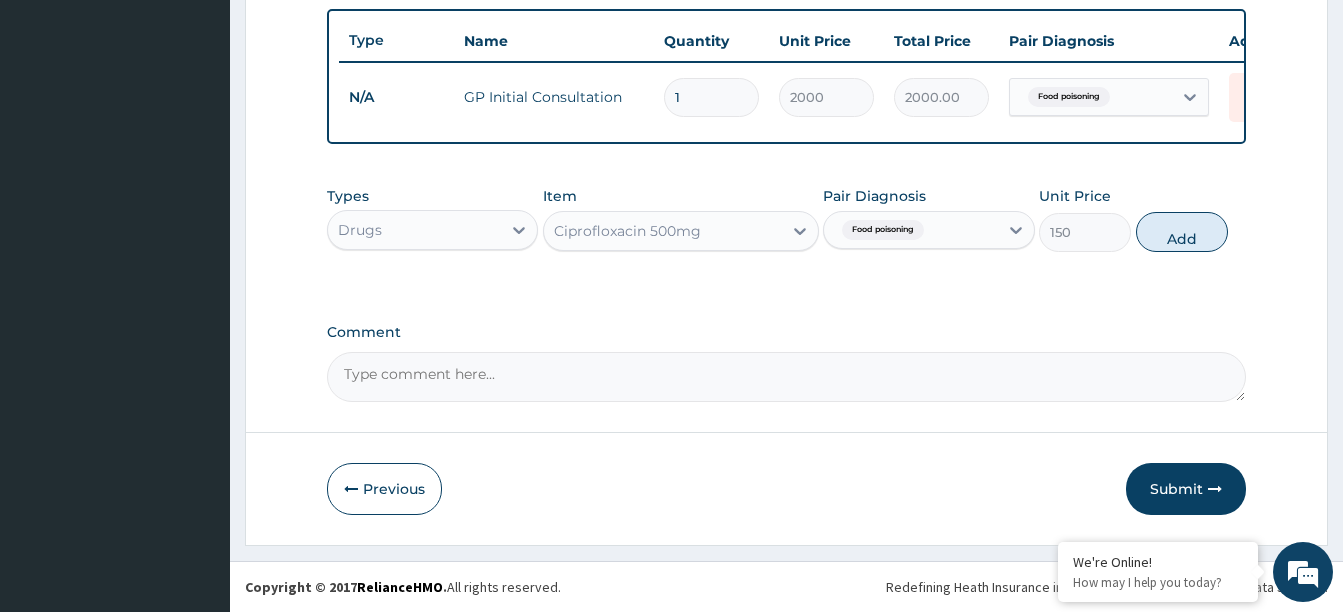 type on "0" 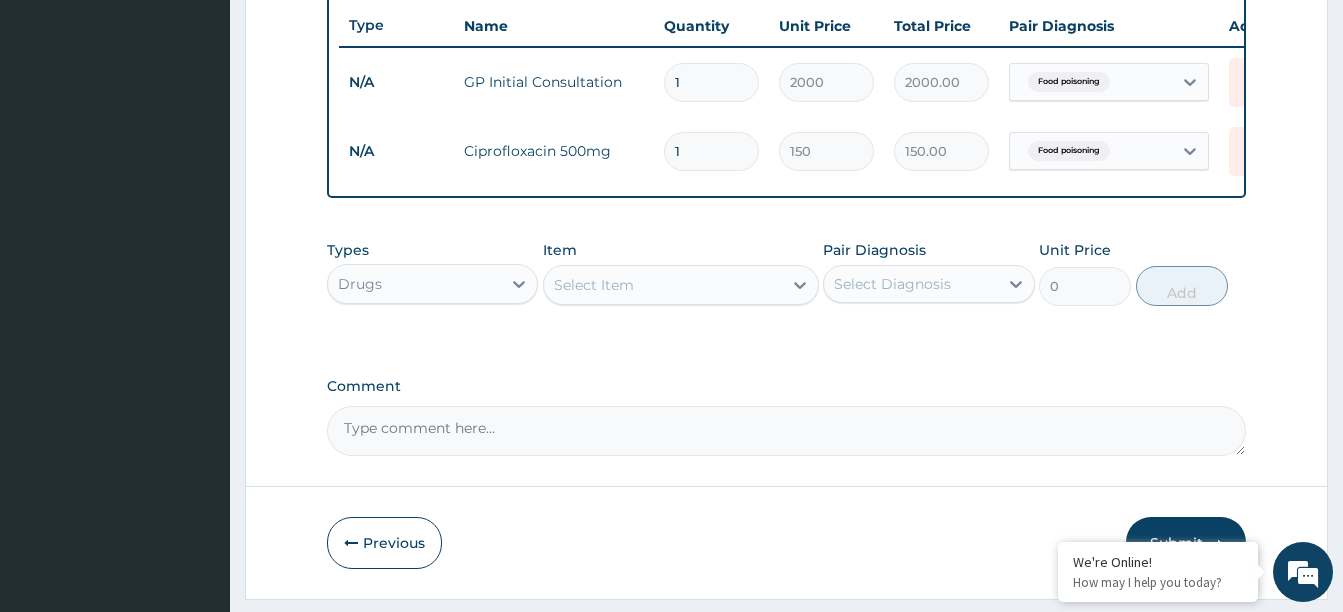 type on "10" 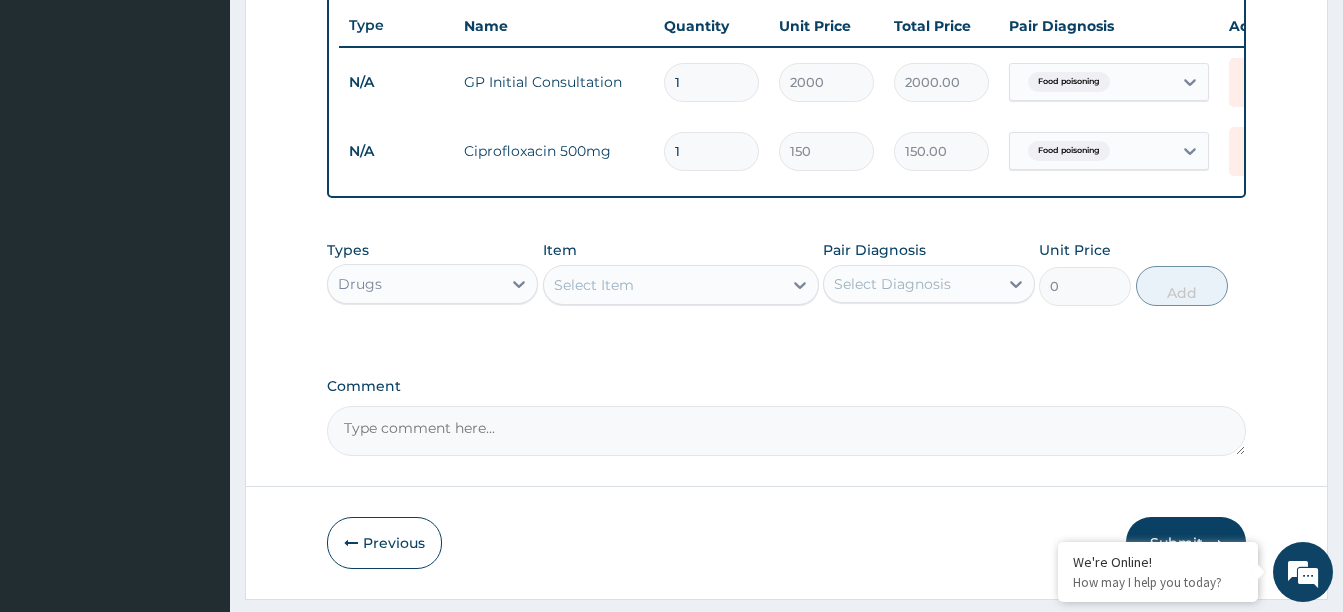 type on "1500.00" 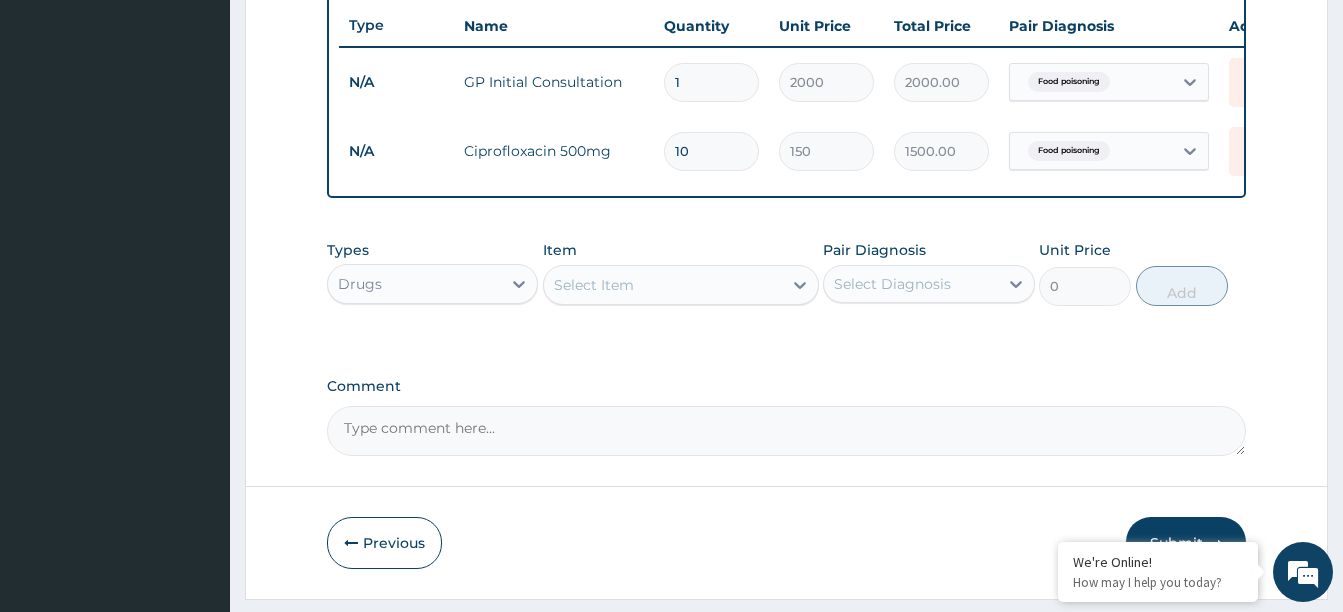 type on "10" 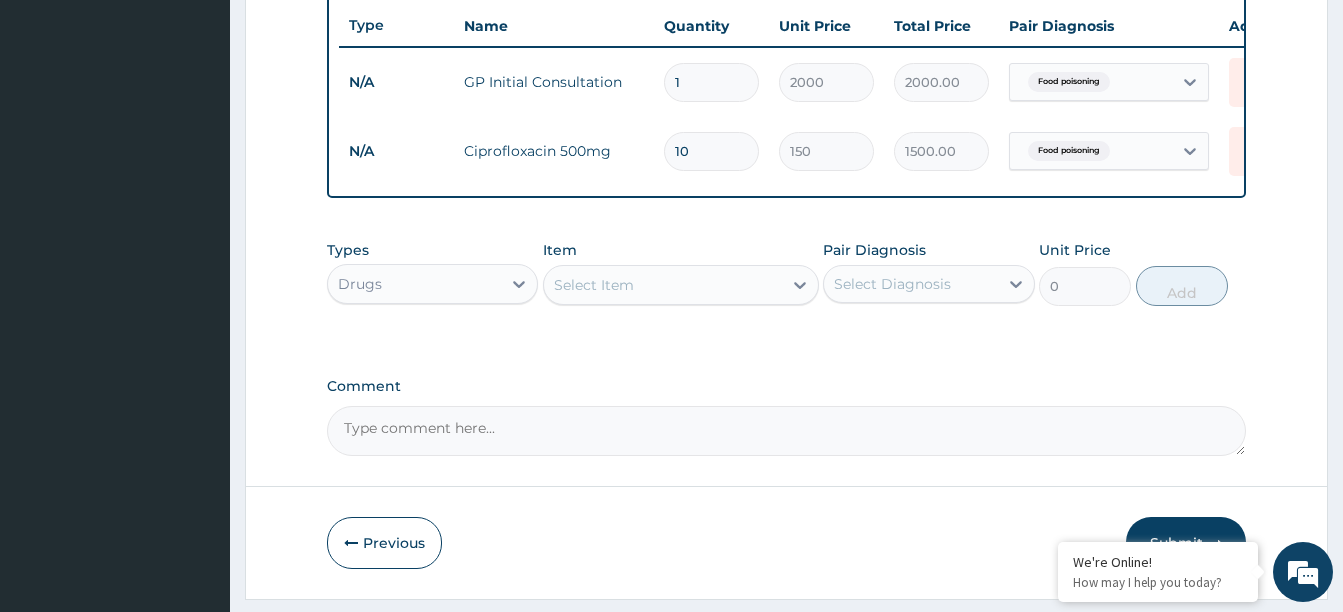 click on "Select Item" at bounding box center [663, 285] 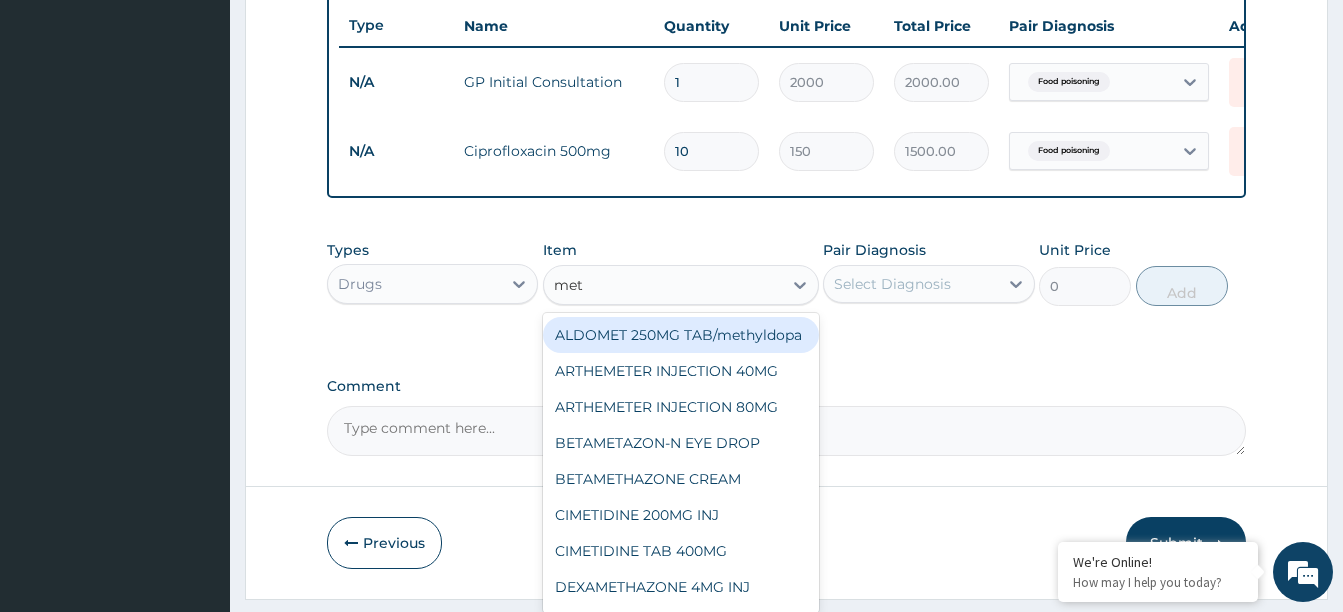 type on "metr" 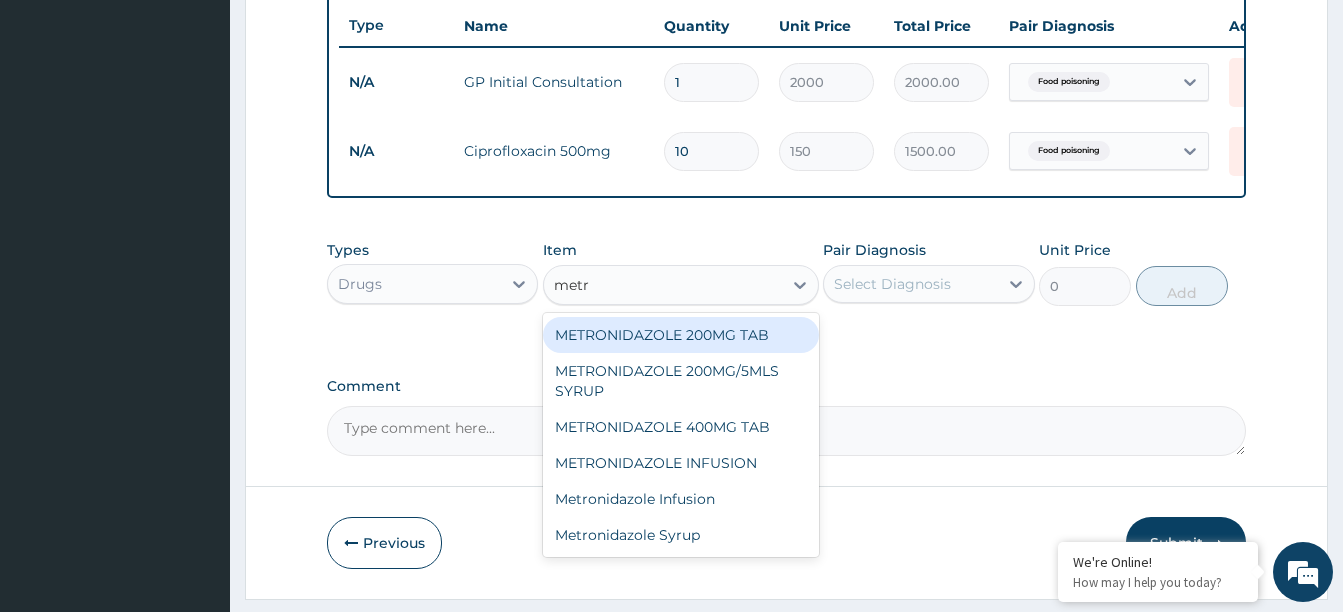 click on "METRONIDAZOLE 200MG TAB" at bounding box center (681, 335) 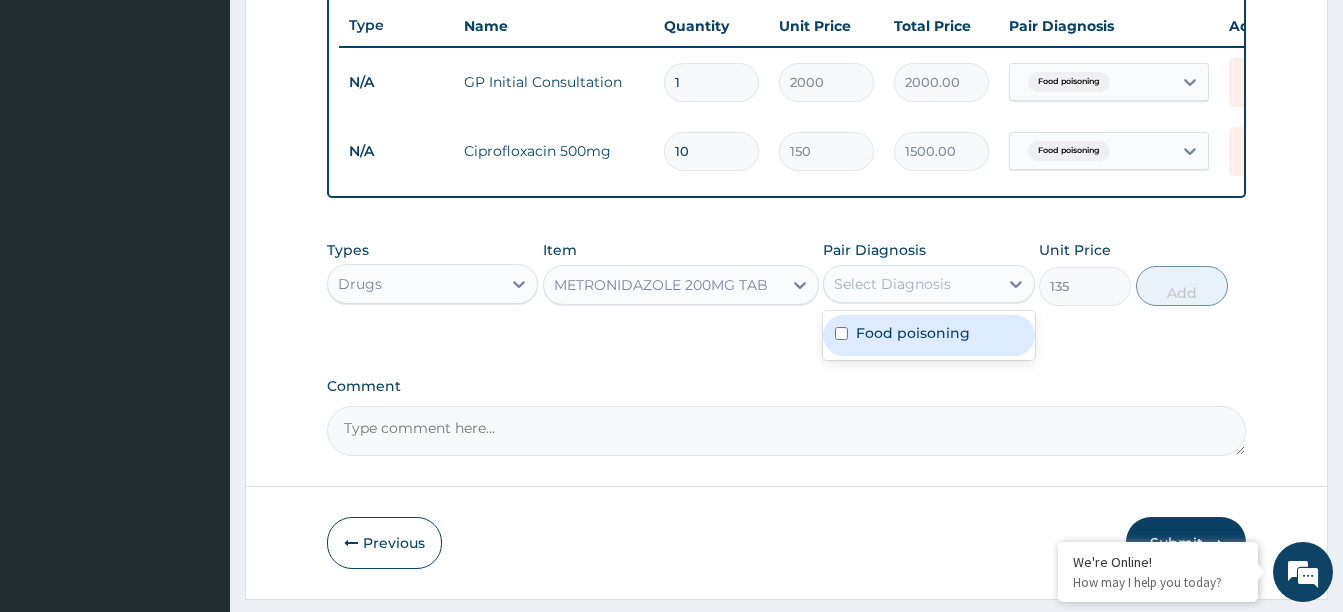 click on "Select Diagnosis" at bounding box center [892, 284] 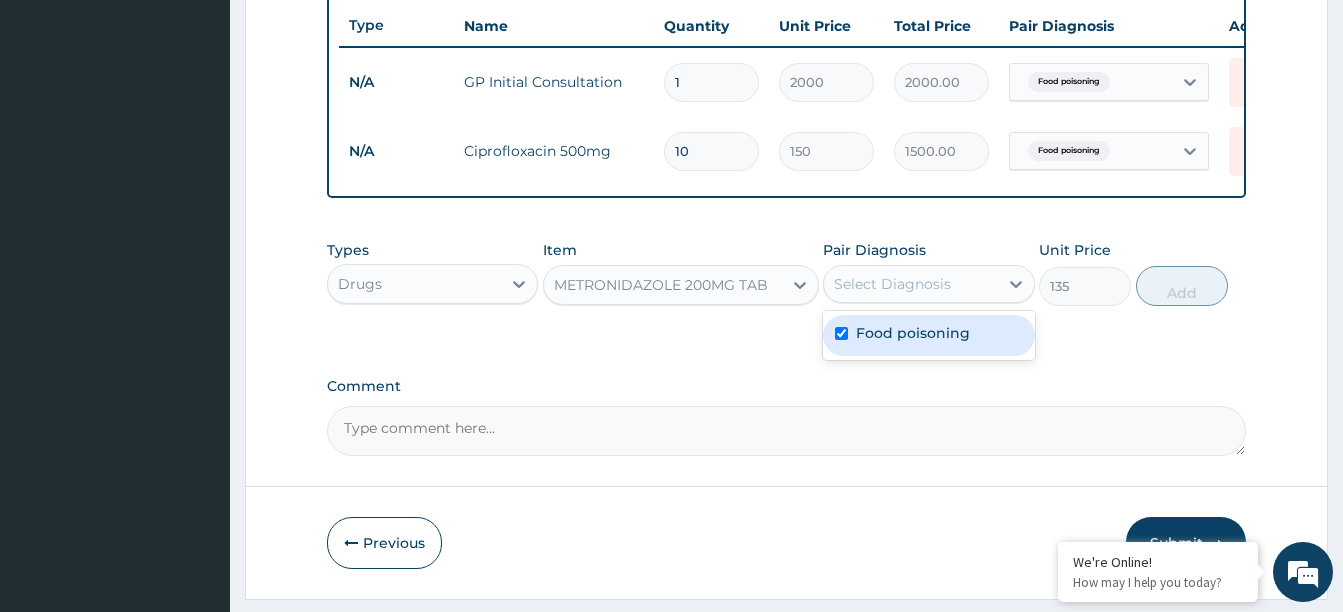 checkbox on "true" 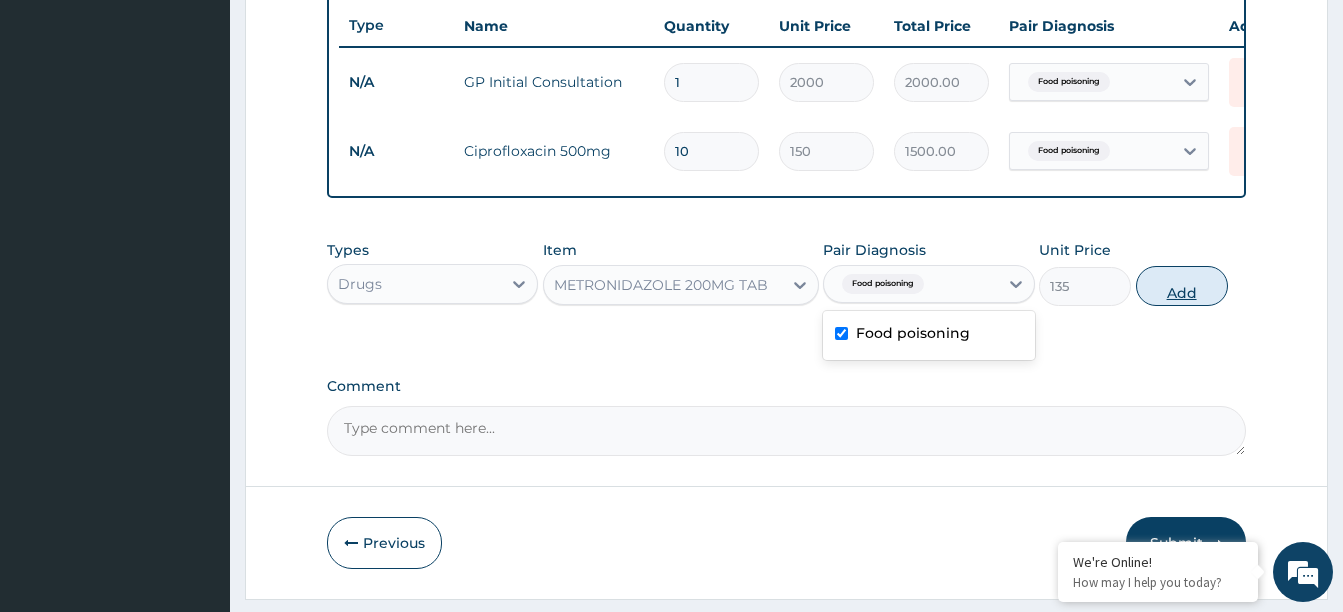 click on "Add" at bounding box center (1182, 286) 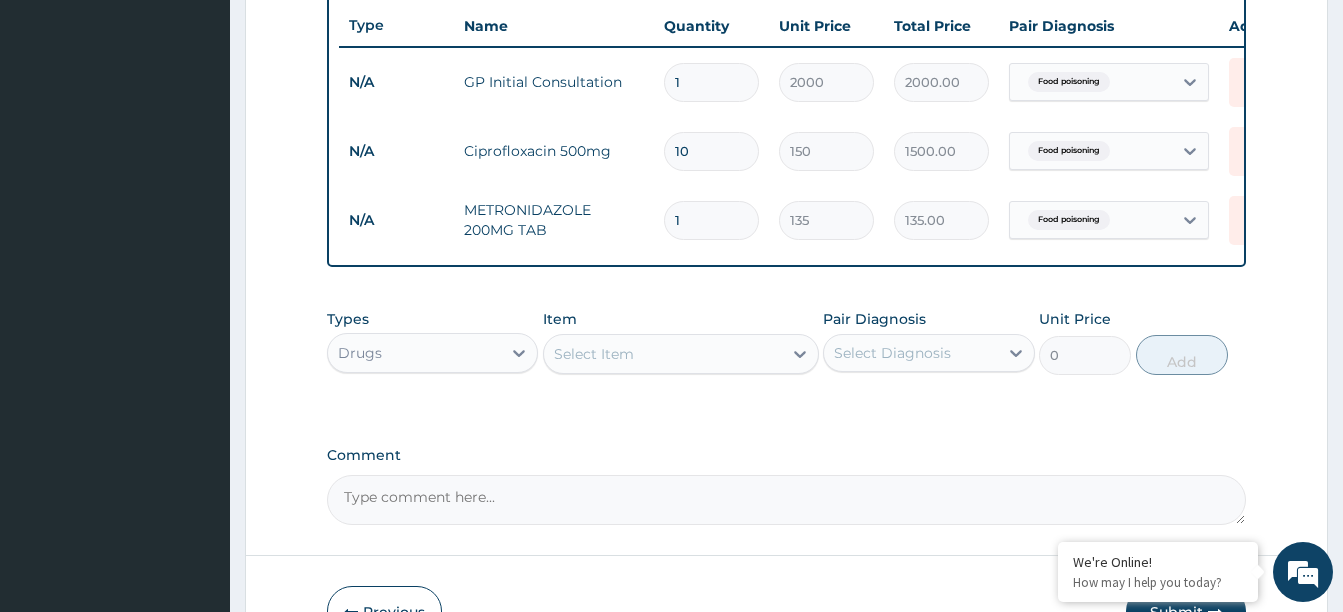 type on "15" 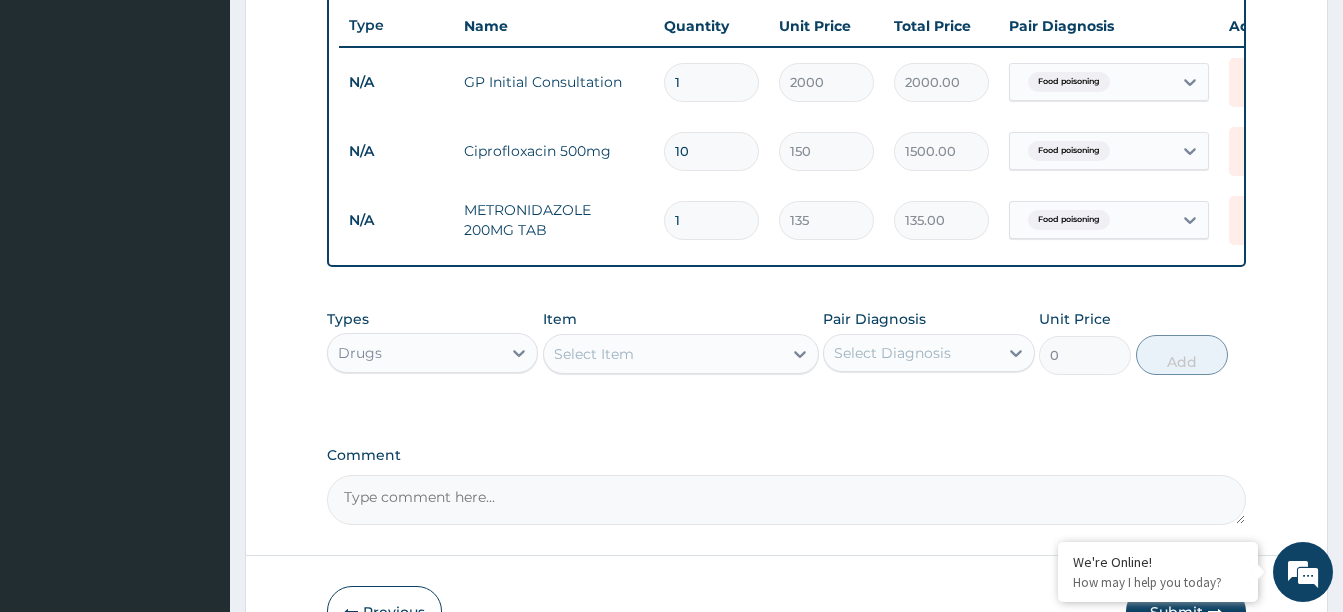 type on "2025.00" 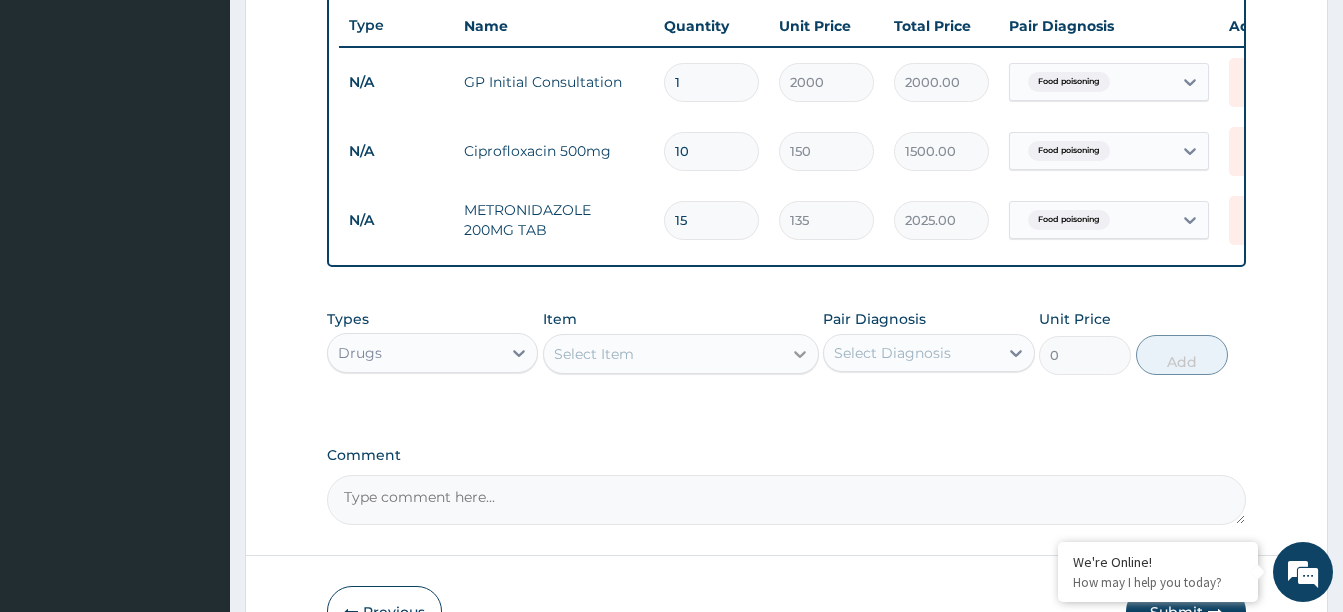 type on "15" 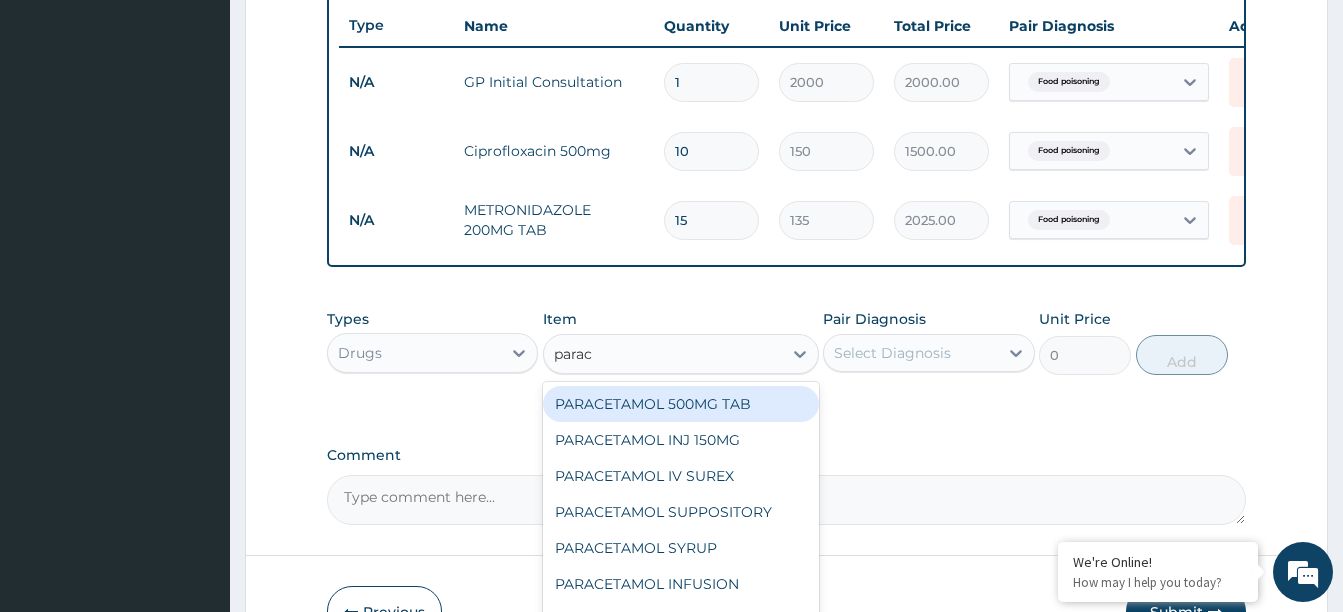 type on "parace" 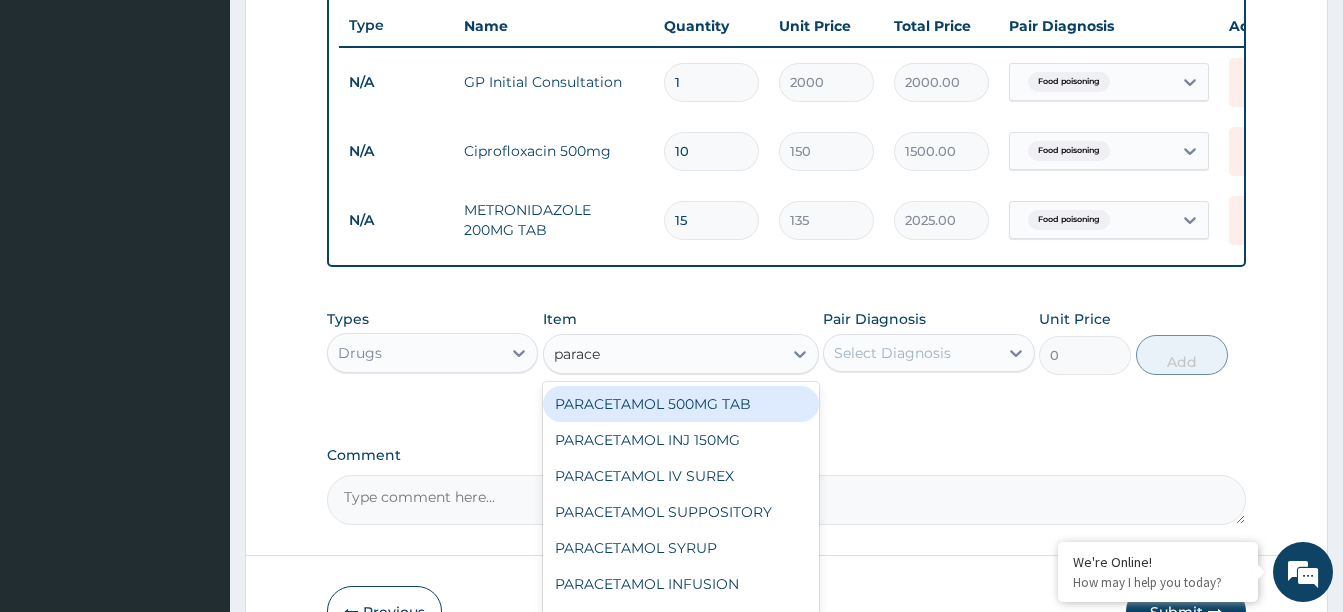 click on "PARACETAMOL 500MG TAB" at bounding box center [681, 404] 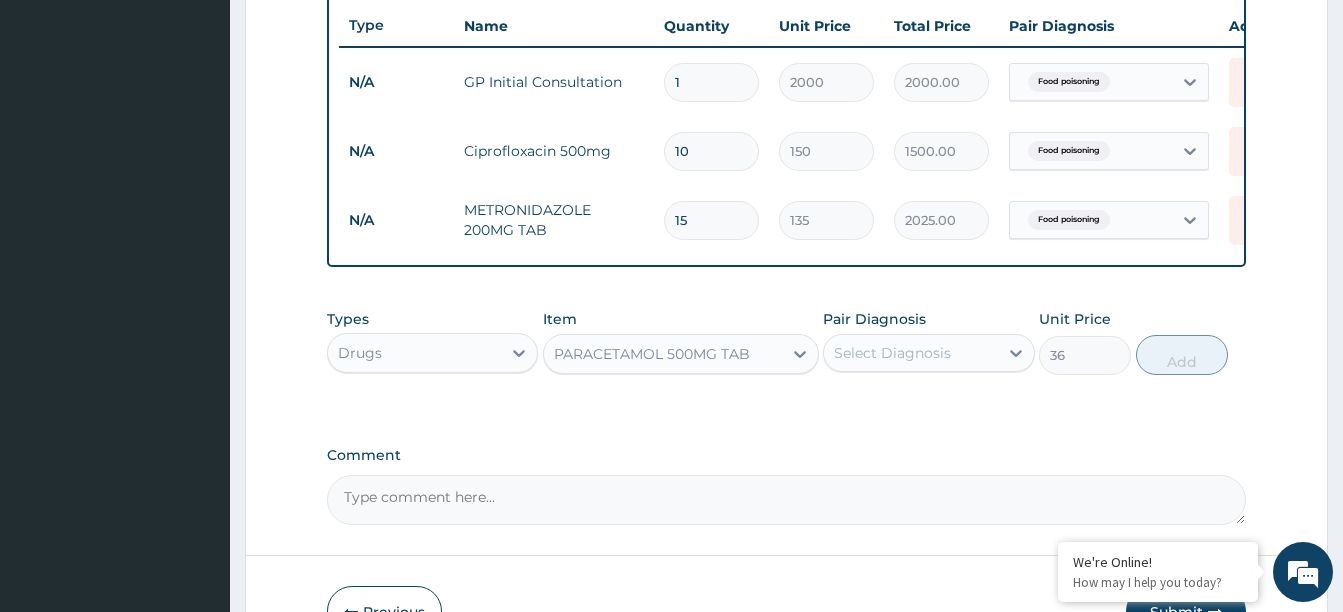 click on "Select Diagnosis" at bounding box center [910, 353] 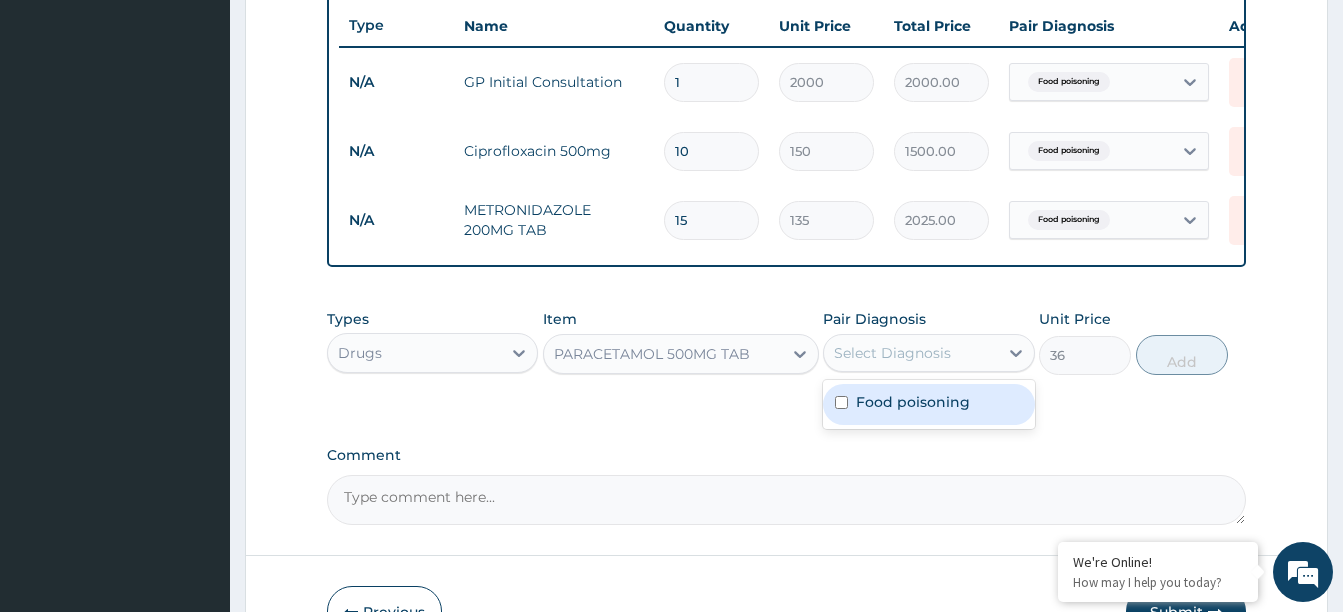click on "Food poisoning" at bounding box center [913, 402] 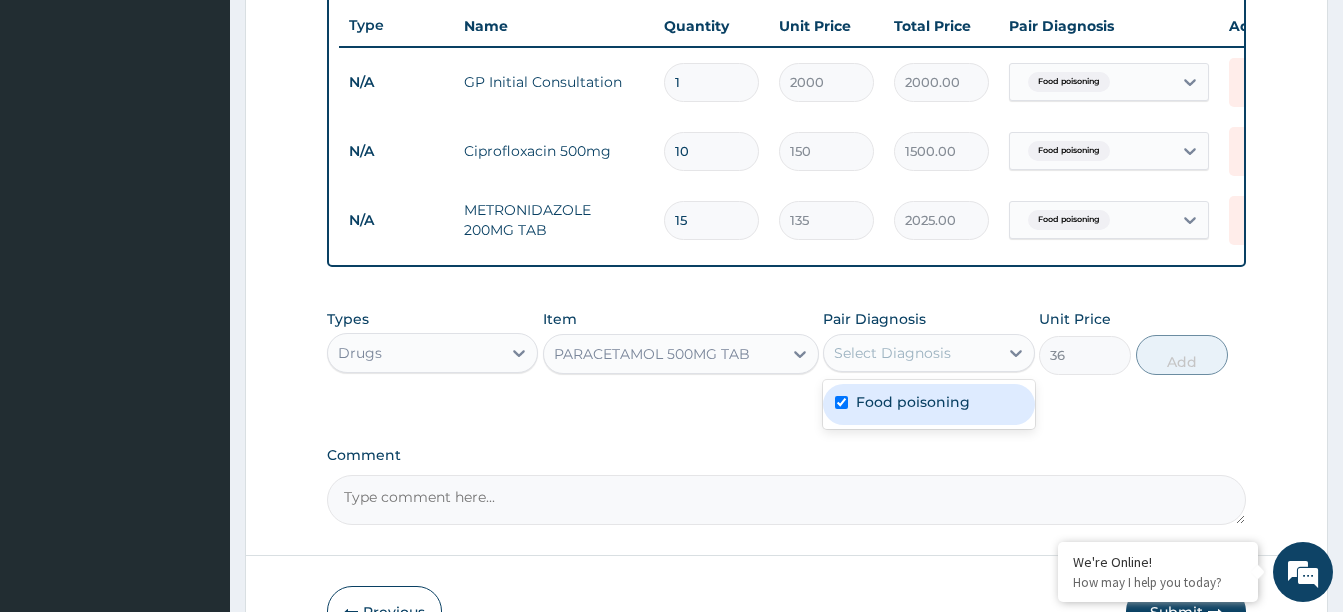checkbox on "true" 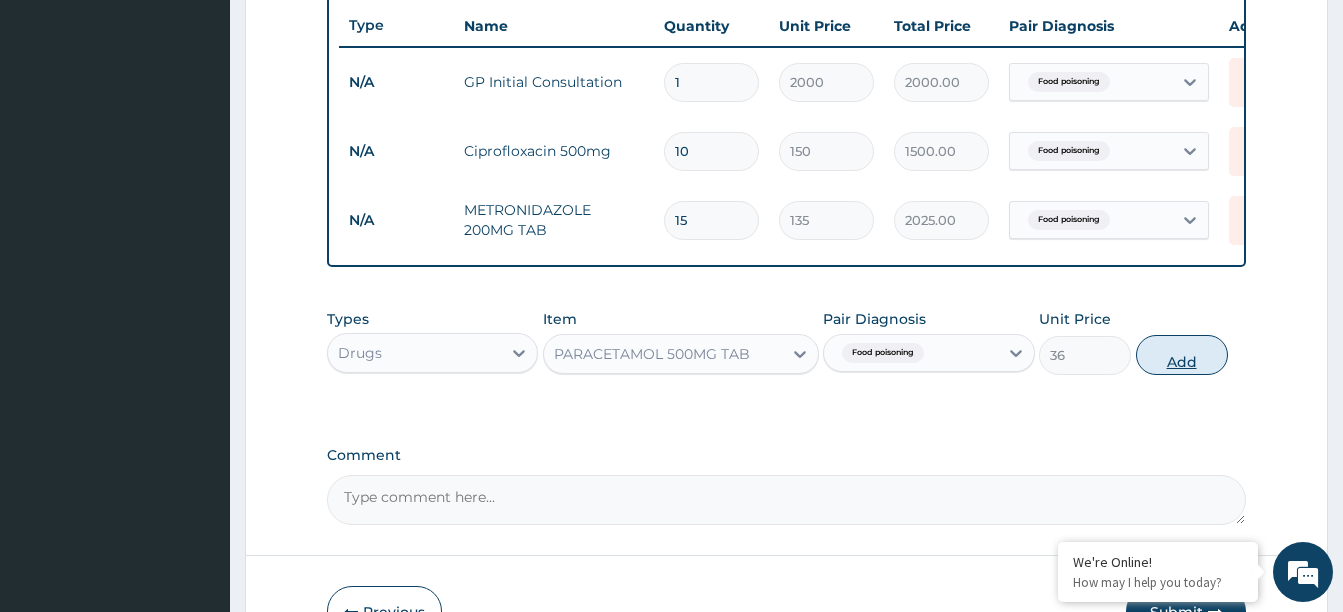 click on "Add" at bounding box center [1182, 355] 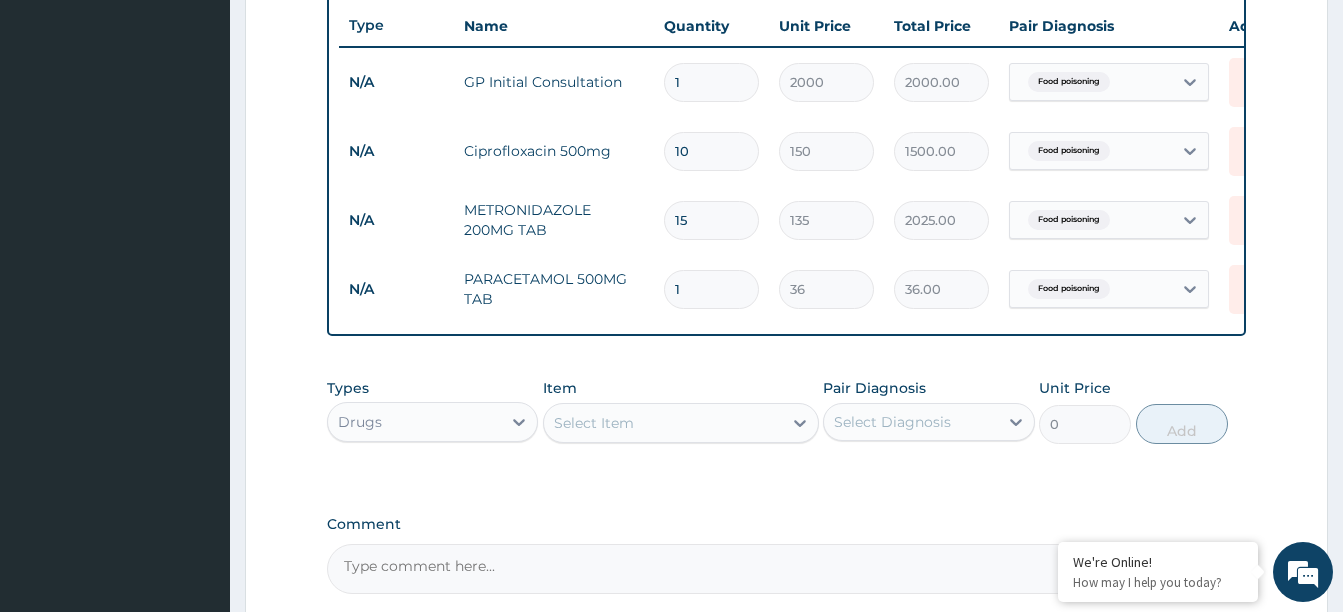 type on "10" 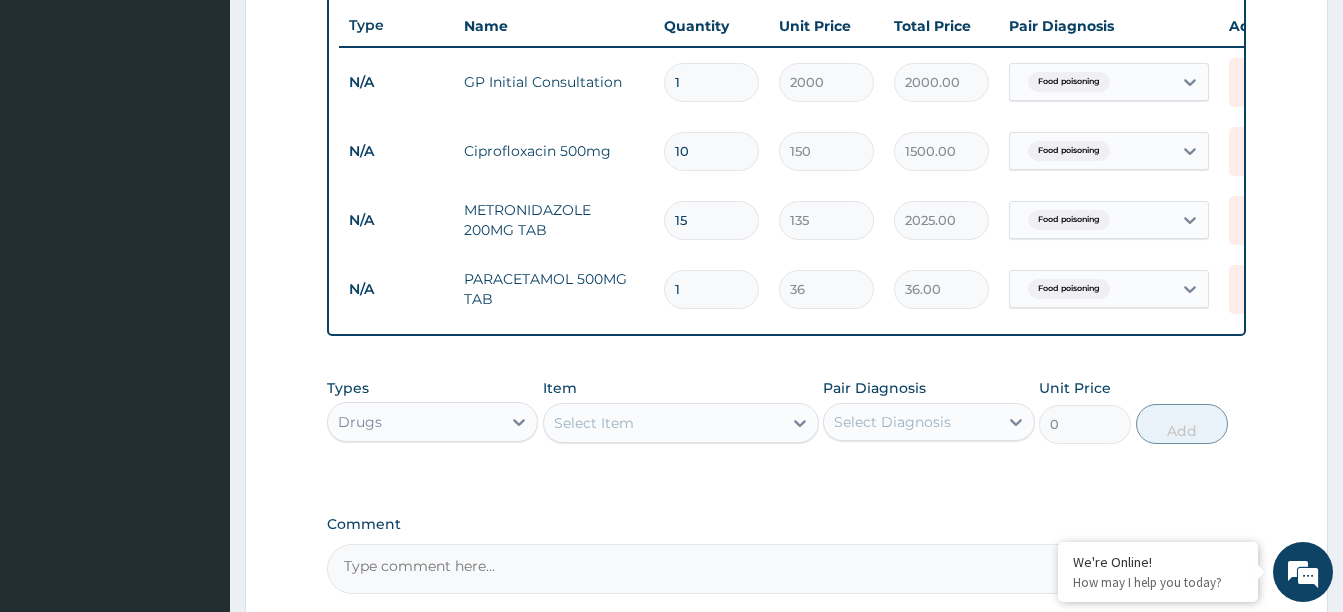 type on "360.00" 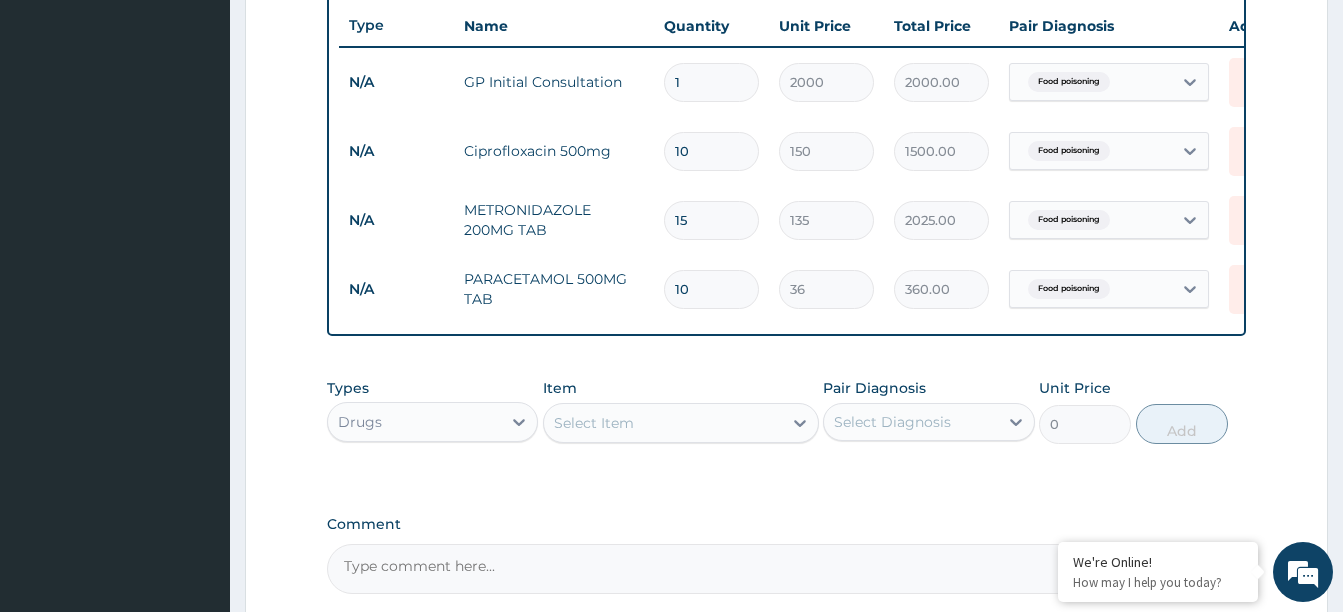 type on "10" 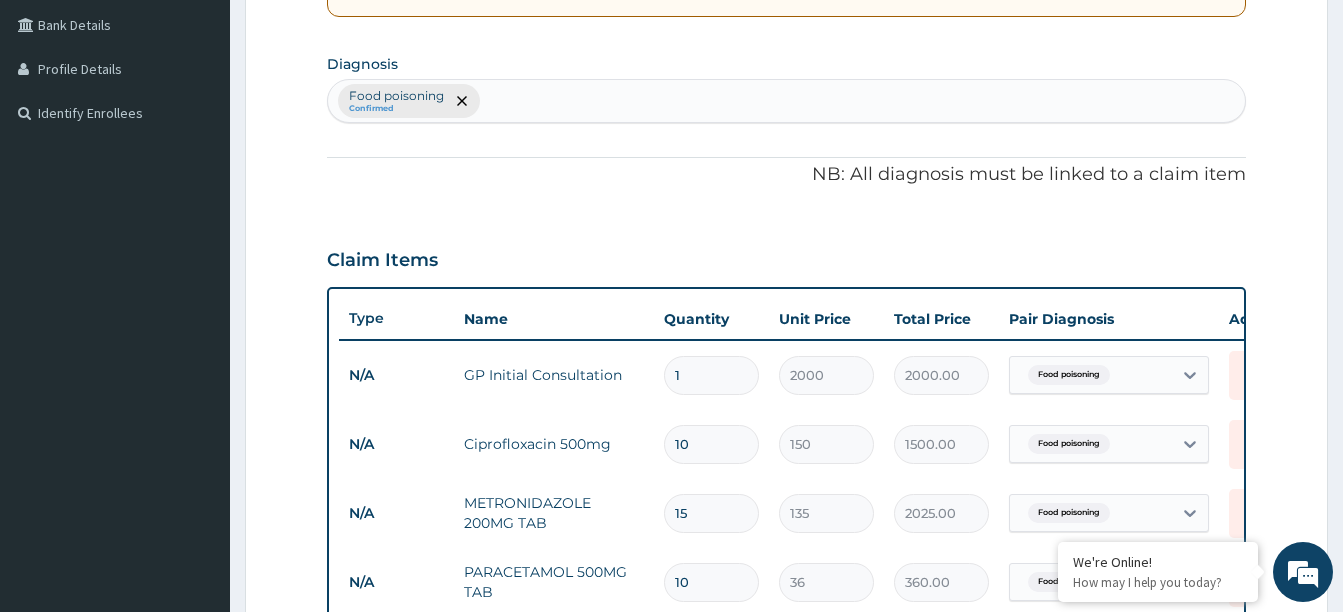 scroll, scrollTop: 57, scrollLeft: 0, axis: vertical 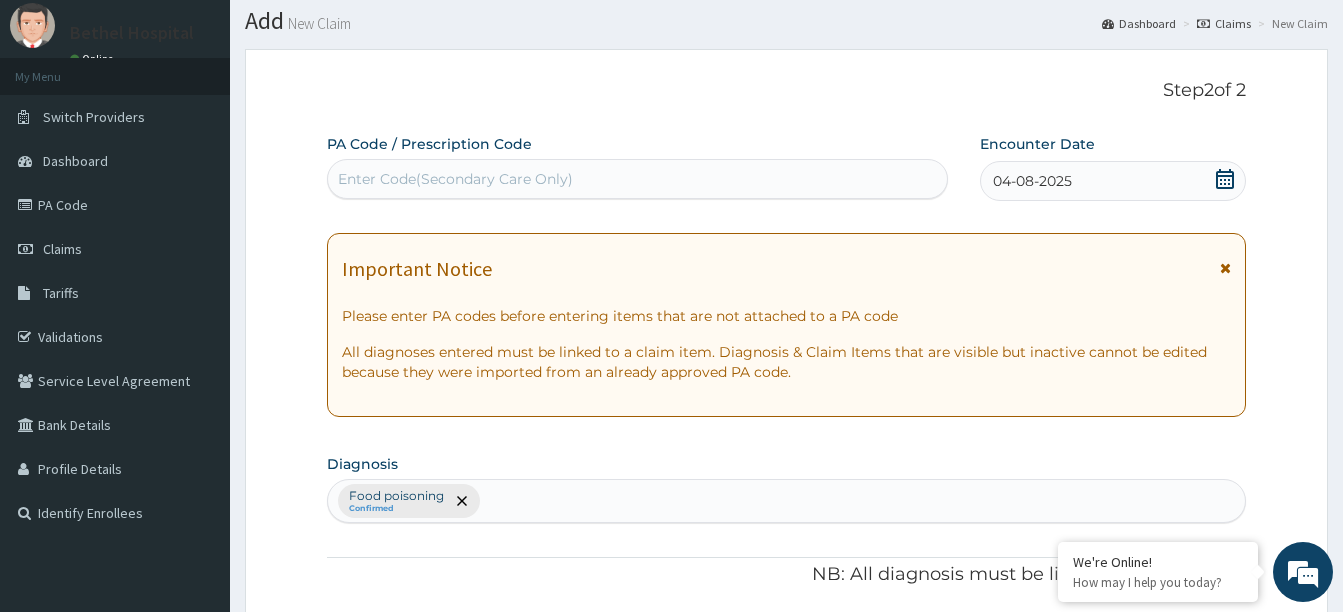 click 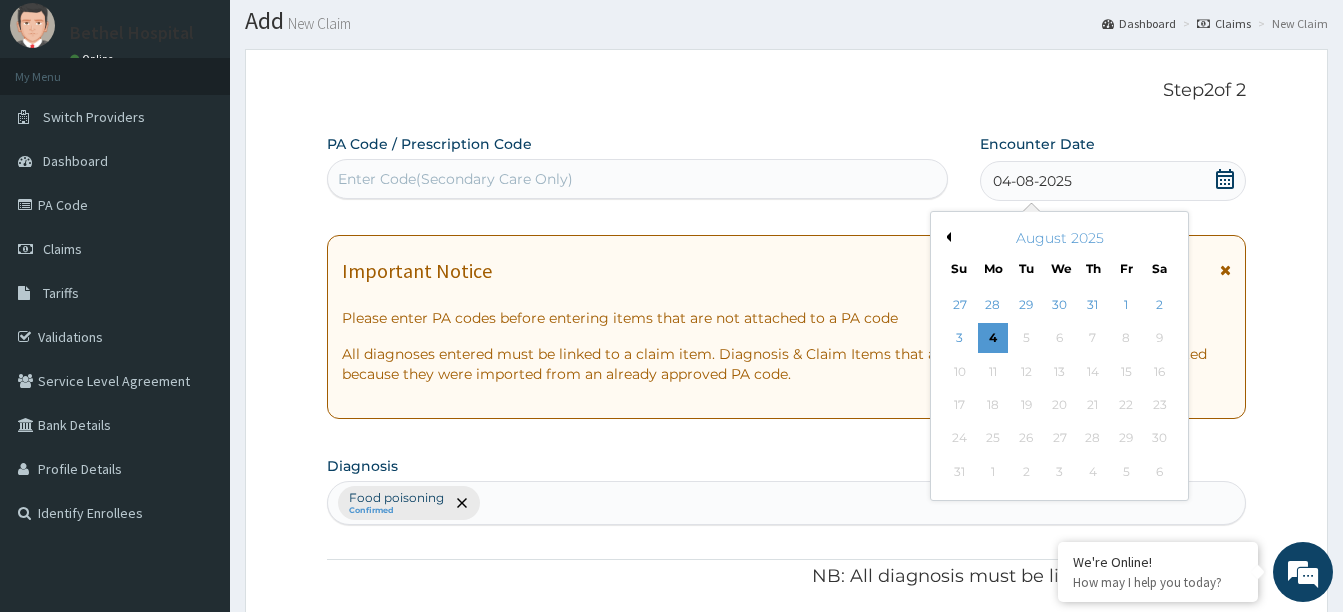 click on "Previous Month August 2025 Su Mo Tu We Th Fr Sa 27 28 29 30 31 1 2 3 4 5 6 7 8 9 10 11 12 13 14 15 16 17 18 19 20 21 22 23 24 25 26 27 28 29 30 31 1 2 3 4 5 6" at bounding box center (1059, 356) 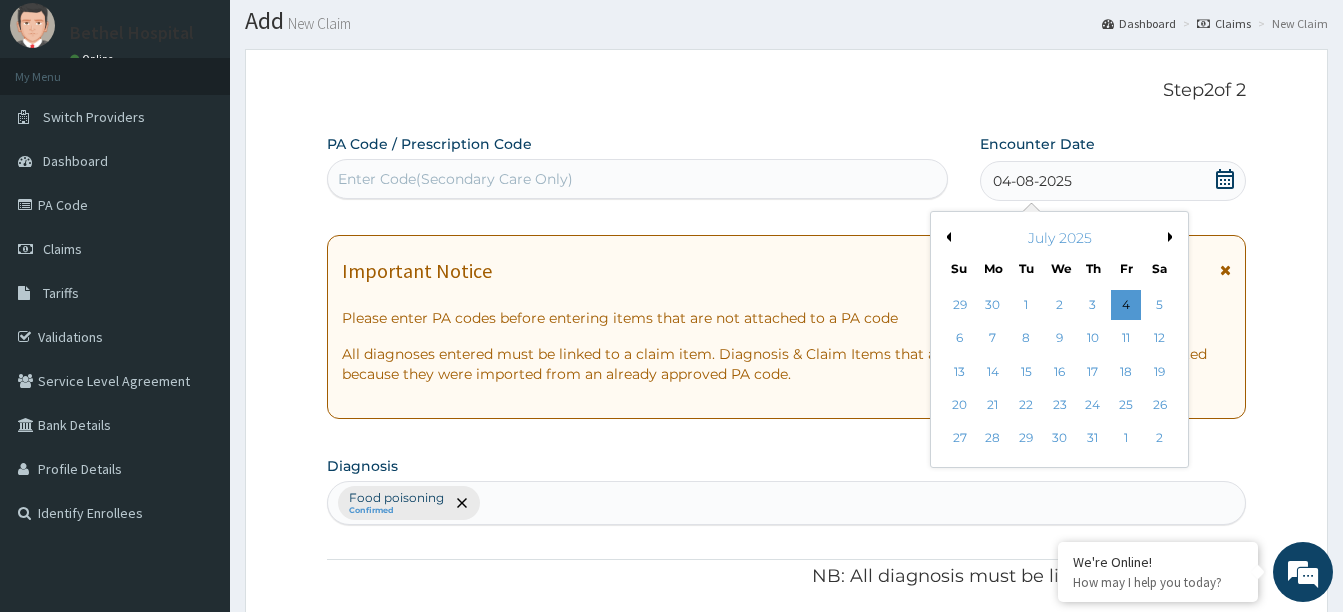 click on "11" at bounding box center (1126, 339) 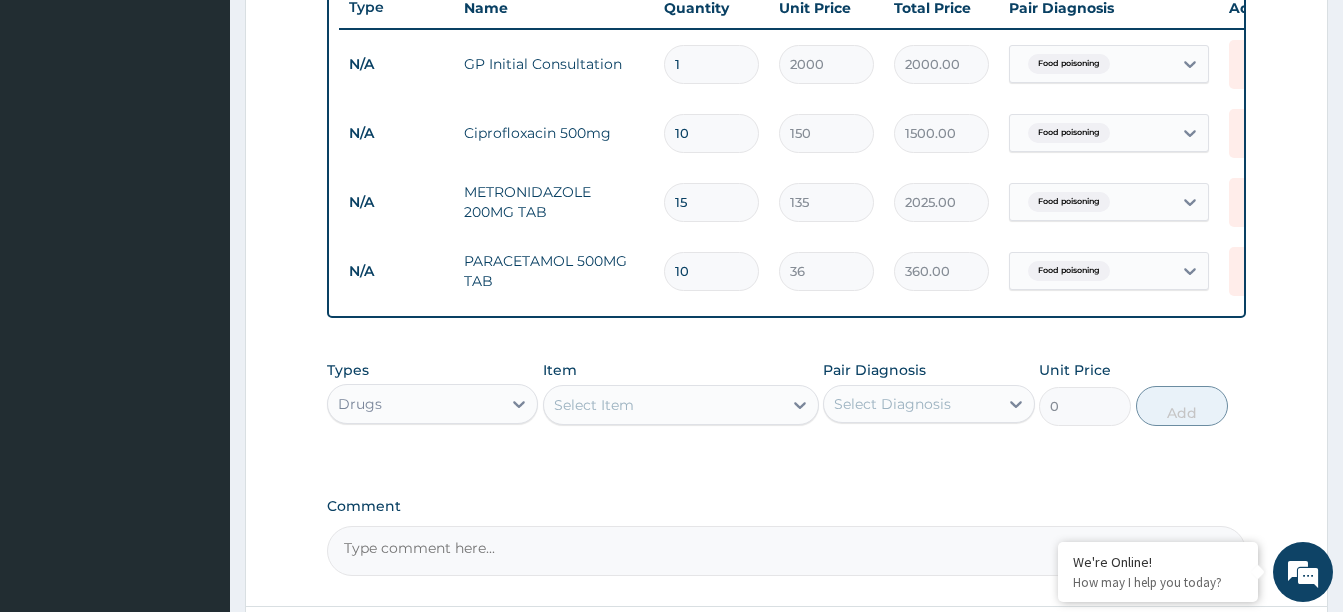 scroll, scrollTop: 957, scrollLeft: 0, axis: vertical 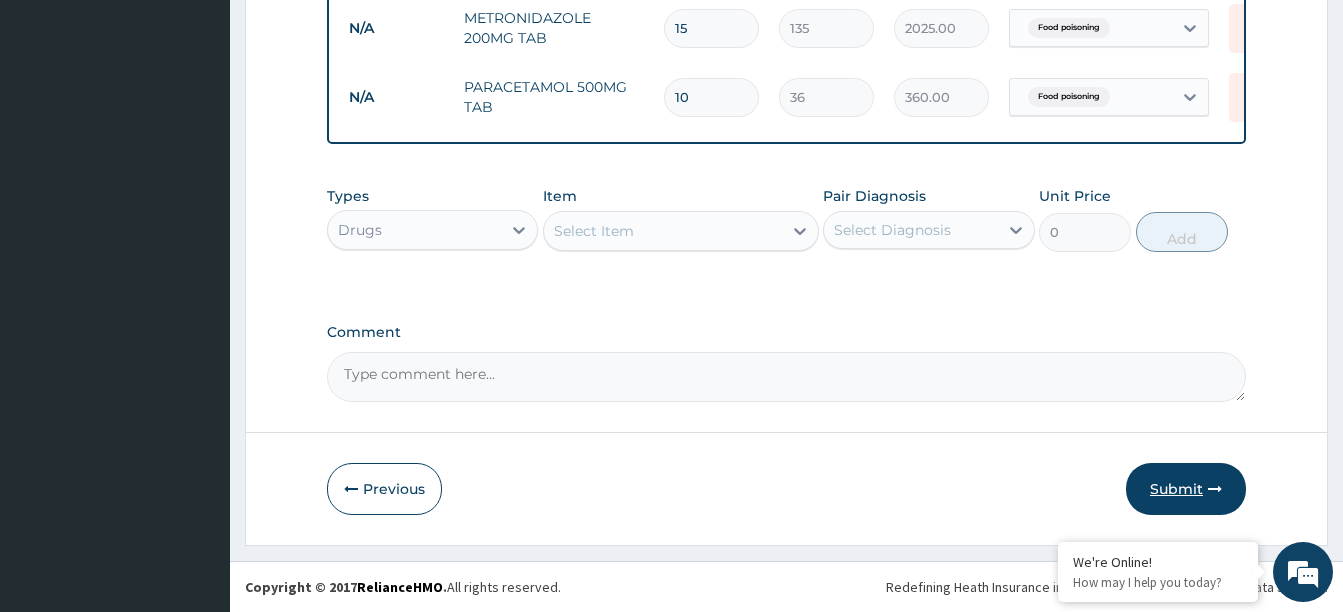 click on "Submit" at bounding box center (1186, 489) 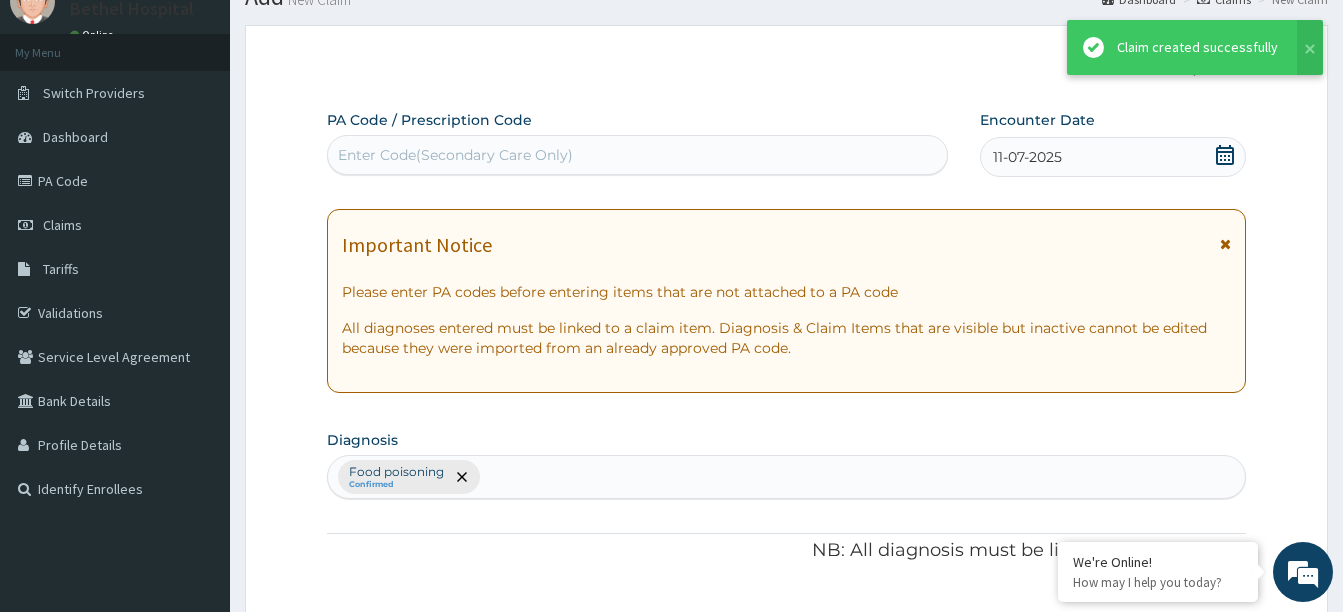 scroll, scrollTop: 957, scrollLeft: 0, axis: vertical 